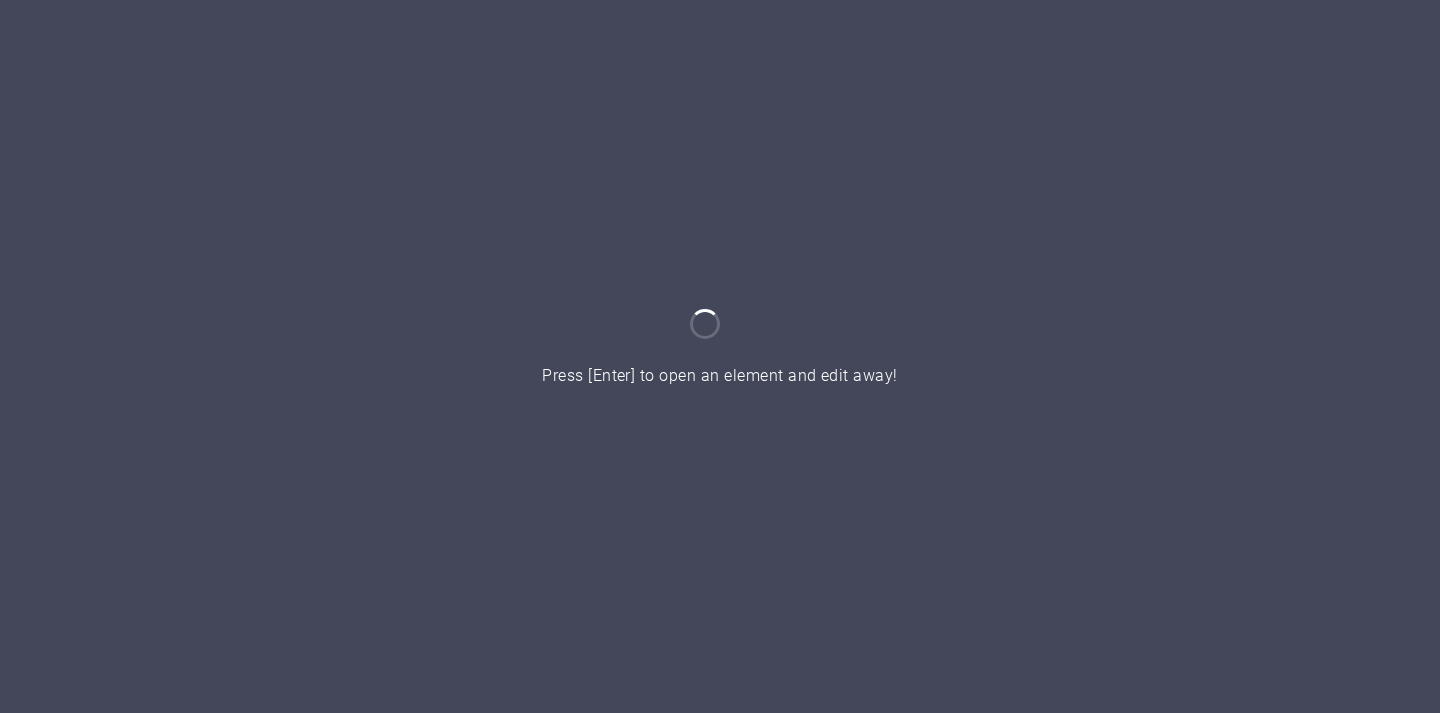 scroll, scrollTop: 0, scrollLeft: 0, axis: both 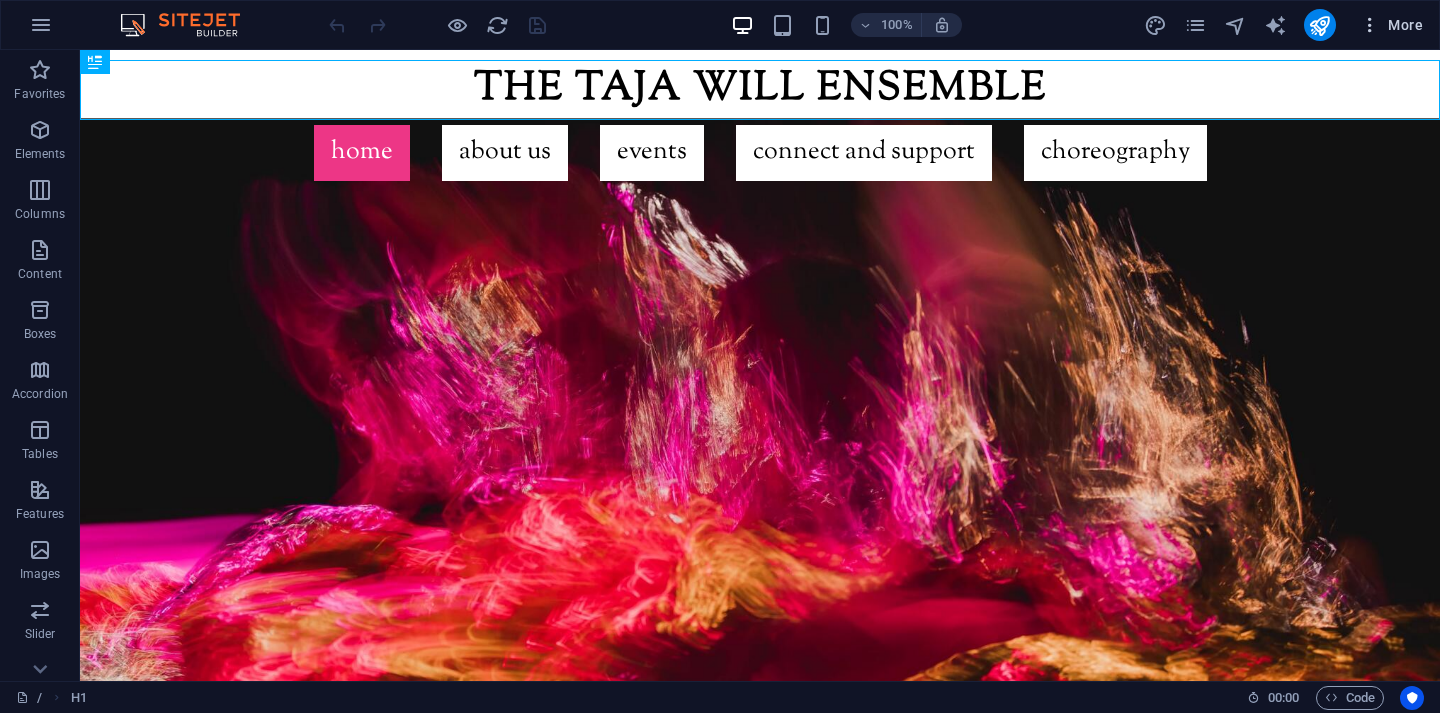 click on "More" at bounding box center (1391, 25) 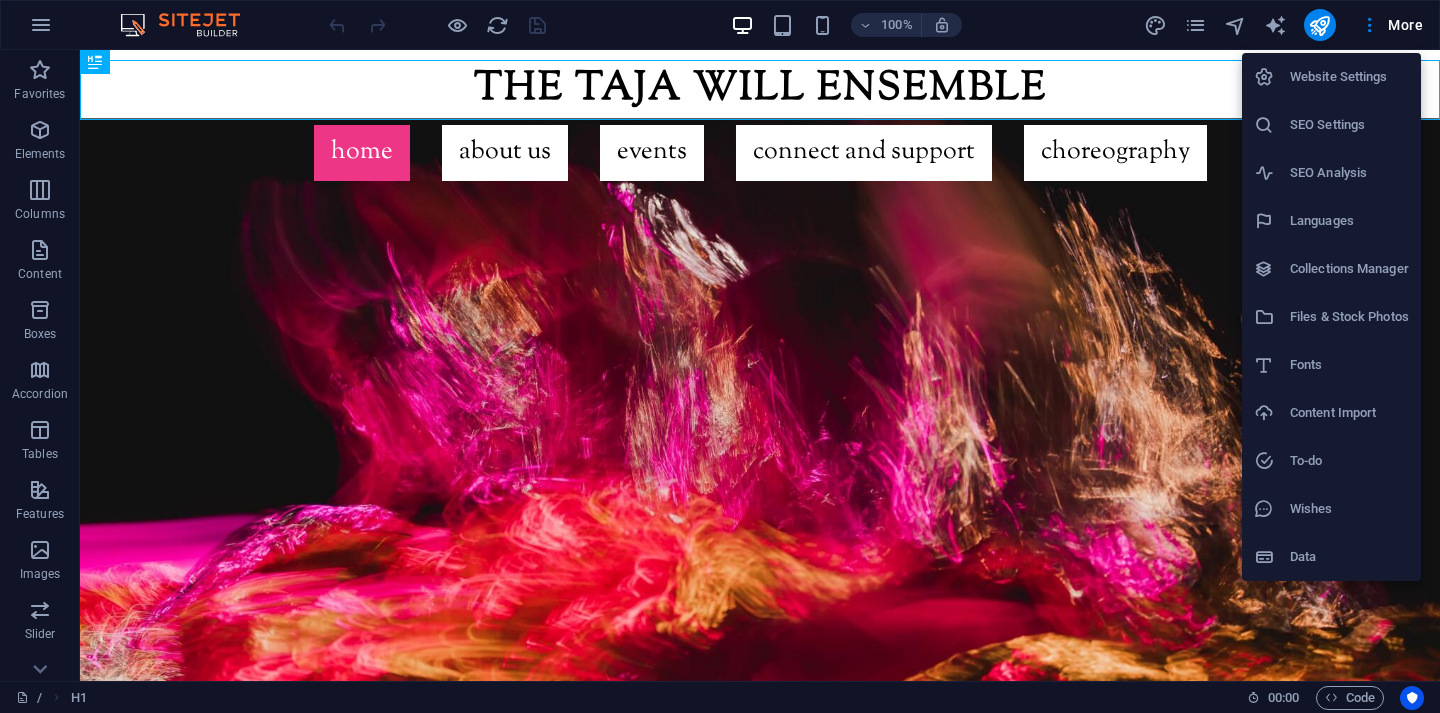 click at bounding box center (720, 356) 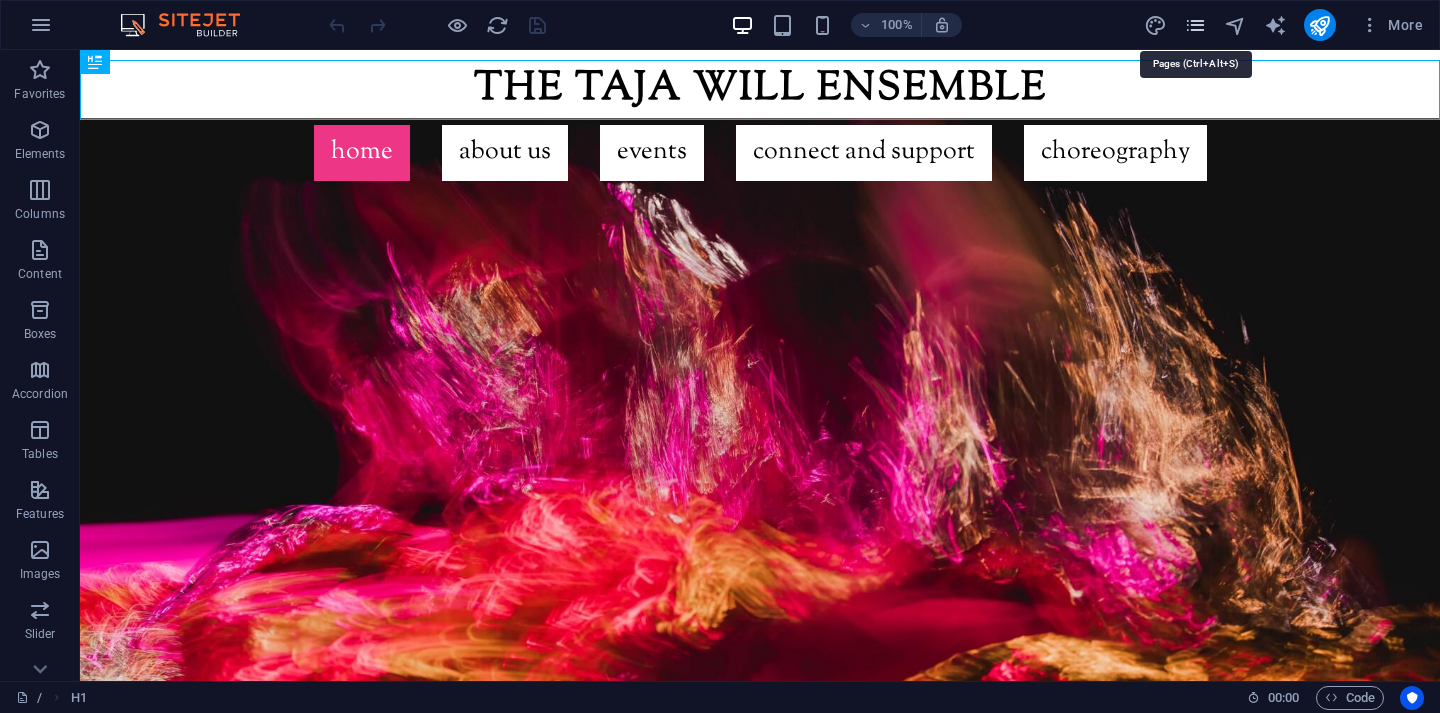 click at bounding box center (1195, 25) 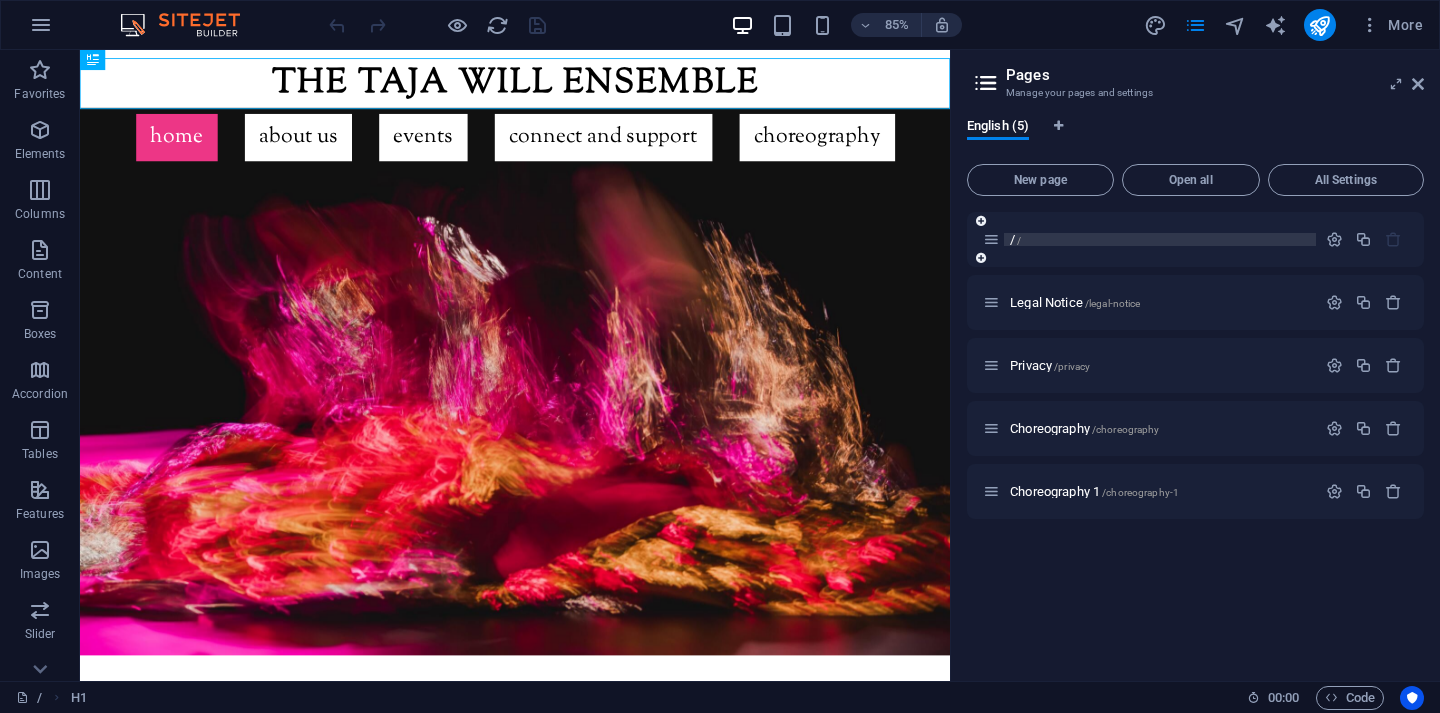 click on "/ /" at bounding box center (1160, 239) 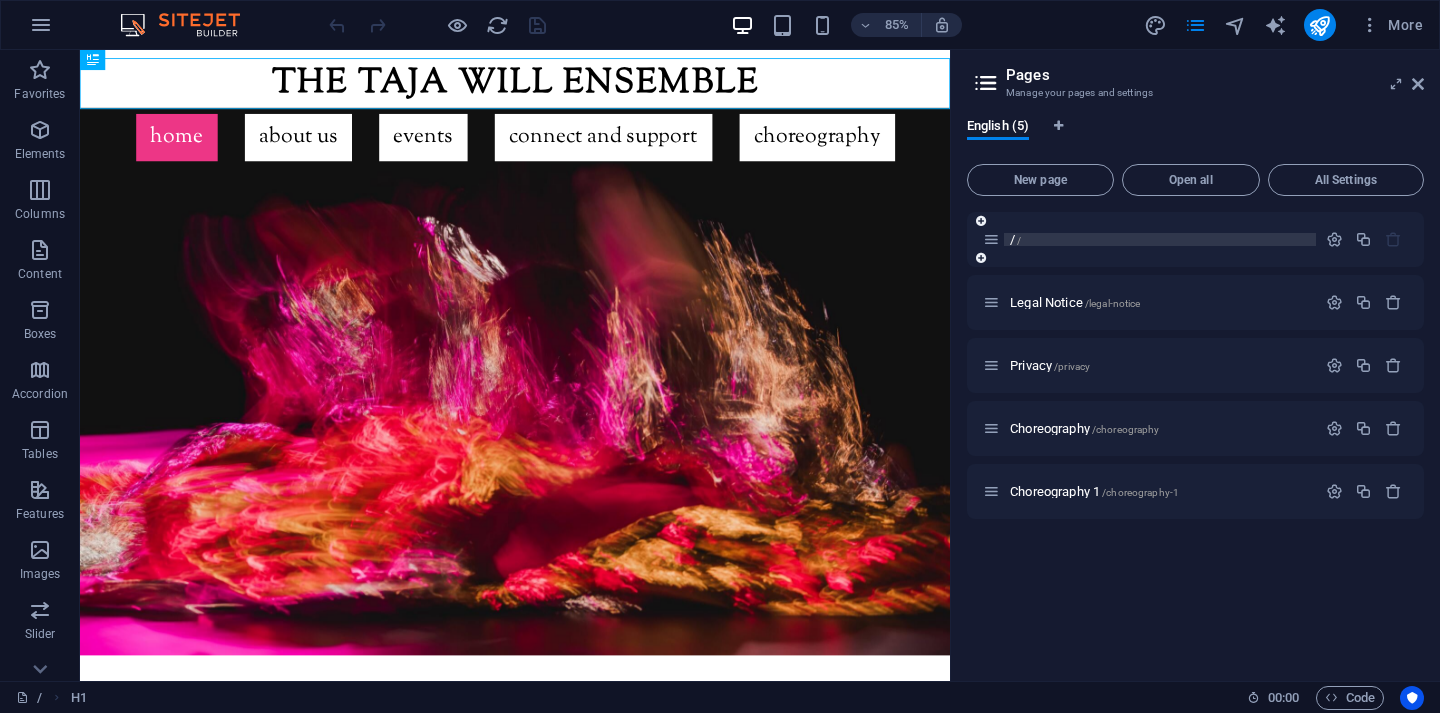 click on "/ /" at bounding box center (1160, 239) 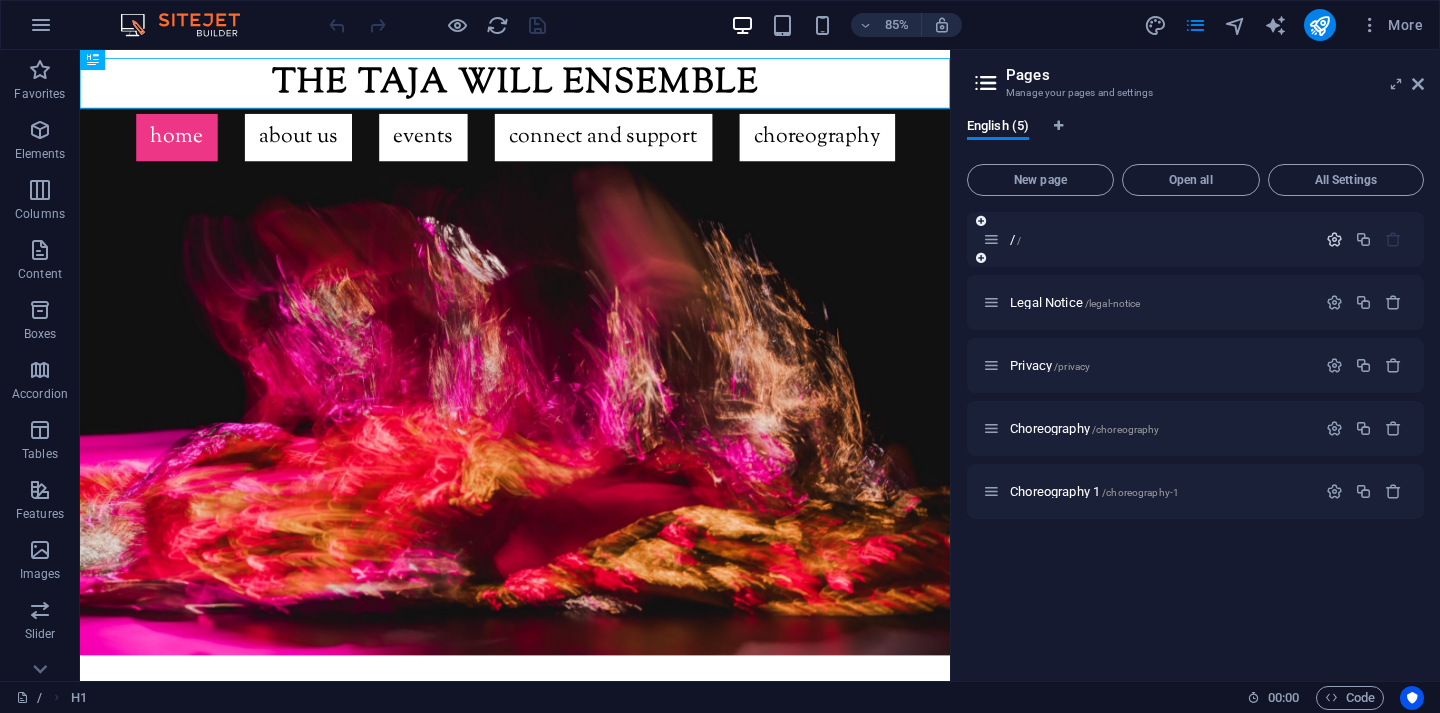 click at bounding box center (1334, 239) 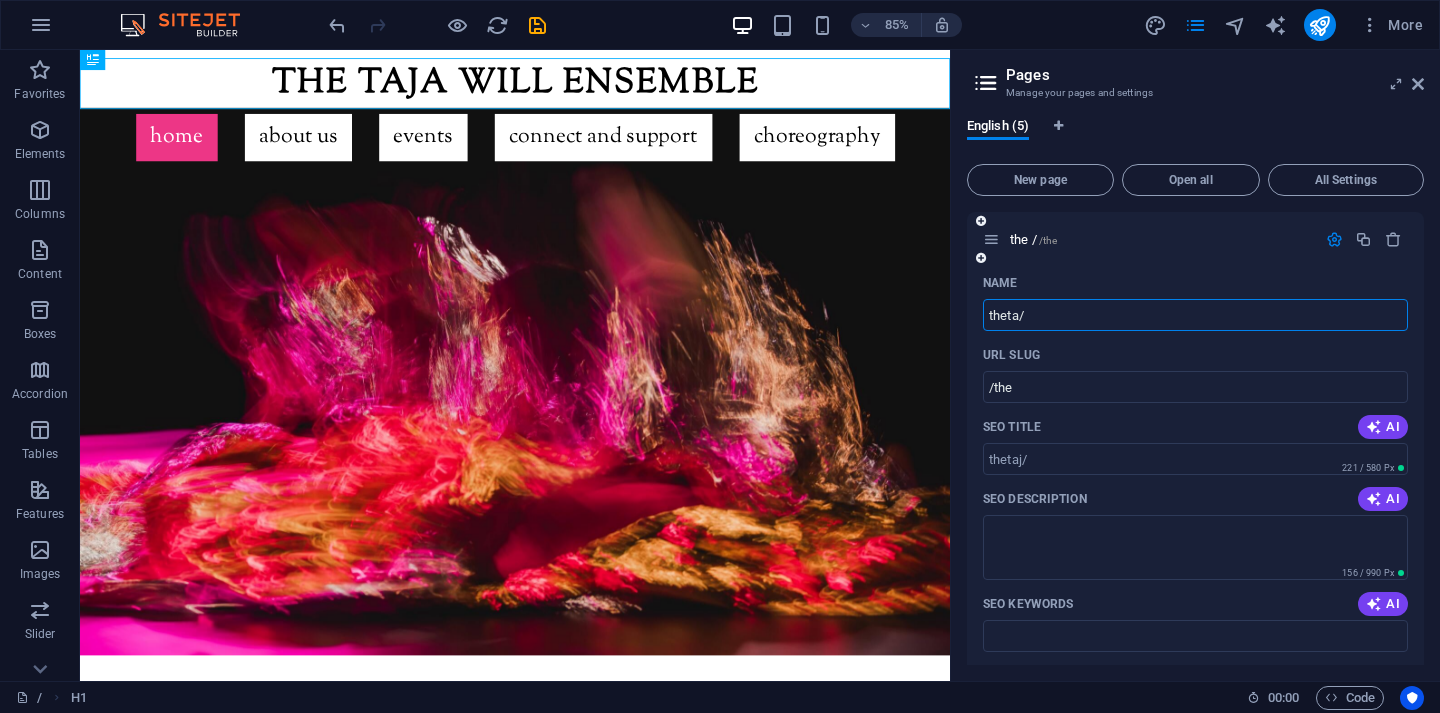 type on "the[PERSON]/" 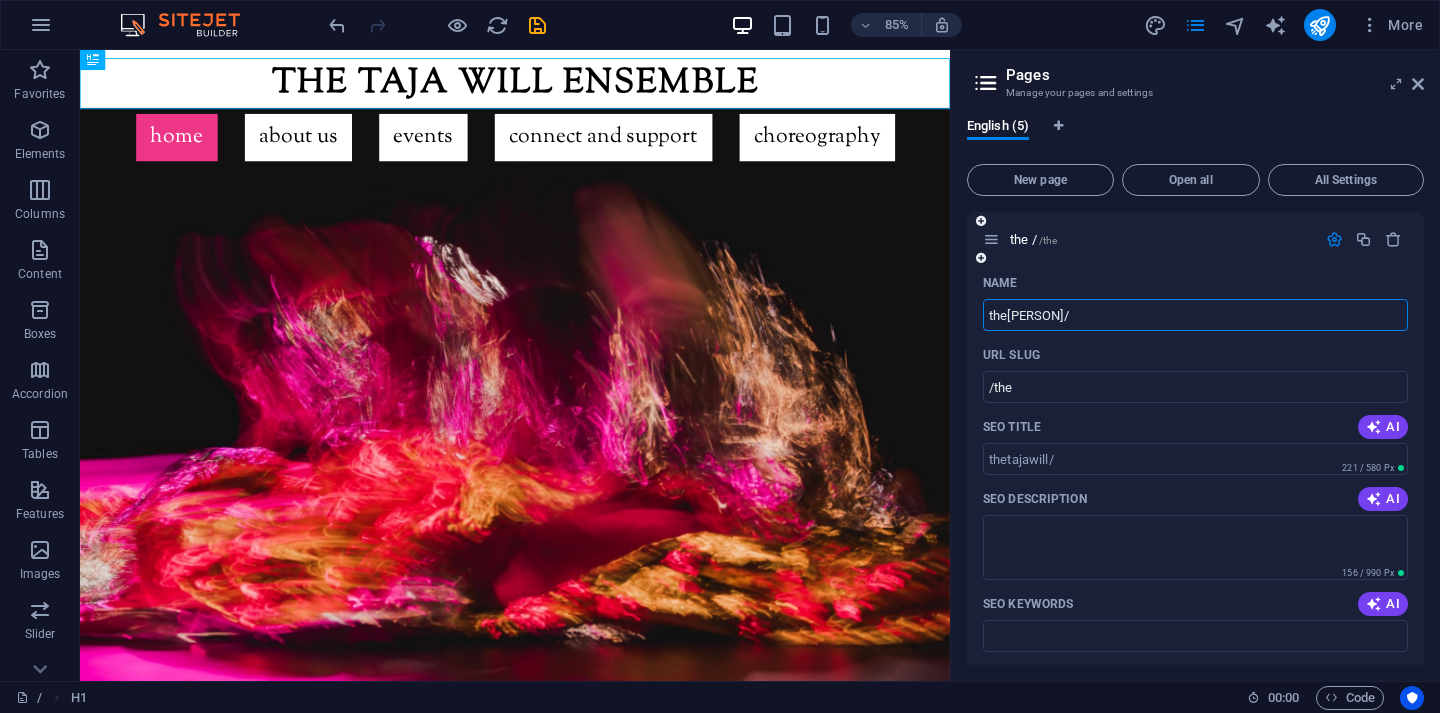 type on "the[PERSON]/" 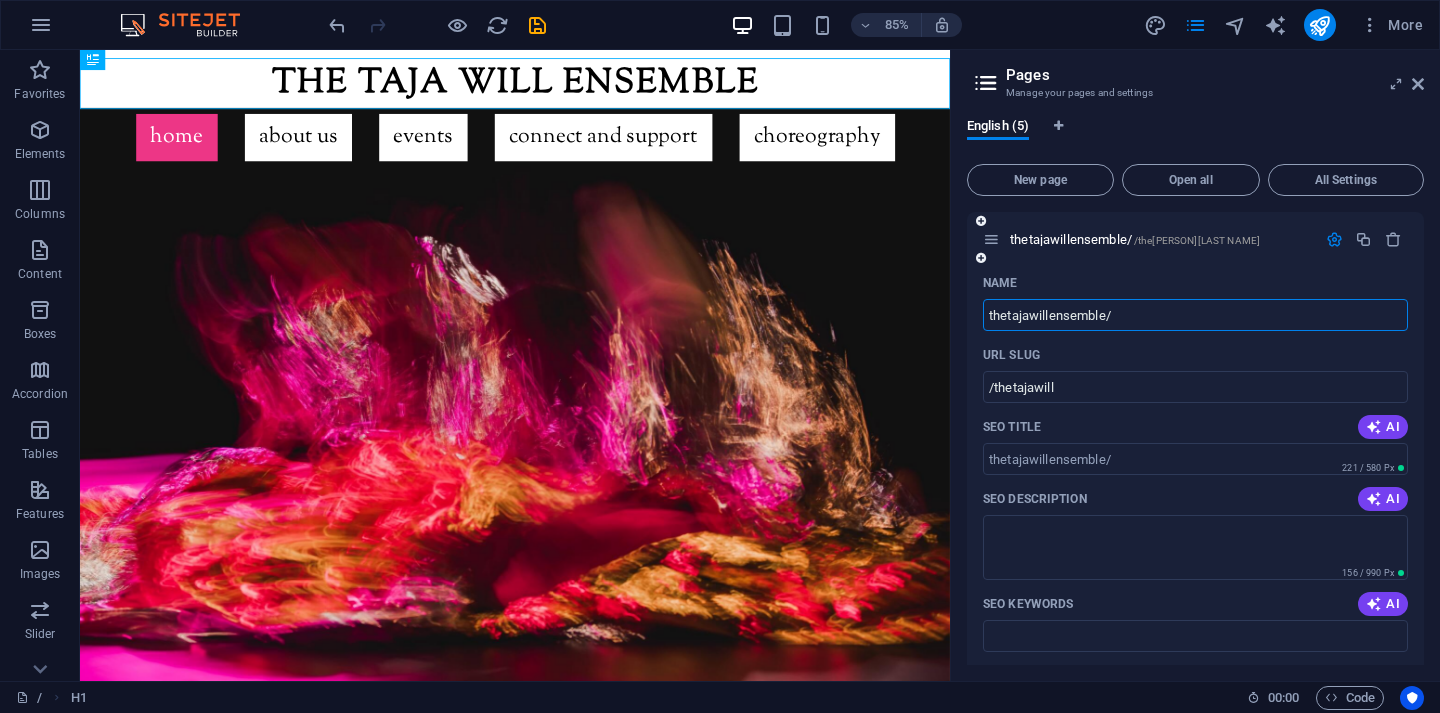 type on "thetajawillensemble/" 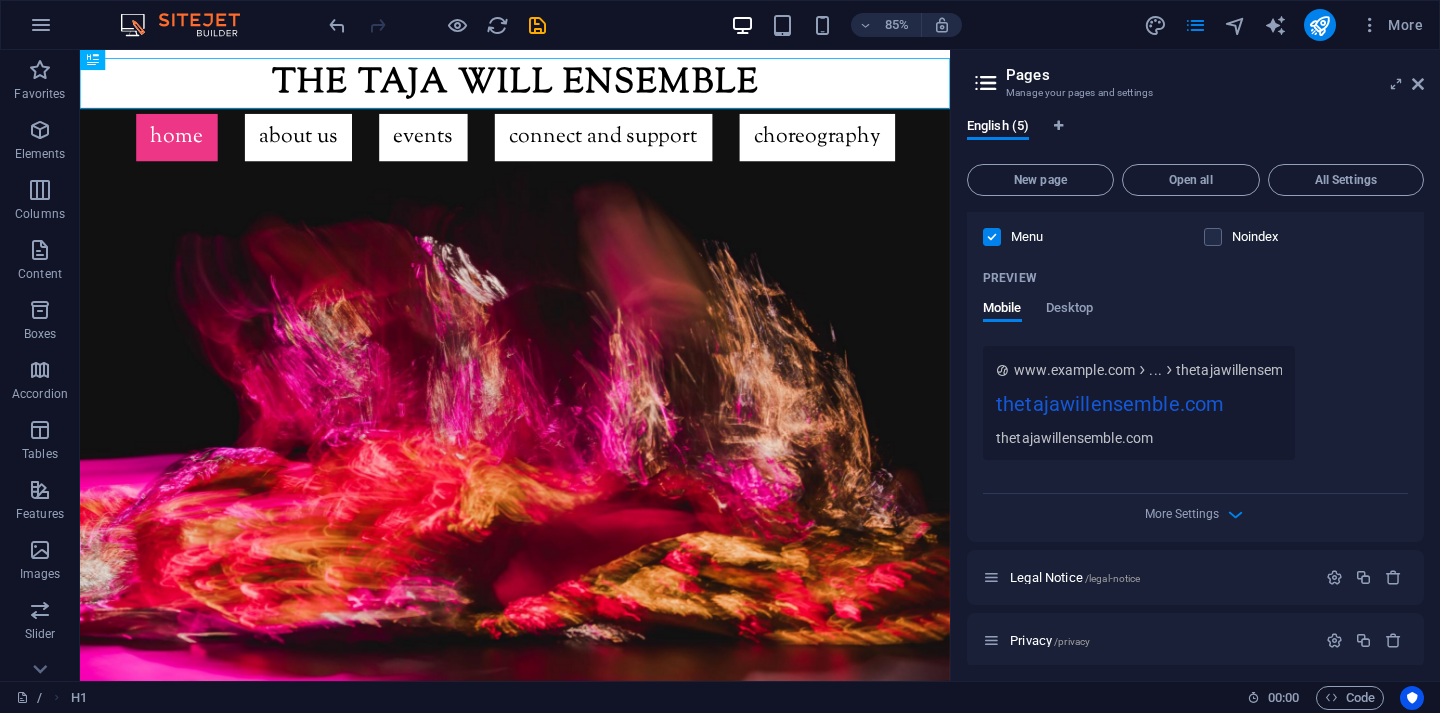 scroll, scrollTop: 607, scrollLeft: 0, axis: vertical 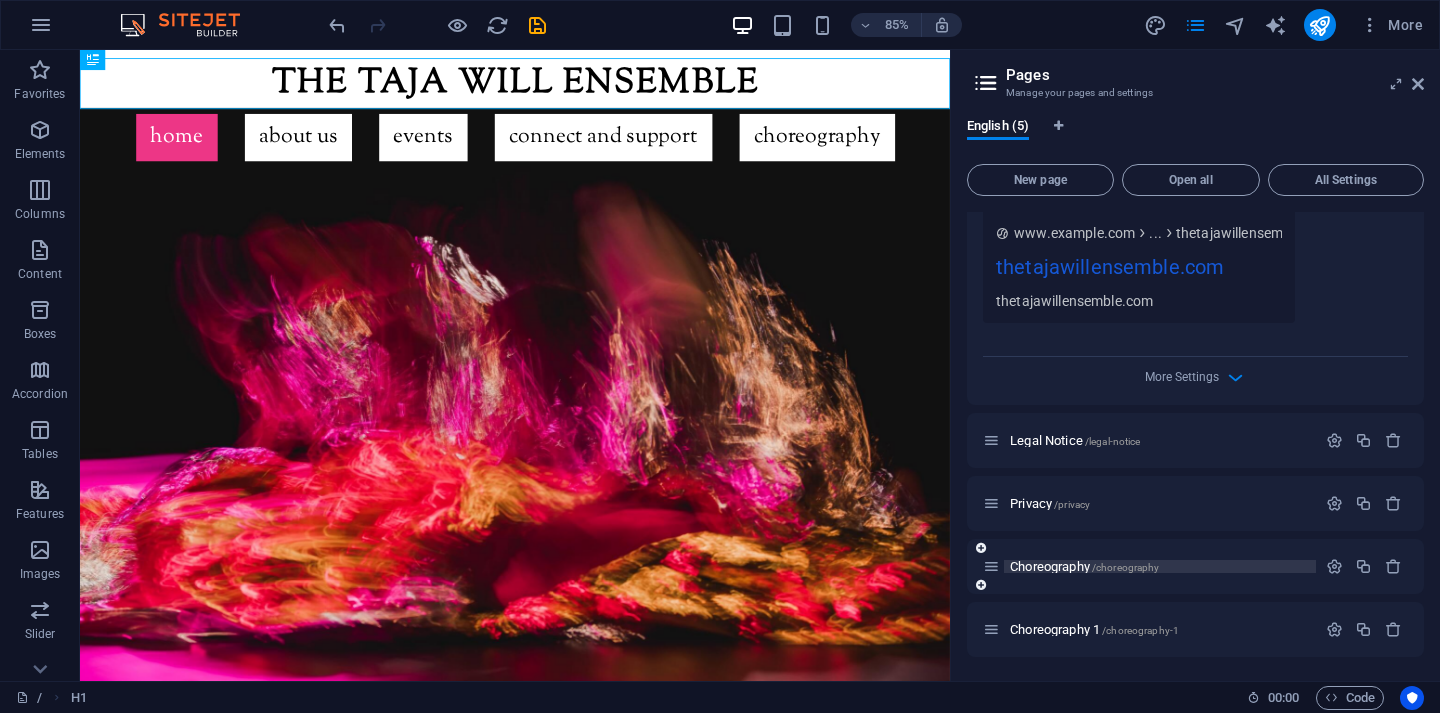 type on "thetajawillensemble/" 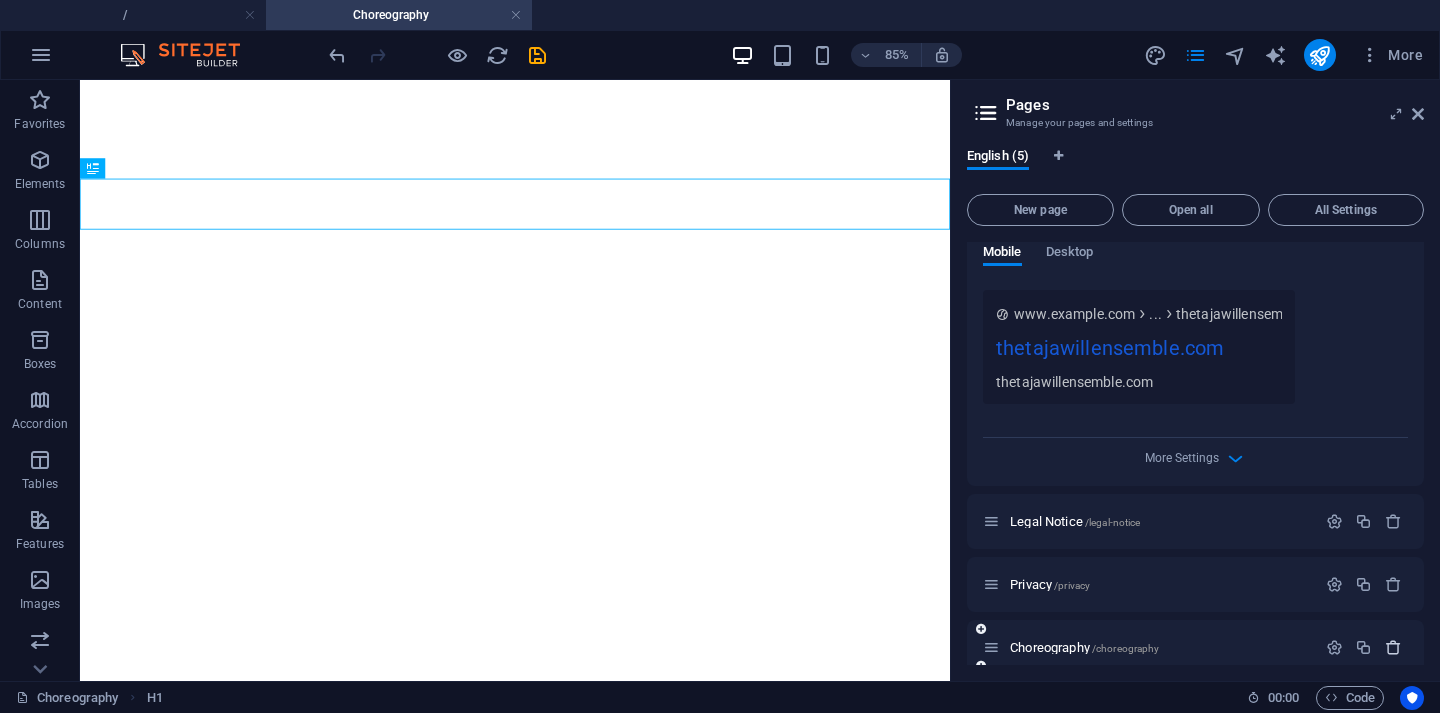 click at bounding box center [1393, 647] 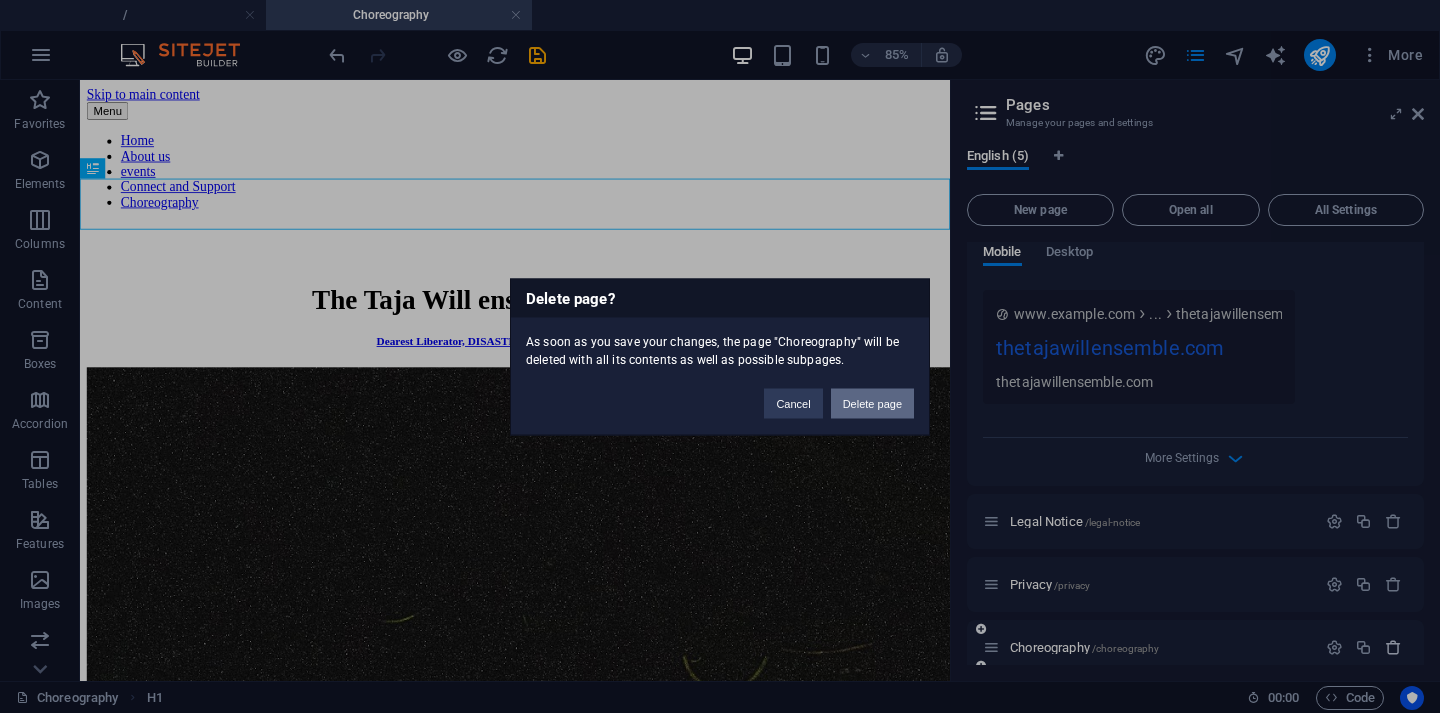 scroll, scrollTop: 0, scrollLeft: 0, axis: both 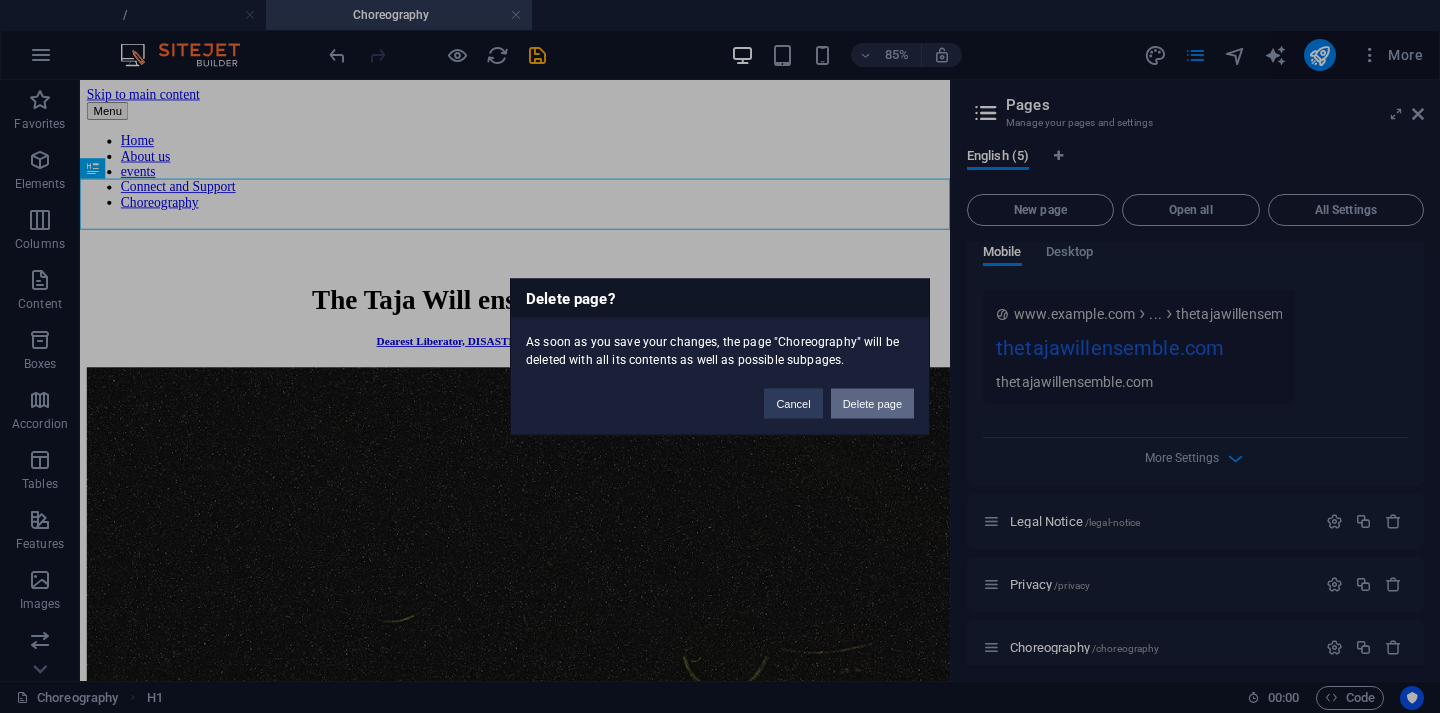 click on "Delete page" at bounding box center (872, 403) 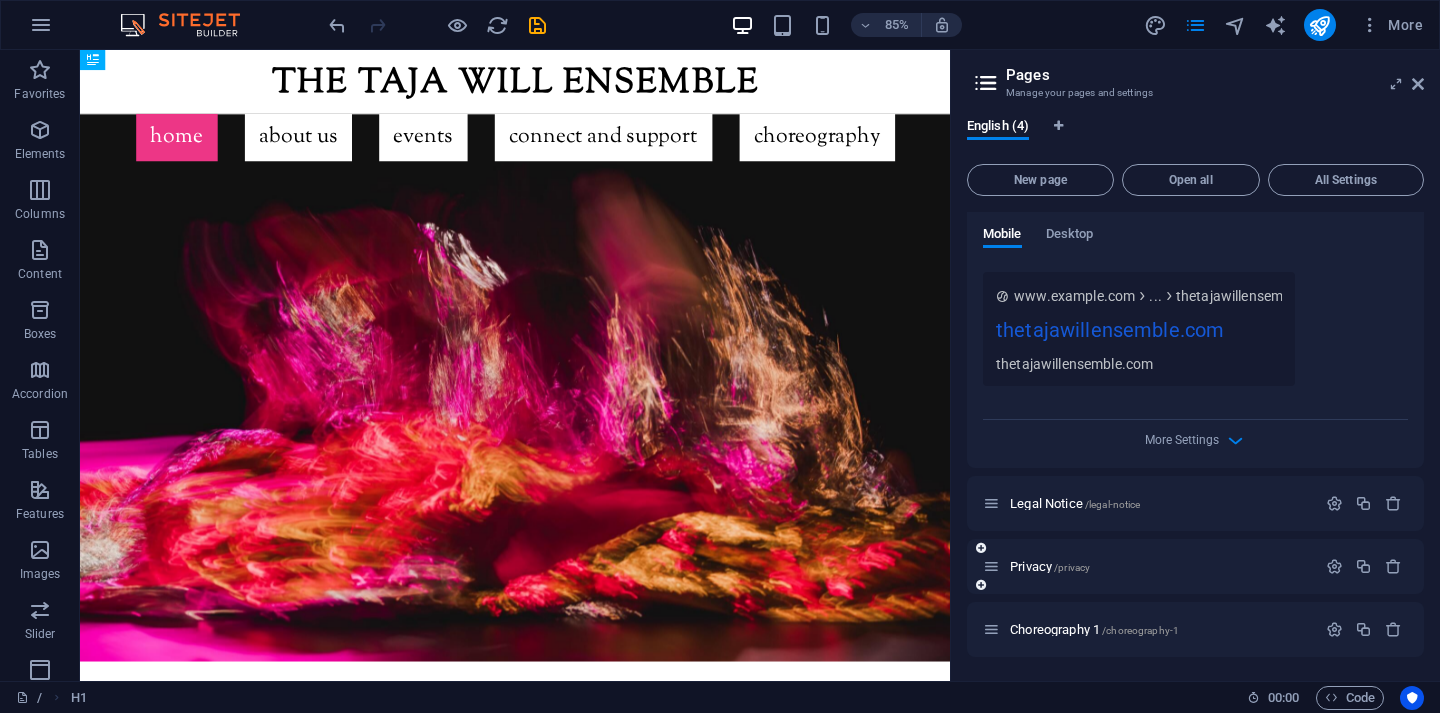 scroll, scrollTop: 544, scrollLeft: 0, axis: vertical 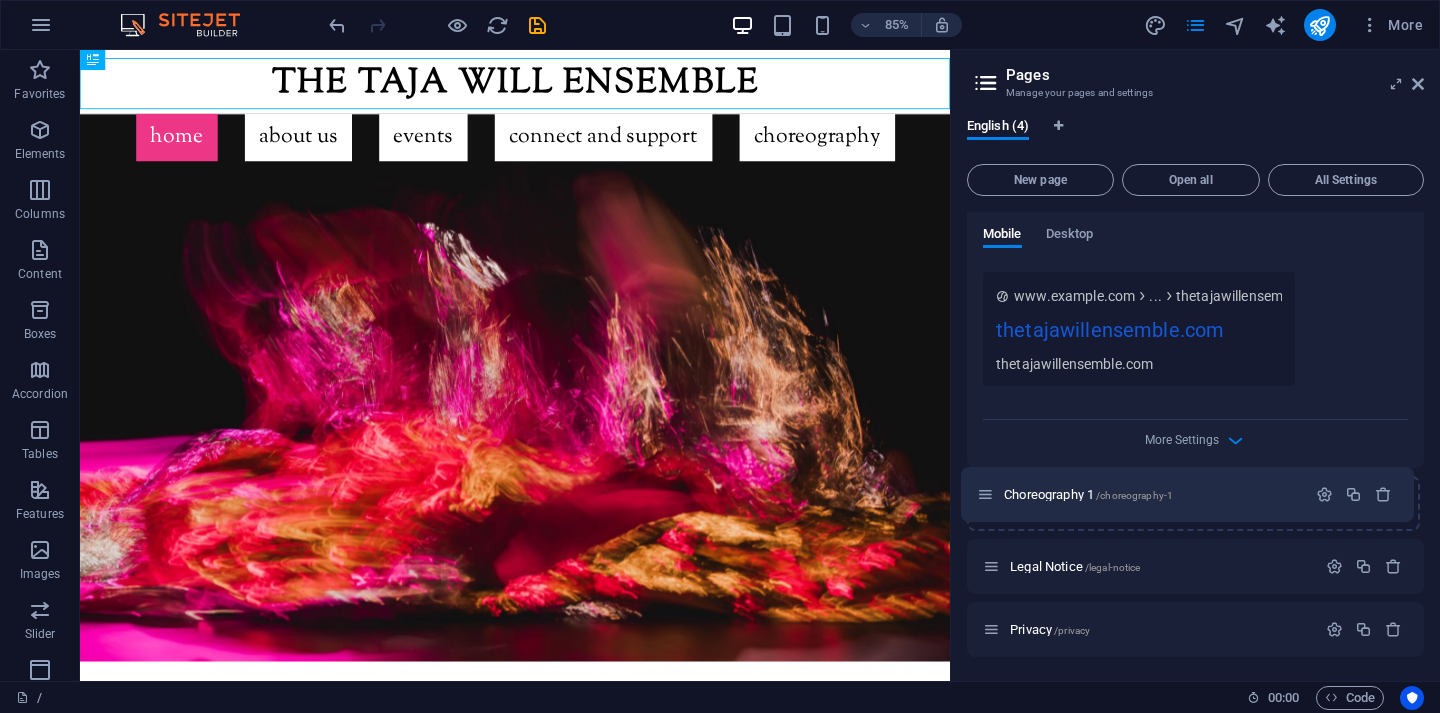 drag, startPoint x: 989, startPoint y: 633, endPoint x: 983, endPoint y: 492, distance: 141.12761 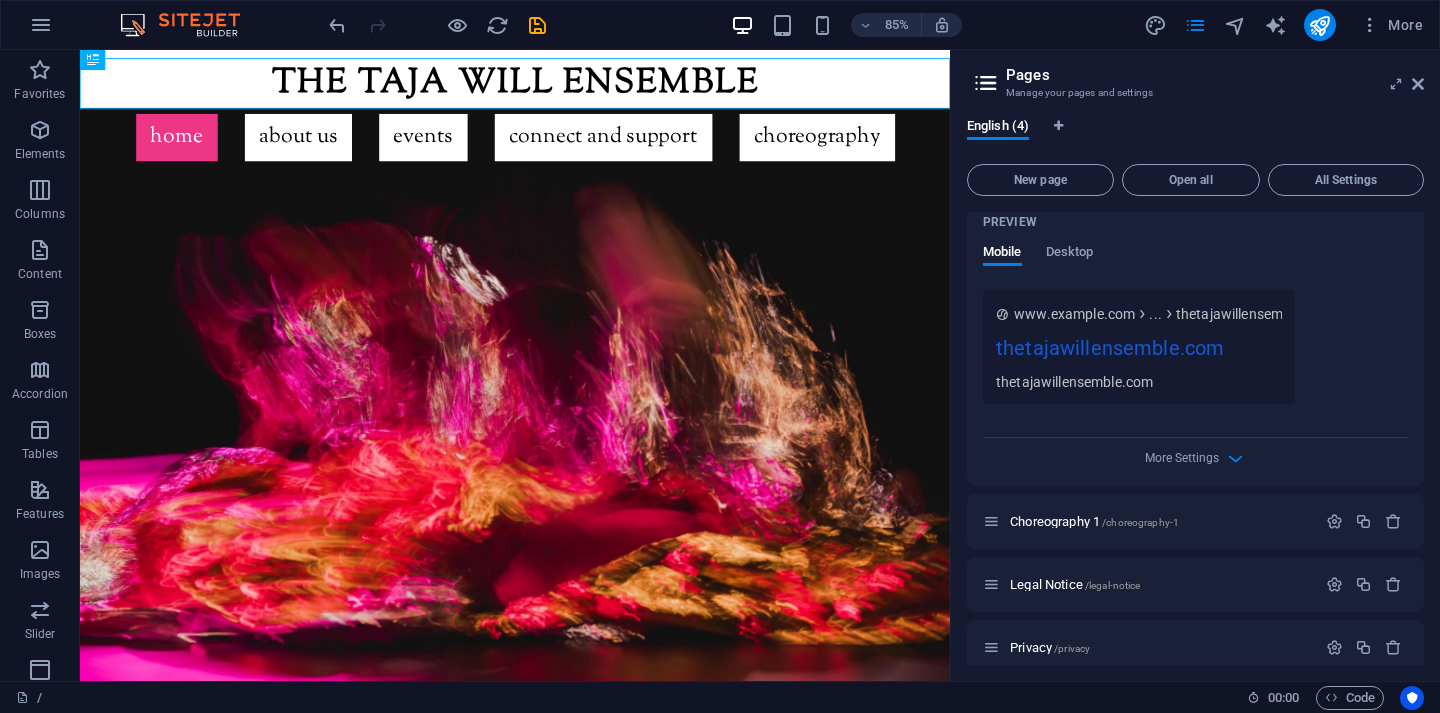 scroll, scrollTop: 518, scrollLeft: 0, axis: vertical 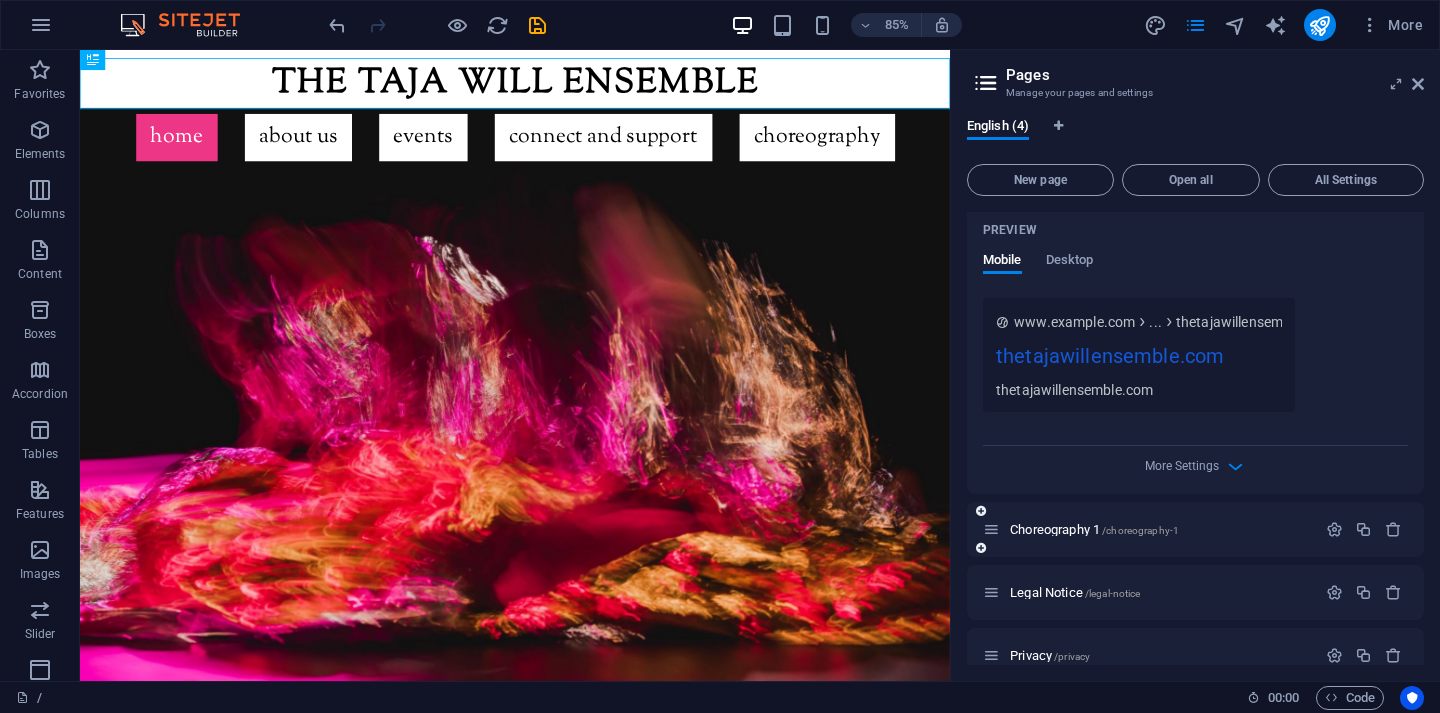 click at bounding box center [991, 529] 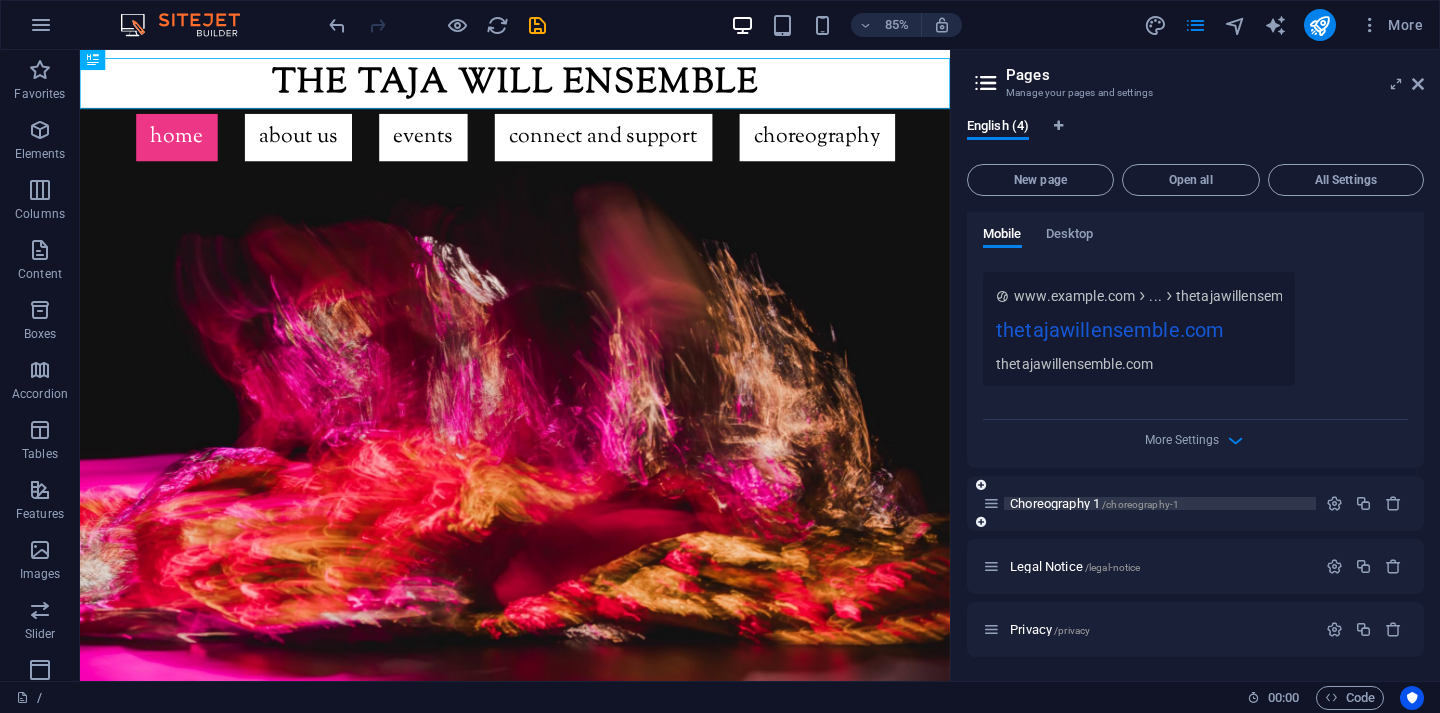 click on "Choreography 1 /choreography-1" at bounding box center [1160, 503] 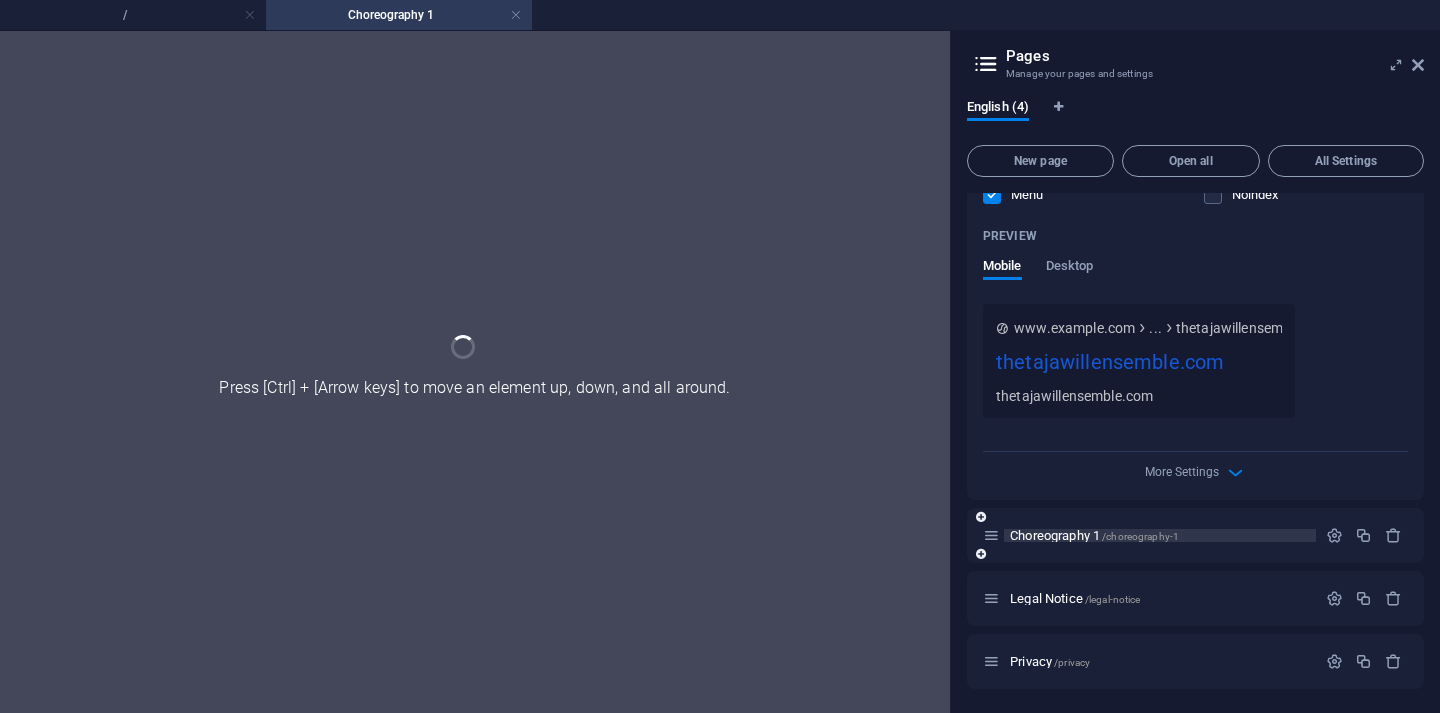 scroll, scrollTop: 493, scrollLeft: 0, axis: vertical 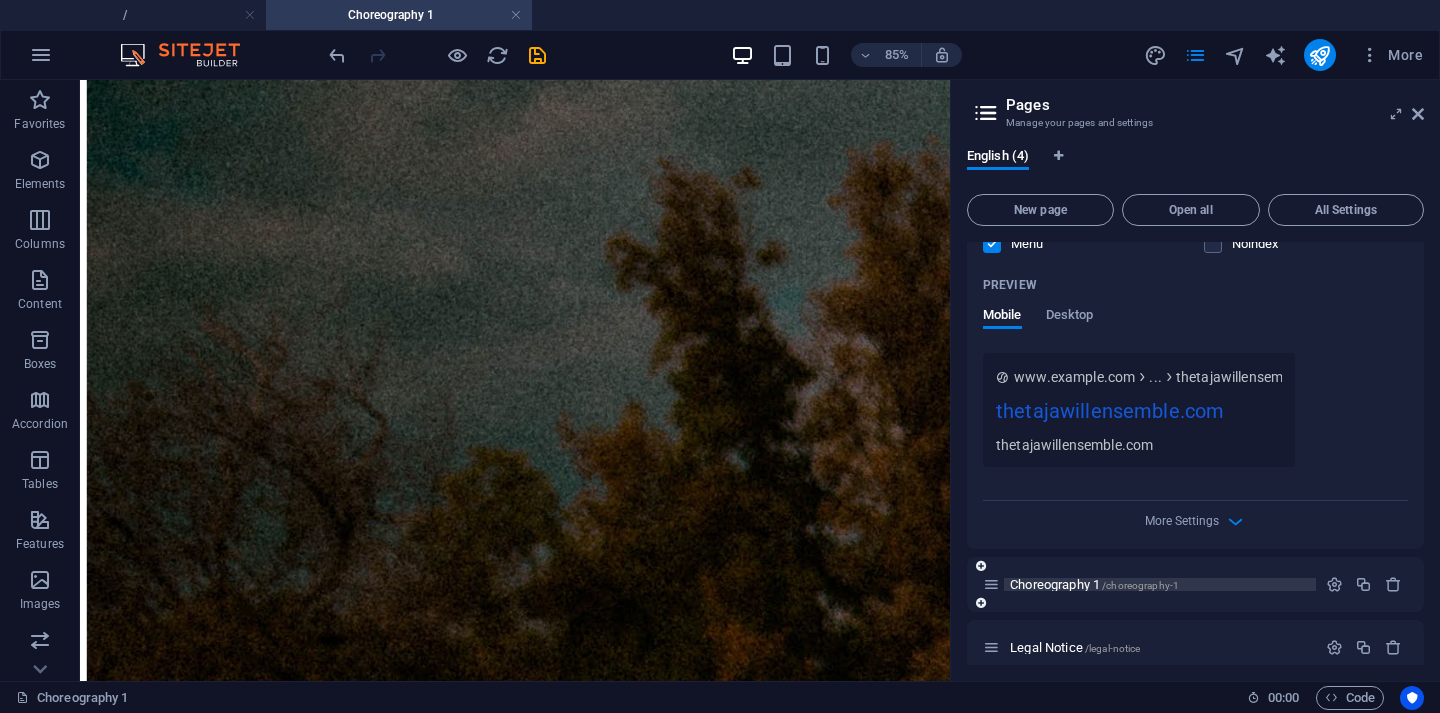 click on "Choreography 1 /choreography-1" at bounding box center [1094, 584] 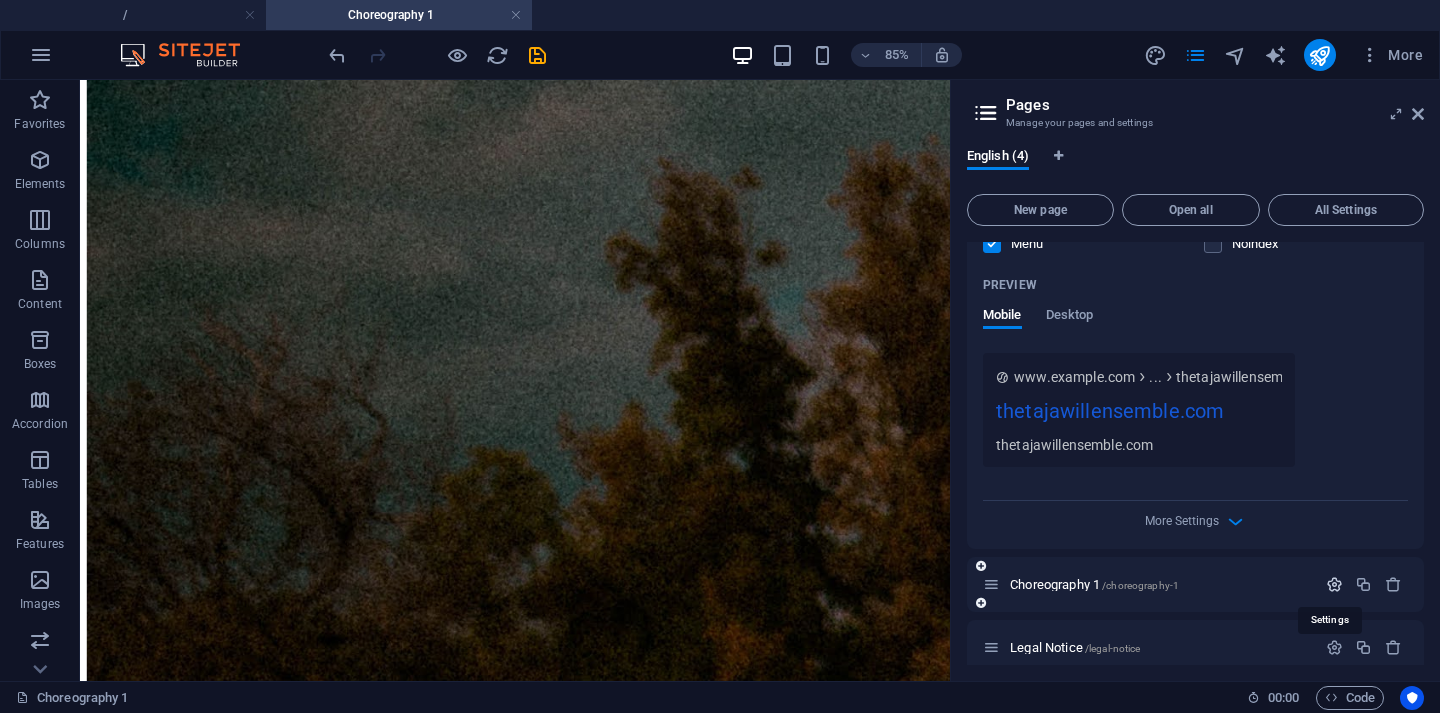 click at bounding box center (1334, 584) 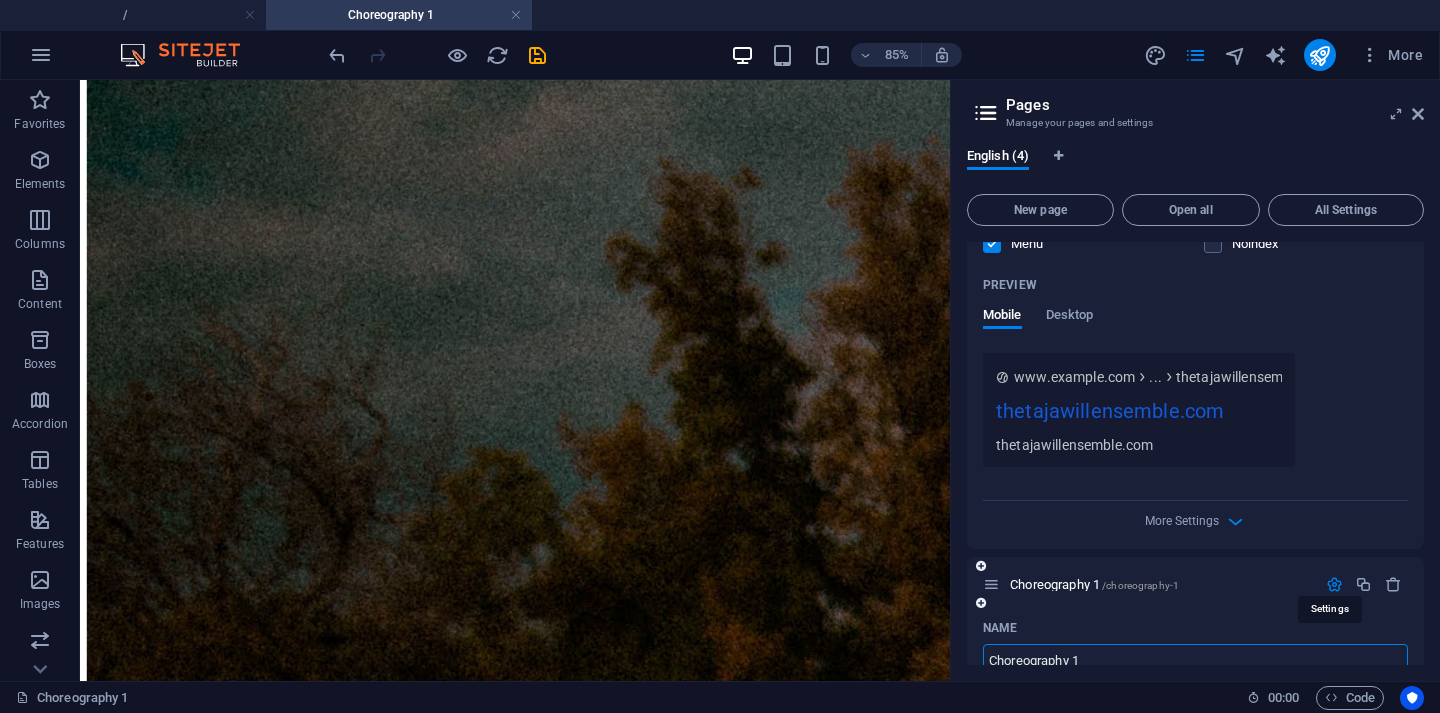scroll, scrollTop: 504, scrollLeft: 0, axis: vertical 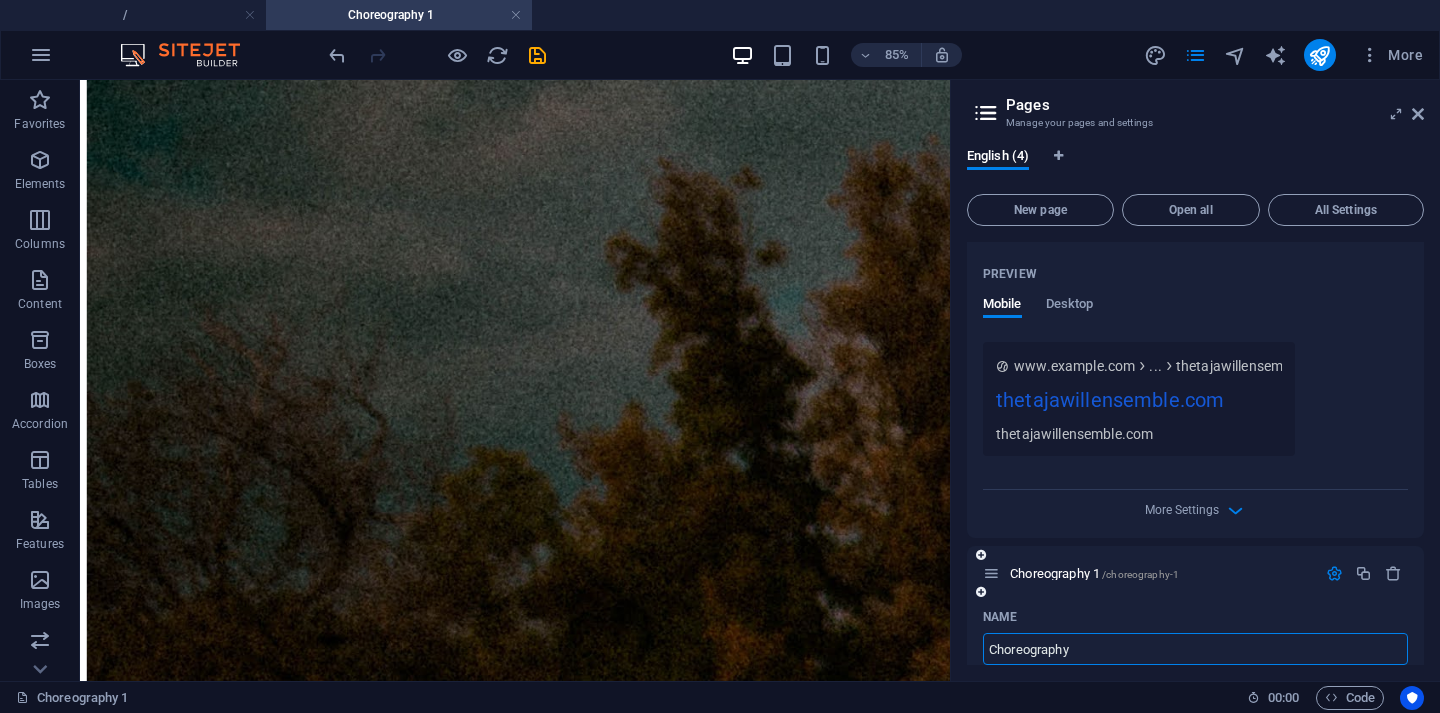 type on "Choreography" 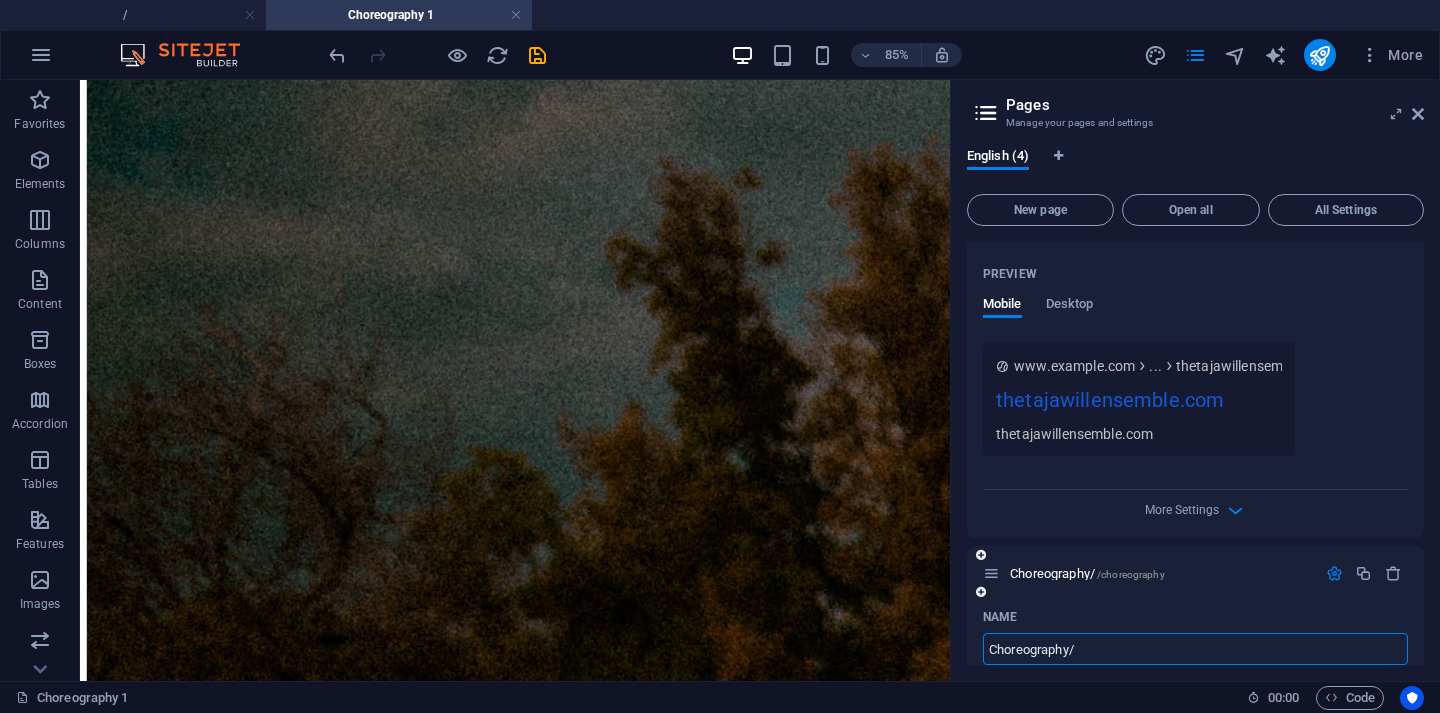 type on "Choreography/" 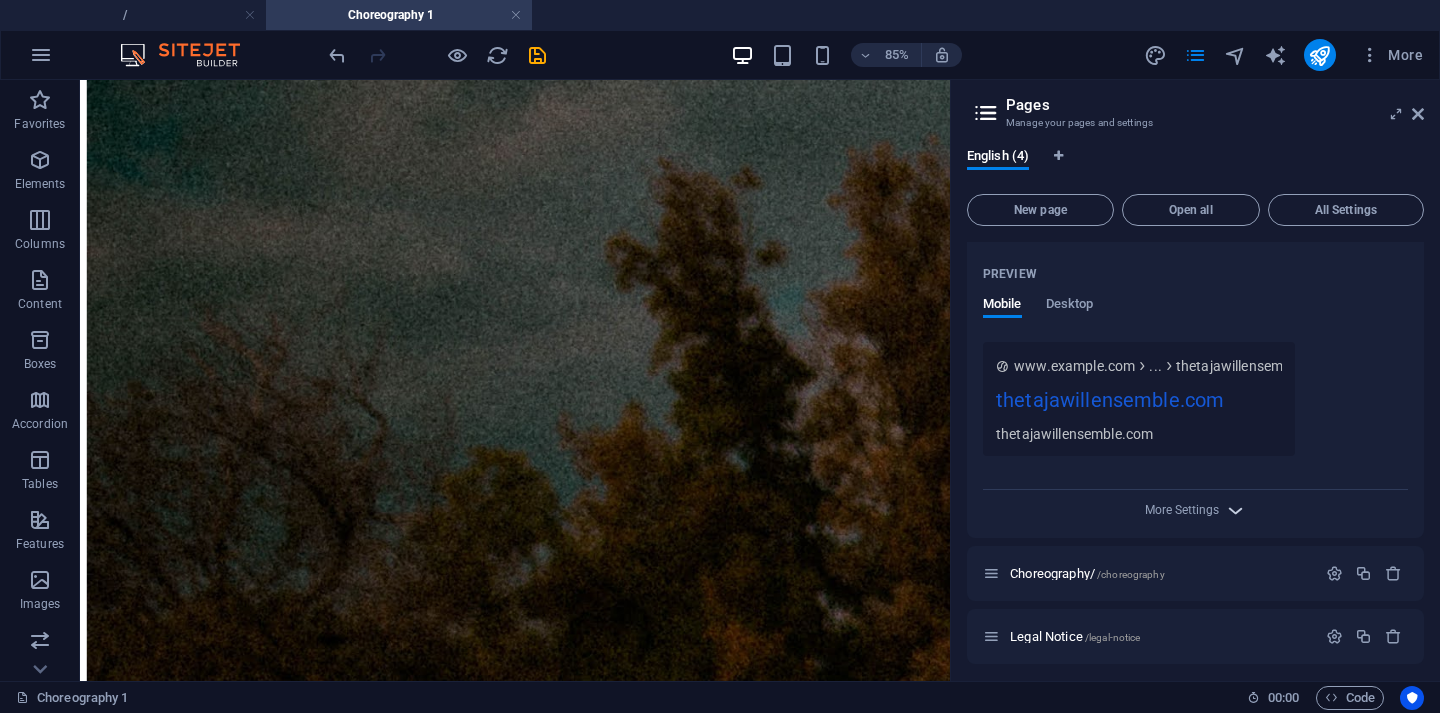 click at bounding box center [1235, 510] 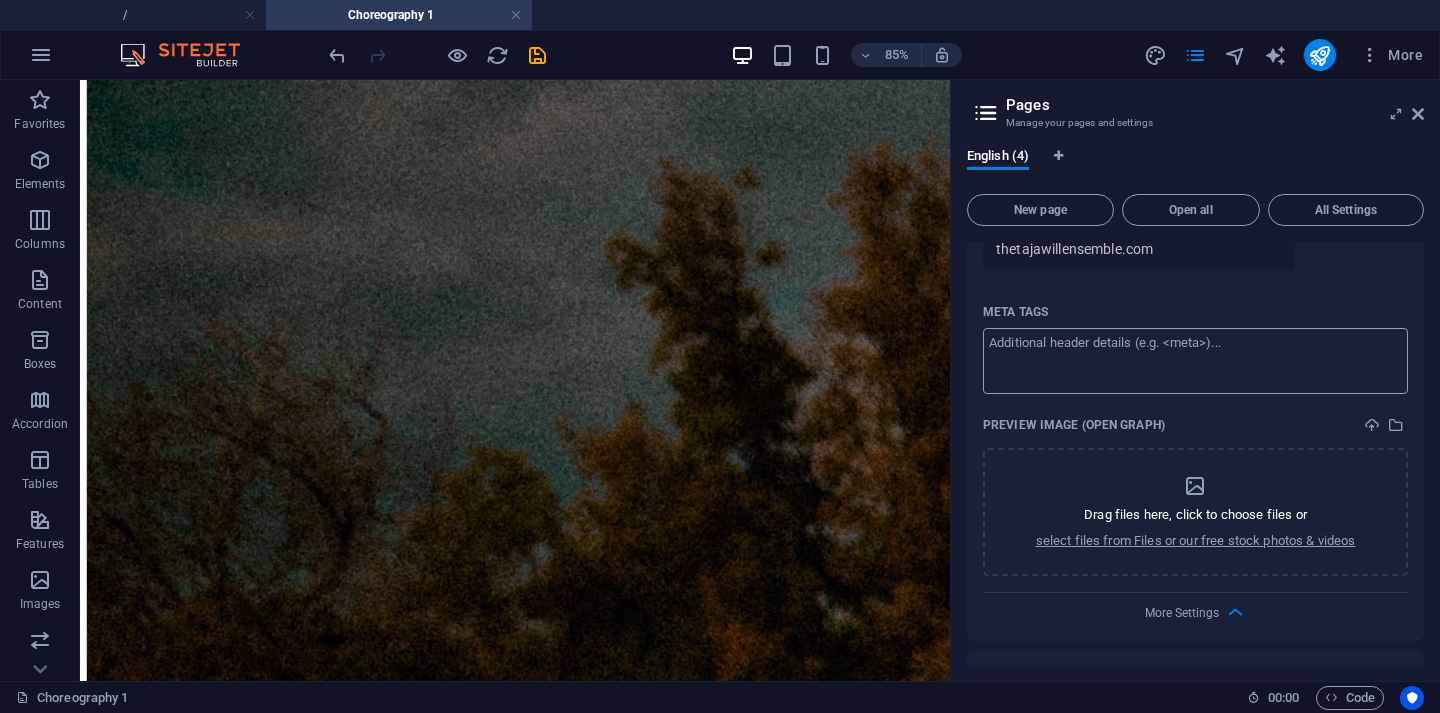 scroll, scrollTop: 691, scrollLeft: 0, axis: vertical 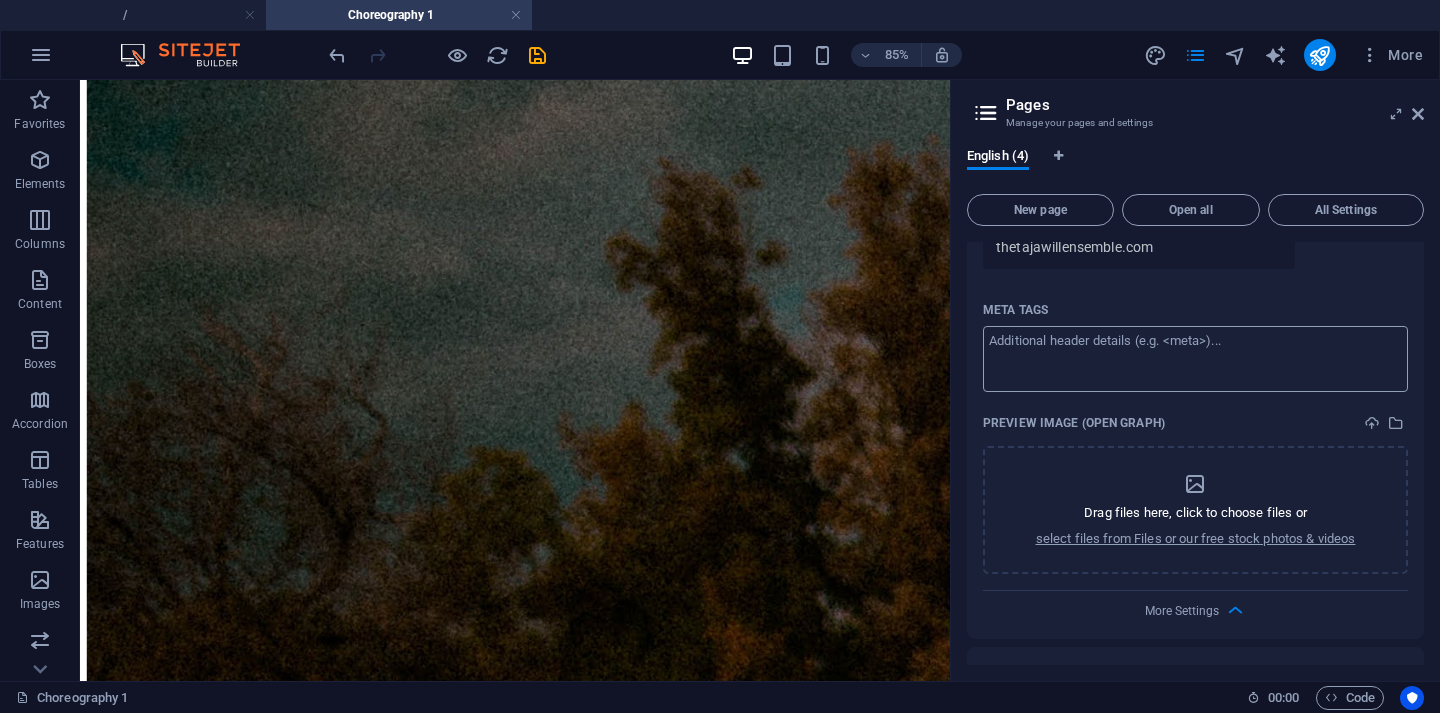 click on "Meta tags ​" at bounding box center [1195, 358] 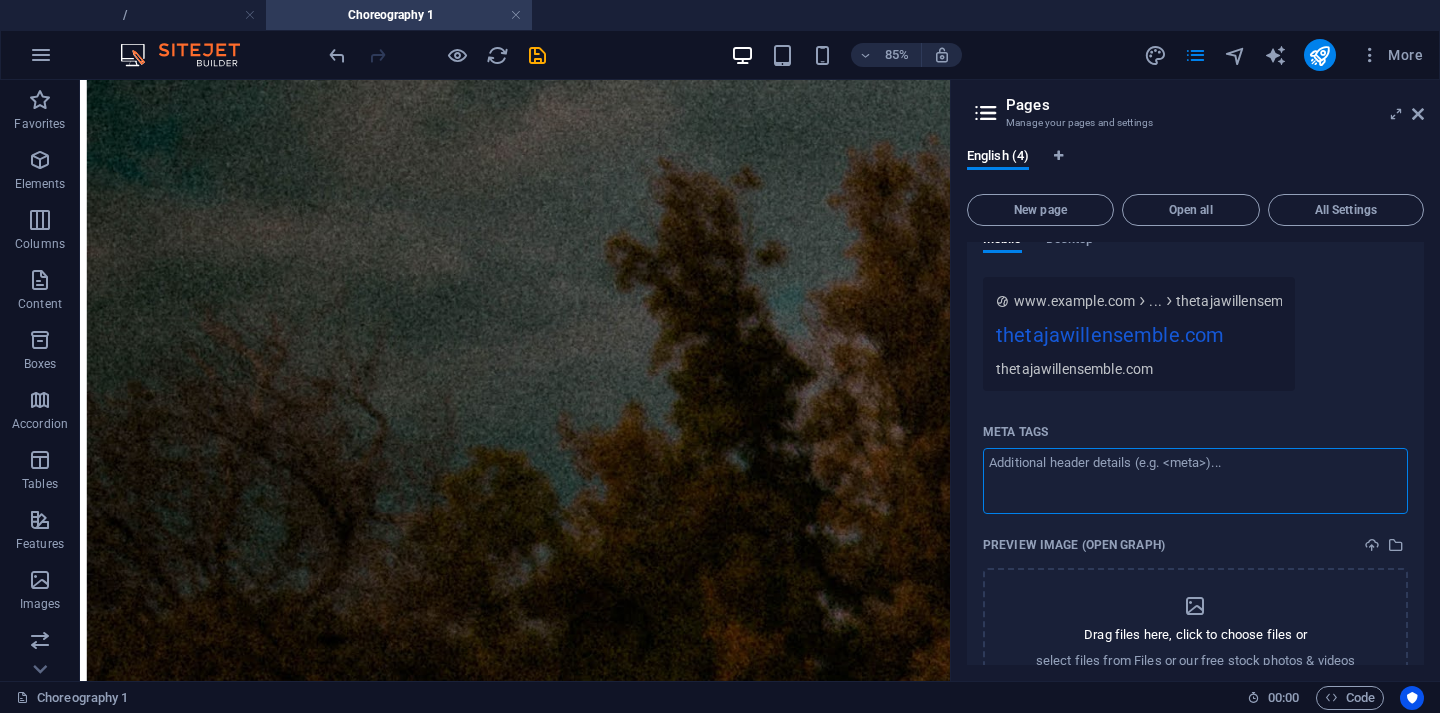 scroll, scrollTop: 544, scrollLeft: 0, axis: vertical 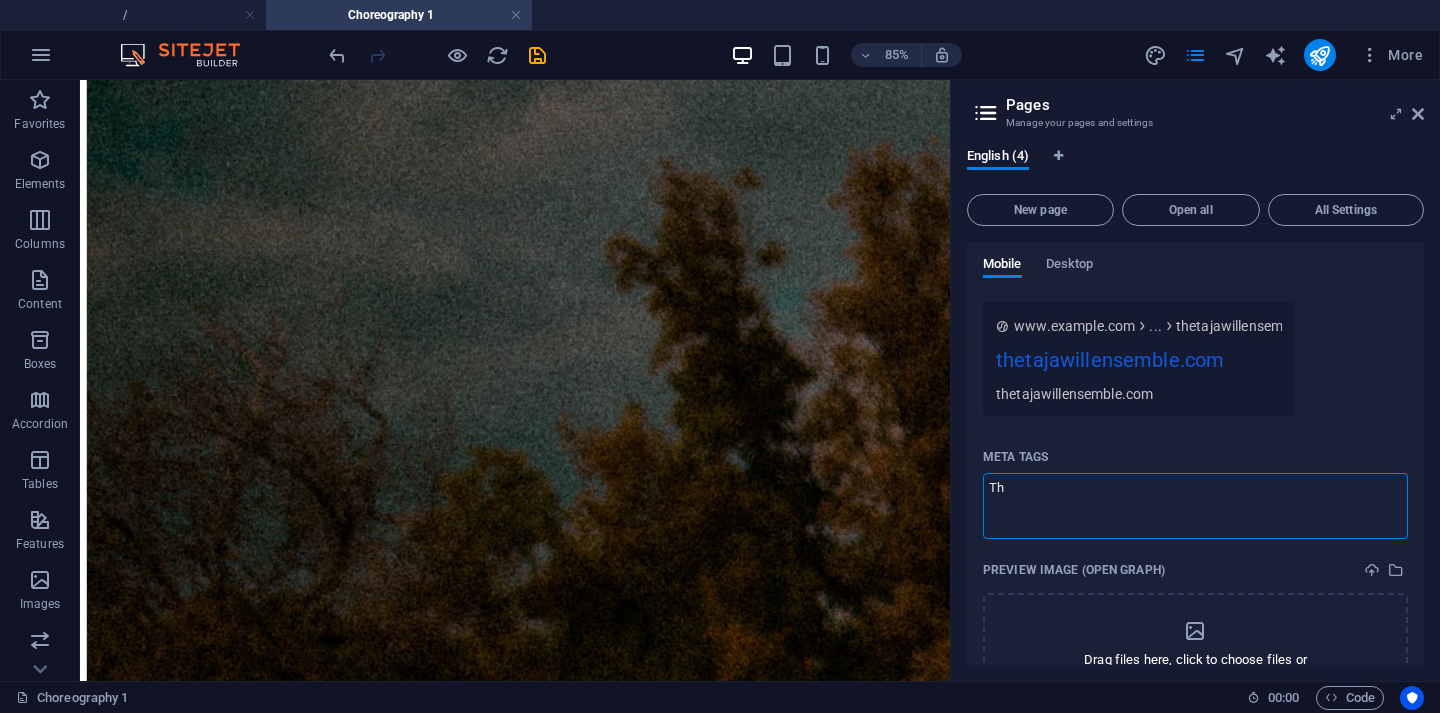 type on "T" 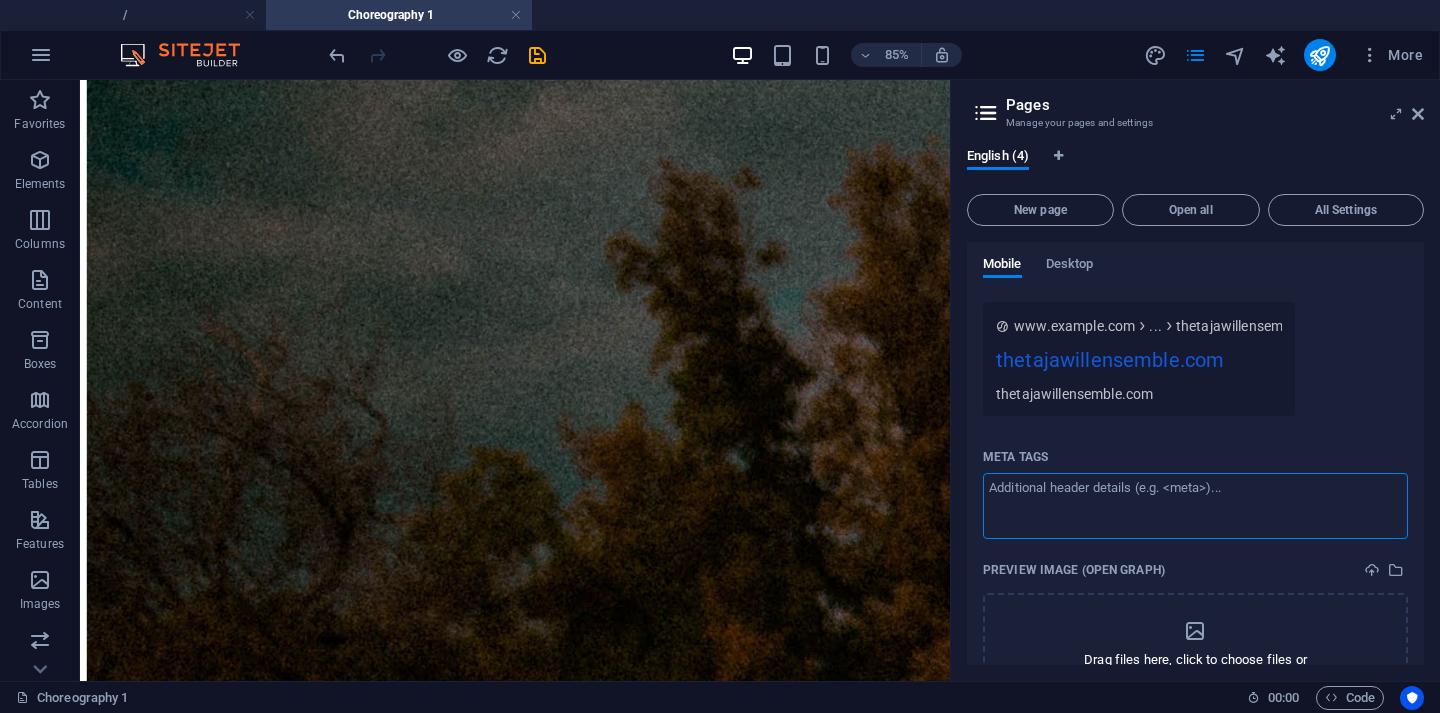 type 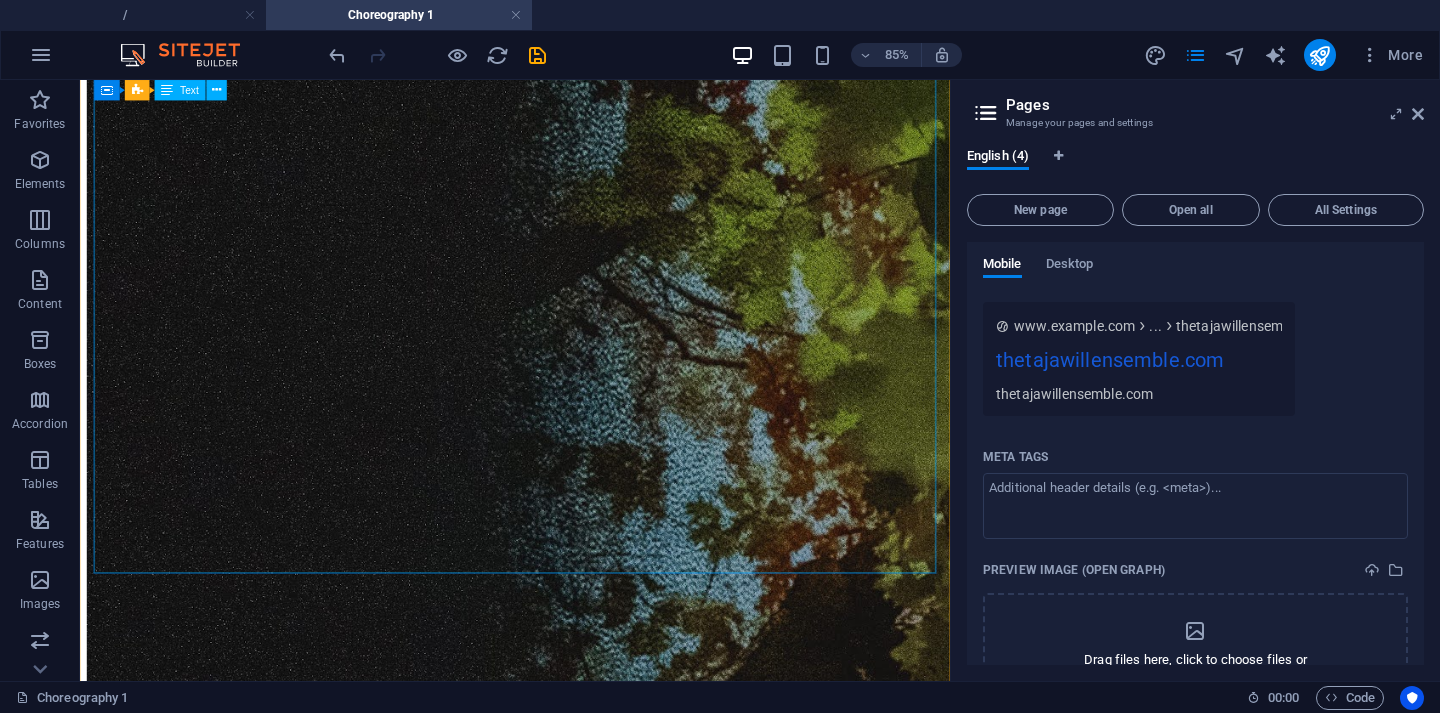 scroll, scrollTop: 1344, scrollLeft: 0, axis: vertical 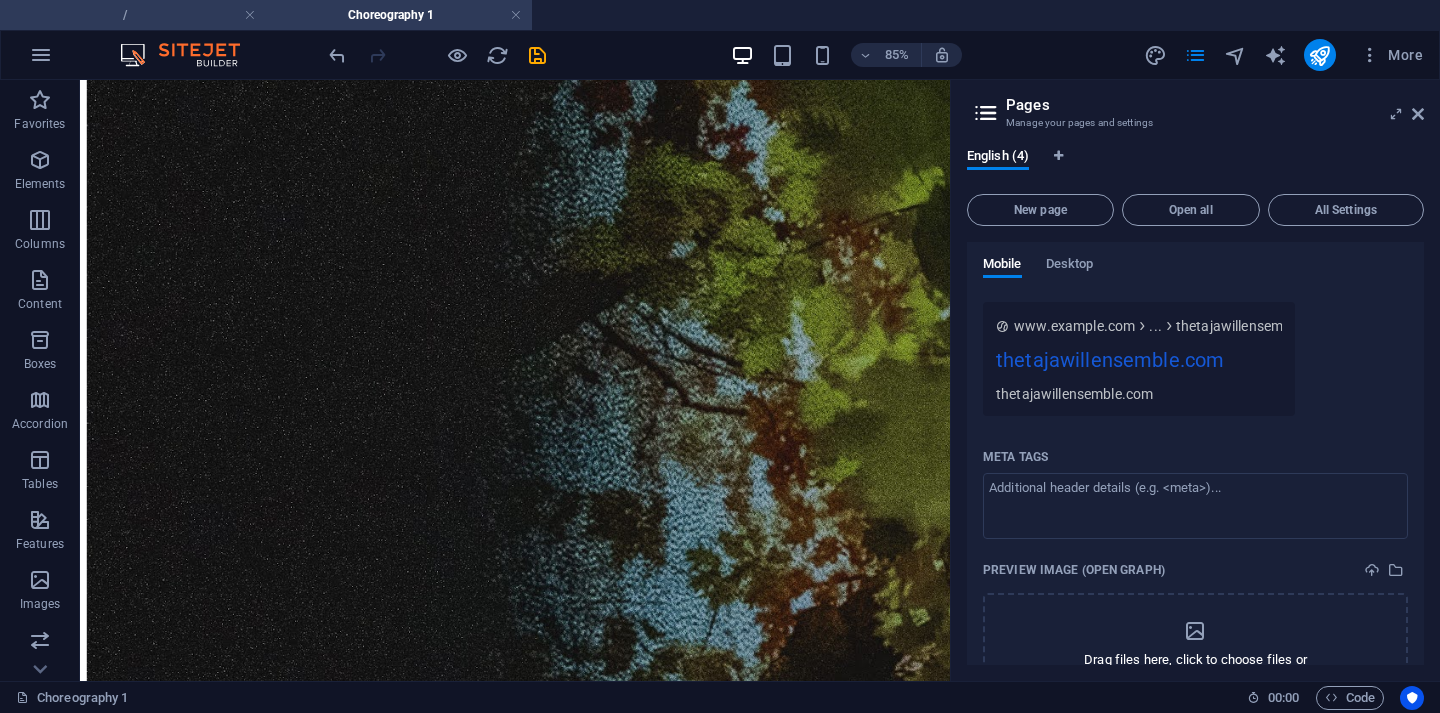 click on "/" at bounding box center (133, 15) 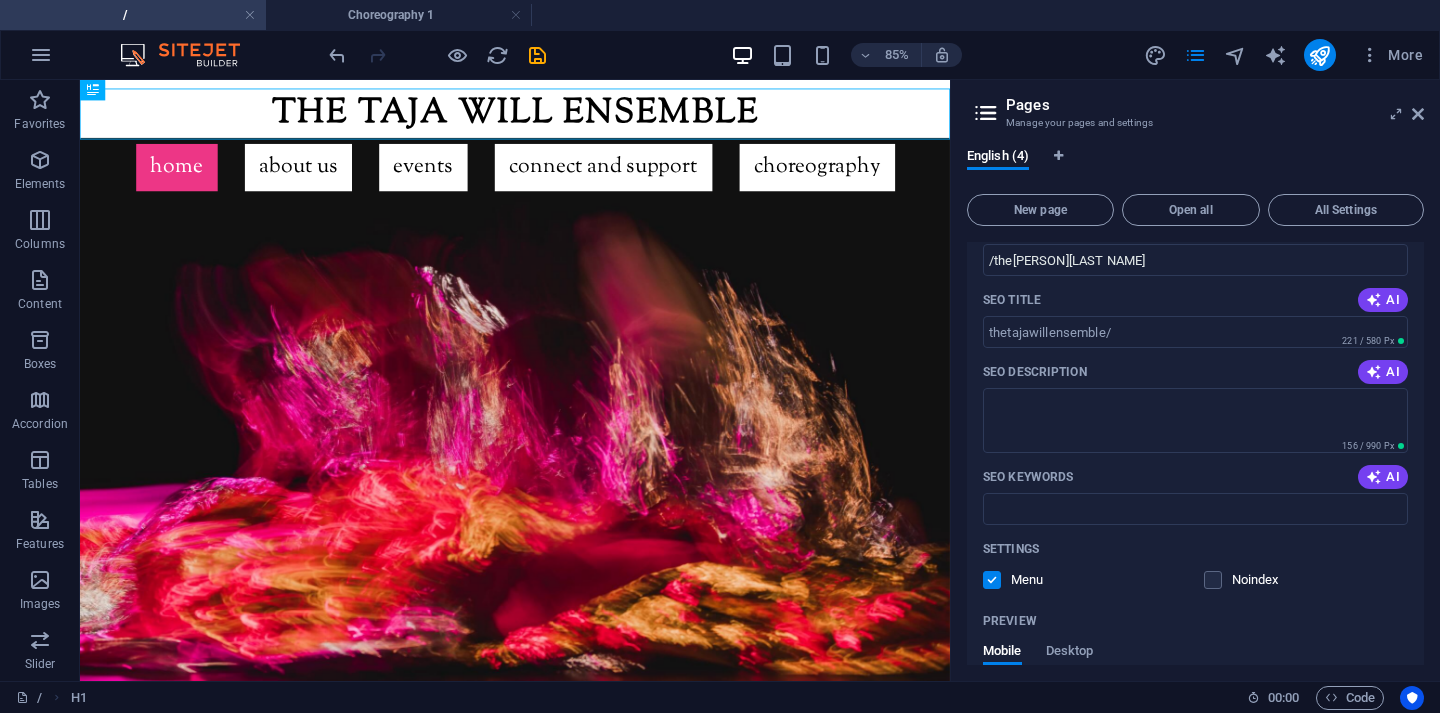 scroll, scrollTop: 158, scrollLeft: 0, axis: vertical 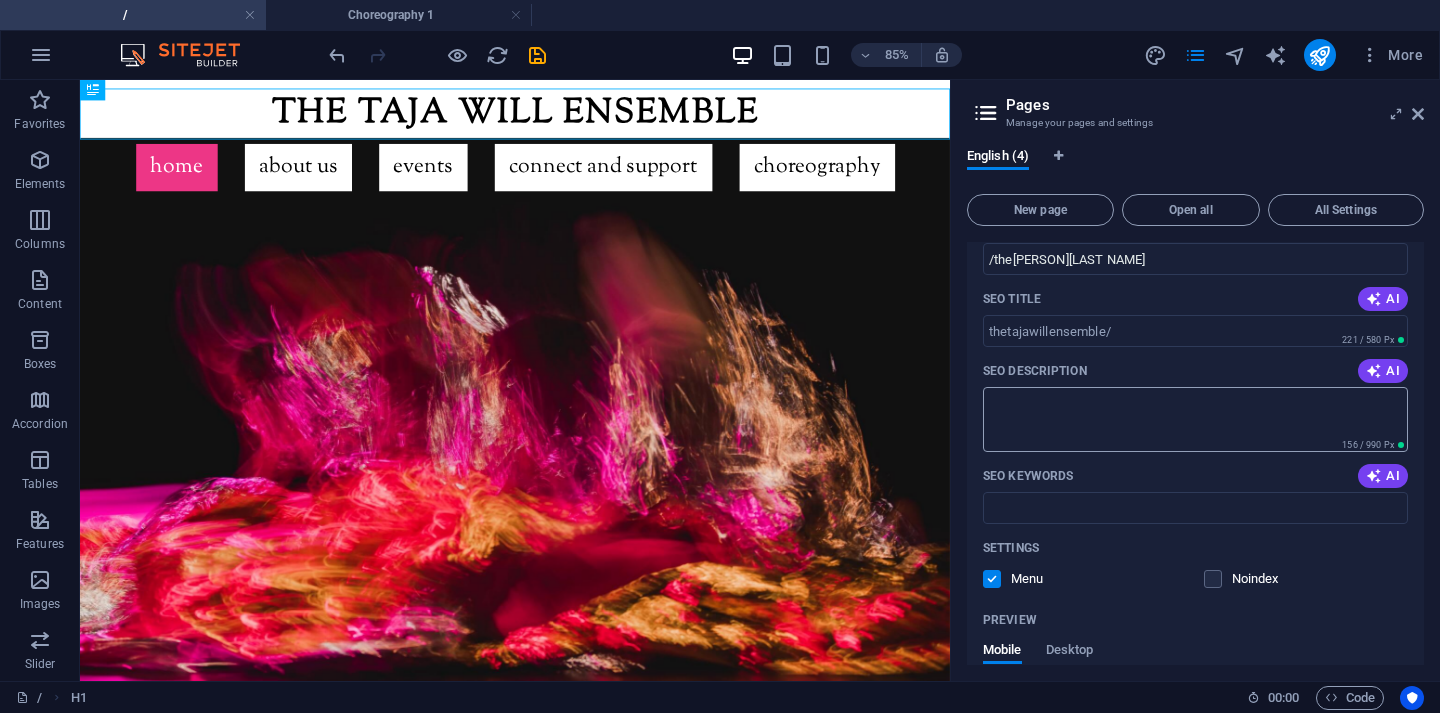 click on "SEO Description" at bounding box center (1195, 419) 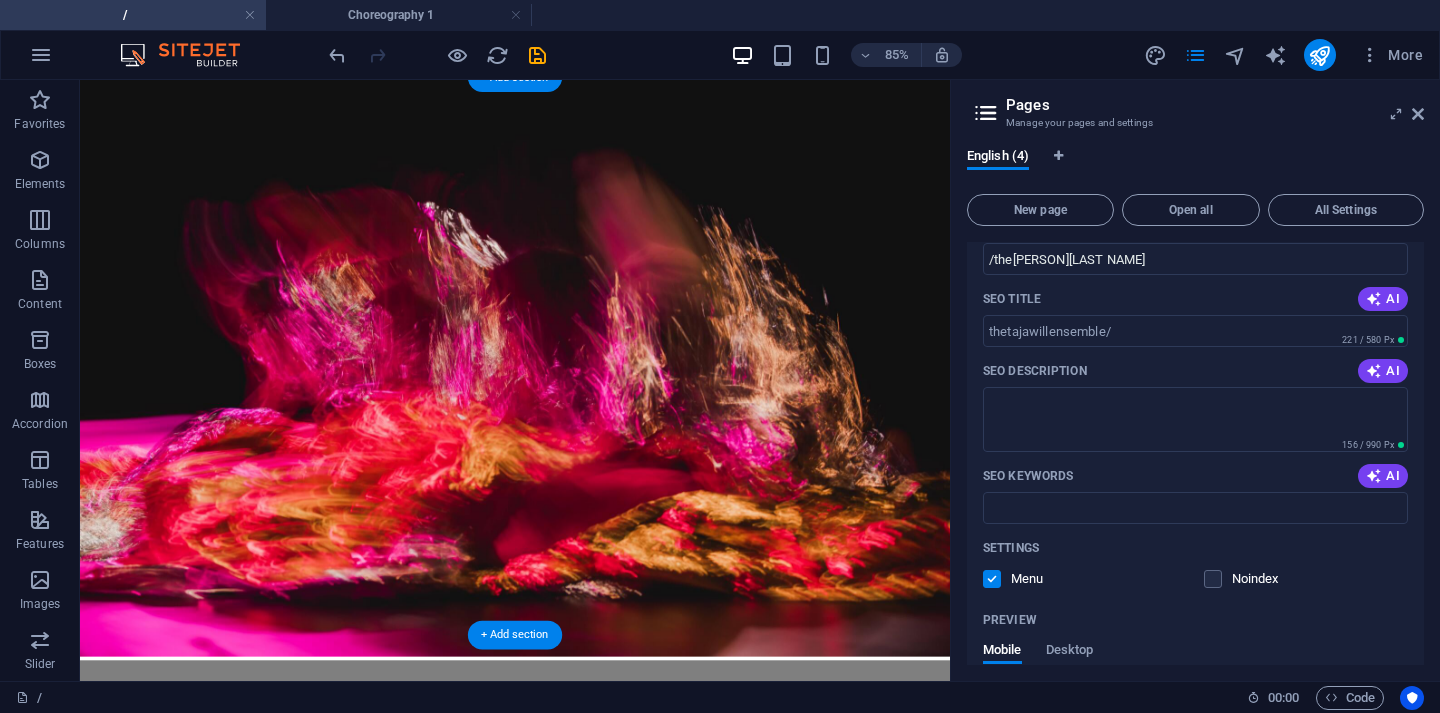 scroll, scrollTop: 142, scrollLeft: 0, axis: vertical 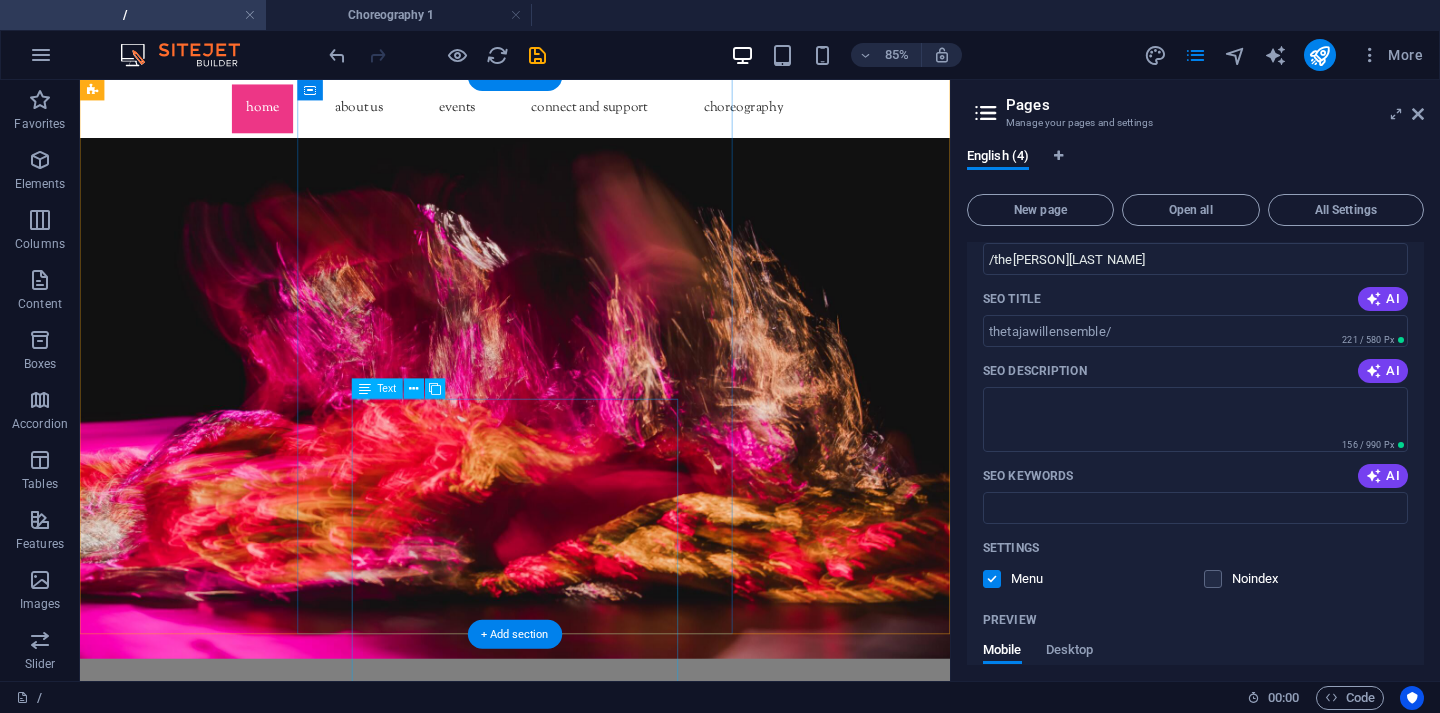 click on "The Taja Will Ensemble (TWE) is a social justice-minded dance collective, est. [NUMBER], to support ongoing embodied research and collaboratively created contemporary dance. TWE will perform Dearest Liberator, DISASTER! DISASTER! DISASTER! on August [NUMBER]nd, [NUMBER]3rd, and [NUMBER]4th, [YEAR] at ODC Theater, San Francisco" at bounding box center [592, 1152] 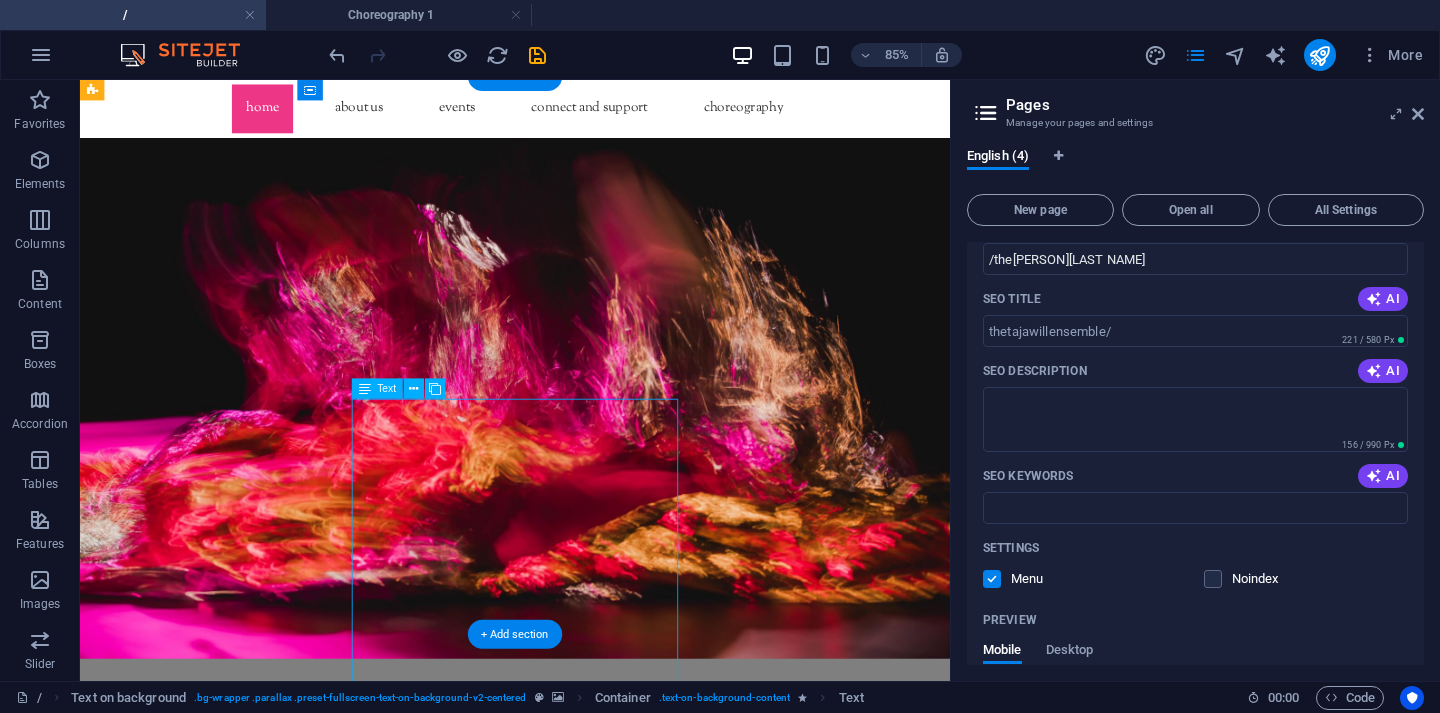 click on "The Taja Will Ensemble (TWE) is a social justice-minded dance collective, est. [NUMBER], to support ongoing embodied research and collaboratively created contemporary dance. TWE will perform Dearest Liberator, DISASTER! DISASTER! DISASTER! on August [NUMBER]nd, [NUMBER]3rd, and [NUMBER]4th, [YEAR] at ODC Theater, San Francisco" at bounding box center (592, 1152) 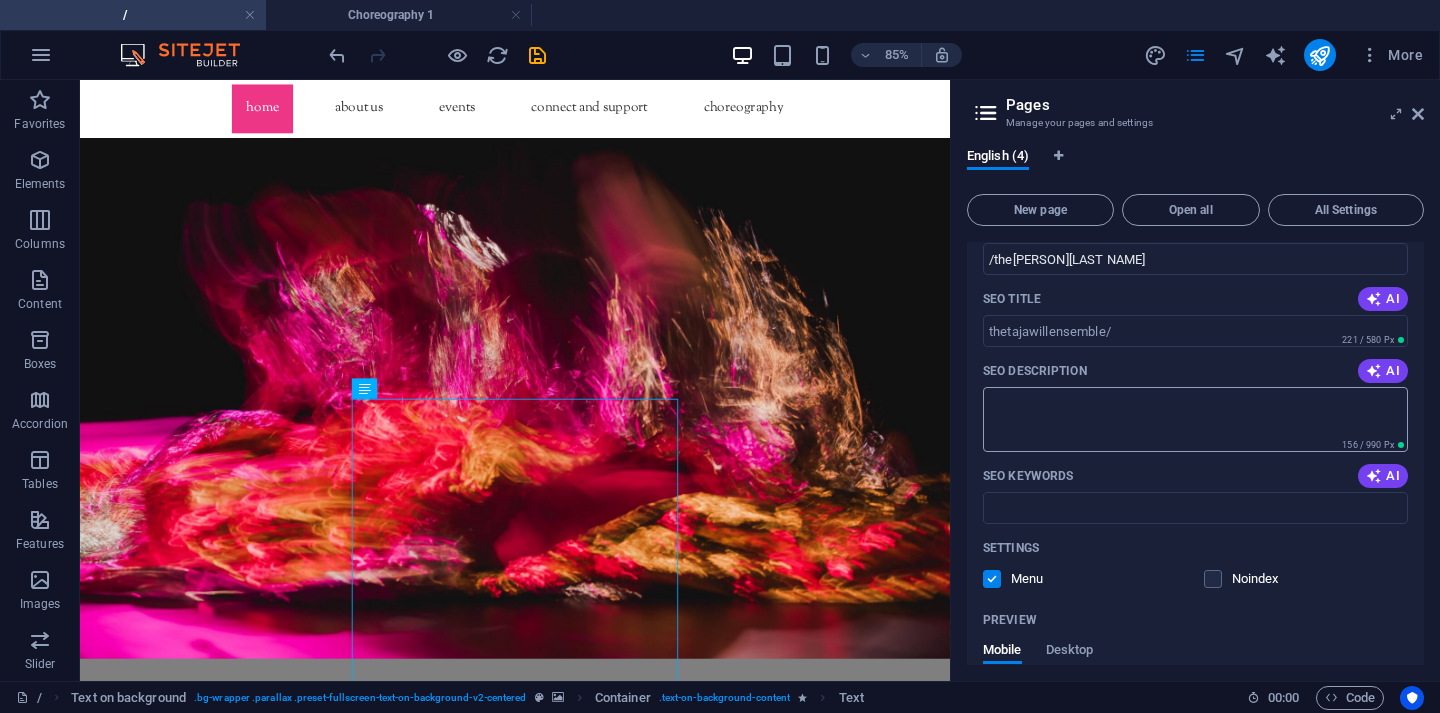 click on "SEO Description" at bounding box center [1195, 419] 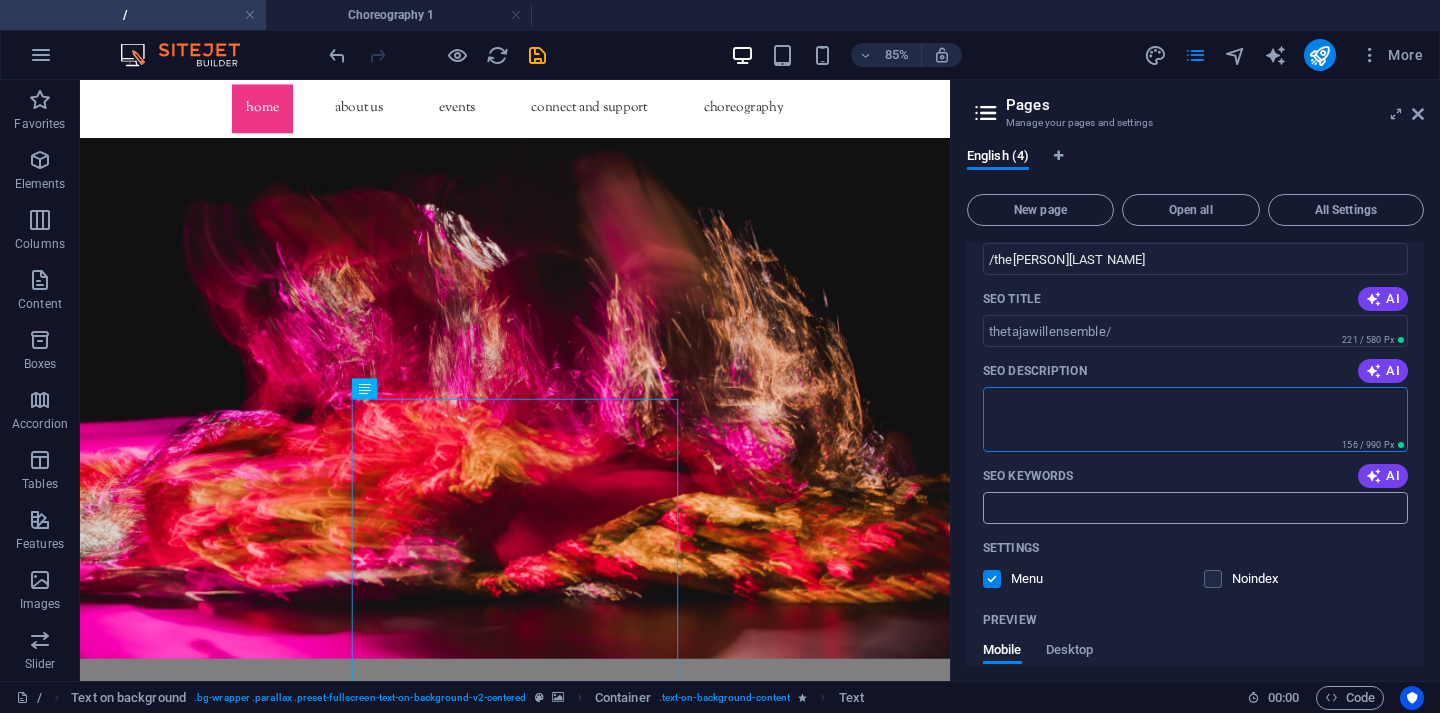 click on "SEO Keywords" at bounding box center [1195, 508] 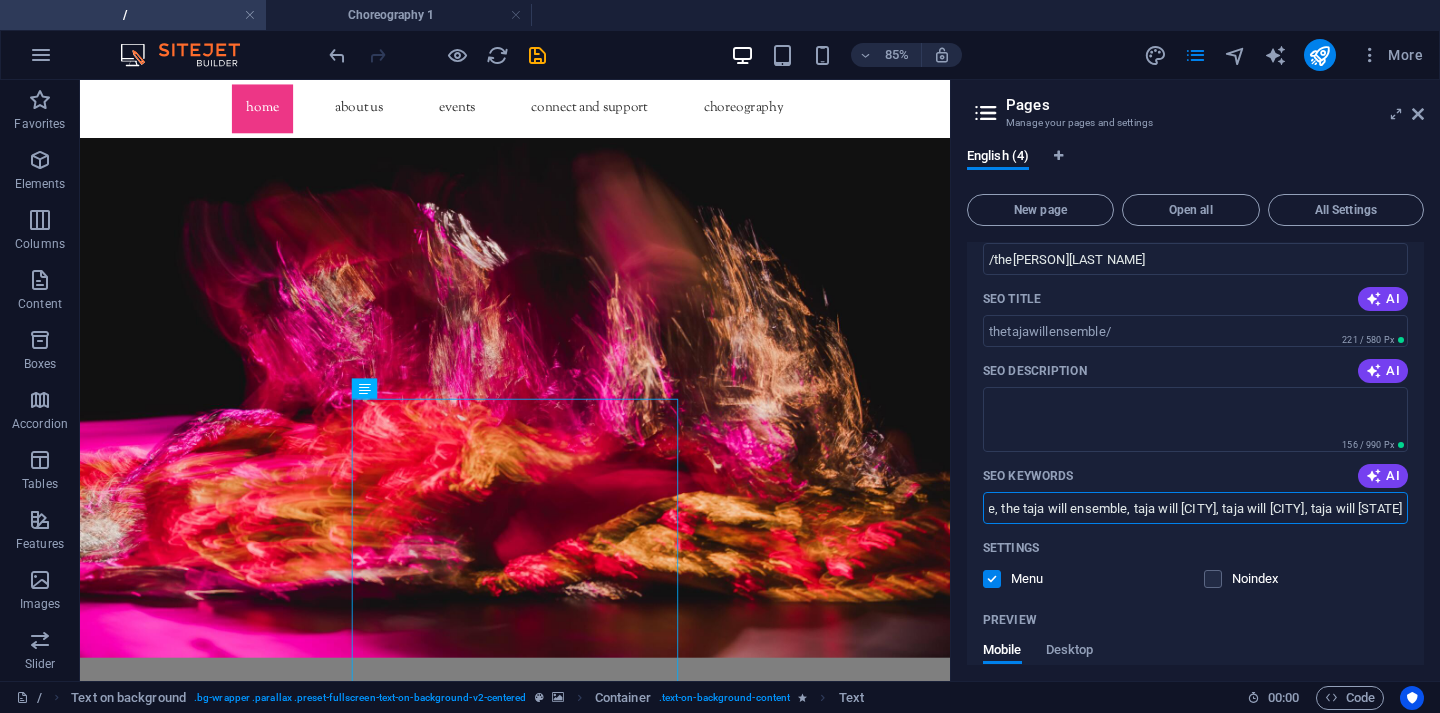 scroll, scrollTop: 0, scrollLeft: 211, axis: horizontal 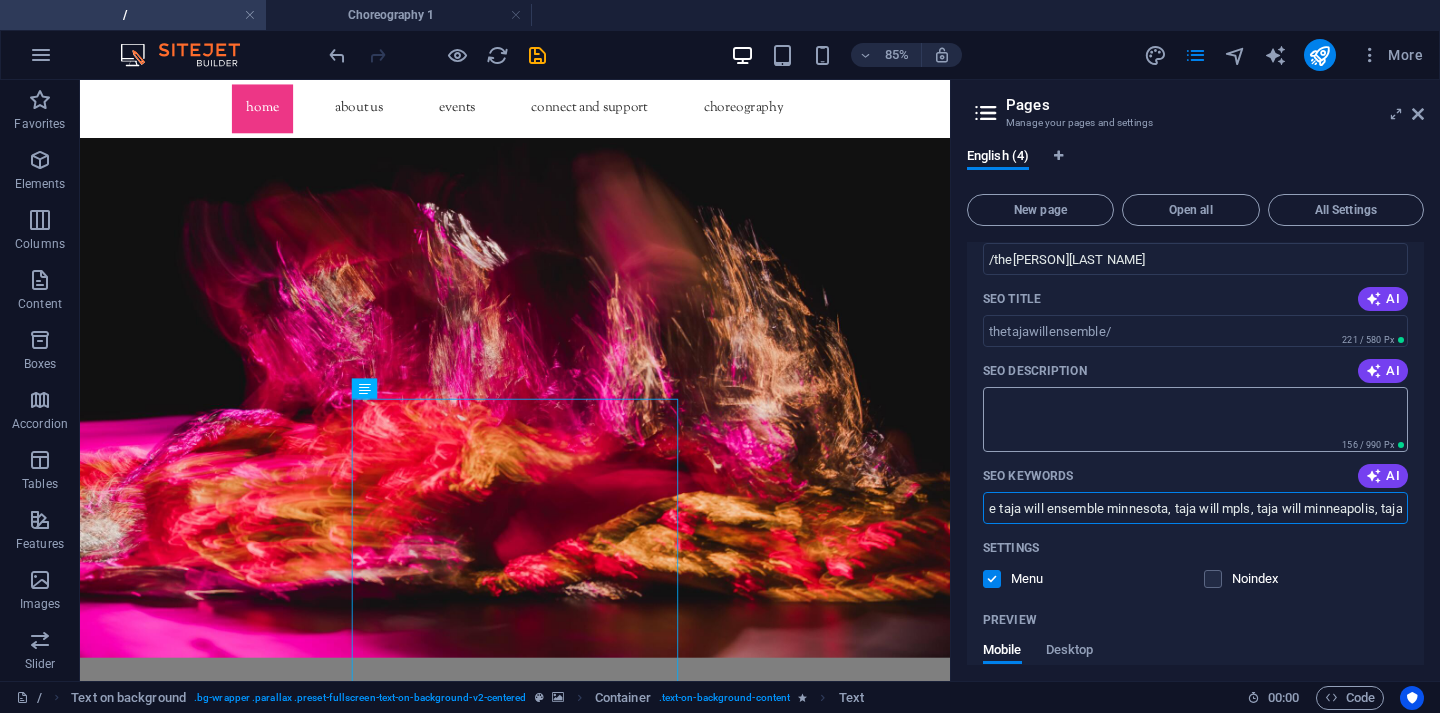 type on "taja will, taja will ensemble, the taja will ensemble, the taja will ensemble mpls, the taja will ensemble minneapolis, the taja will ensemble minnesota, taja will mpls, taja will minneapolis, taja will minnesota" 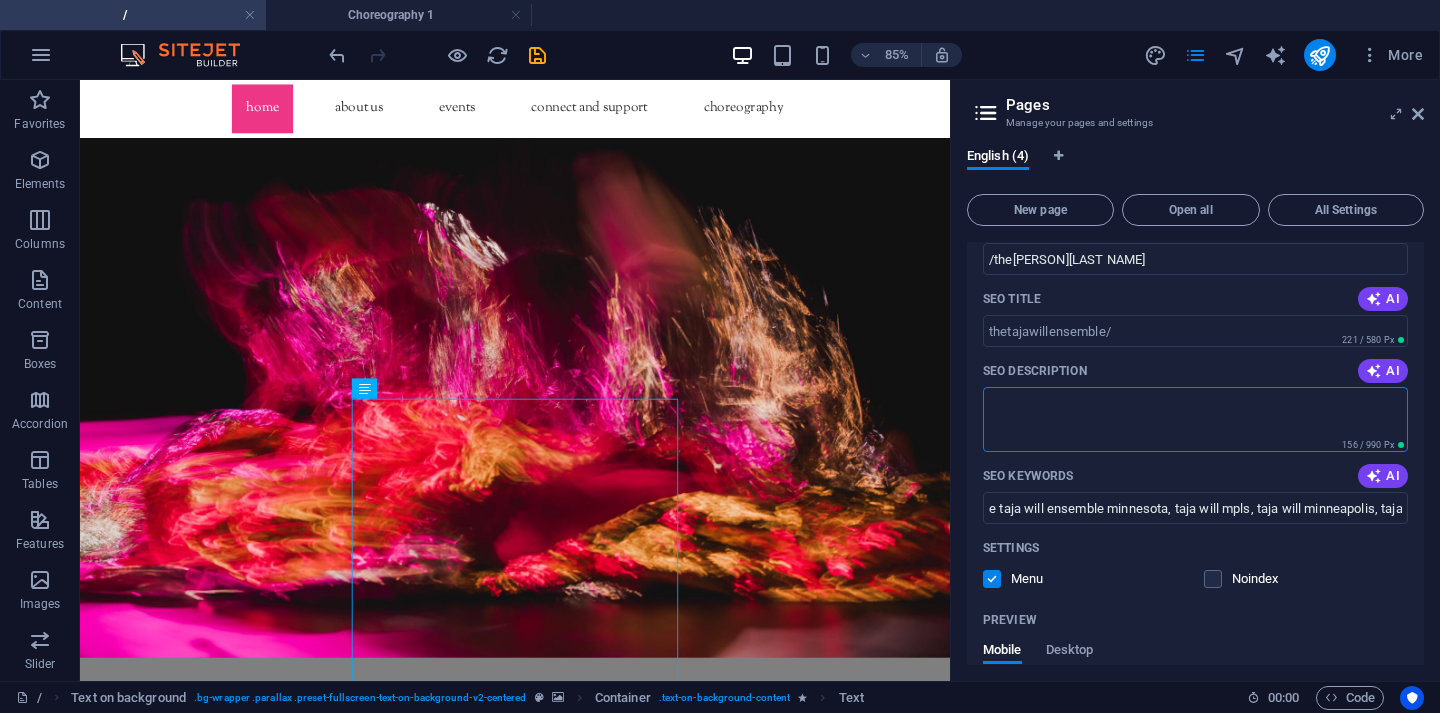 scroll, scrollTop: 0, scrollLeft: 0, axis: both 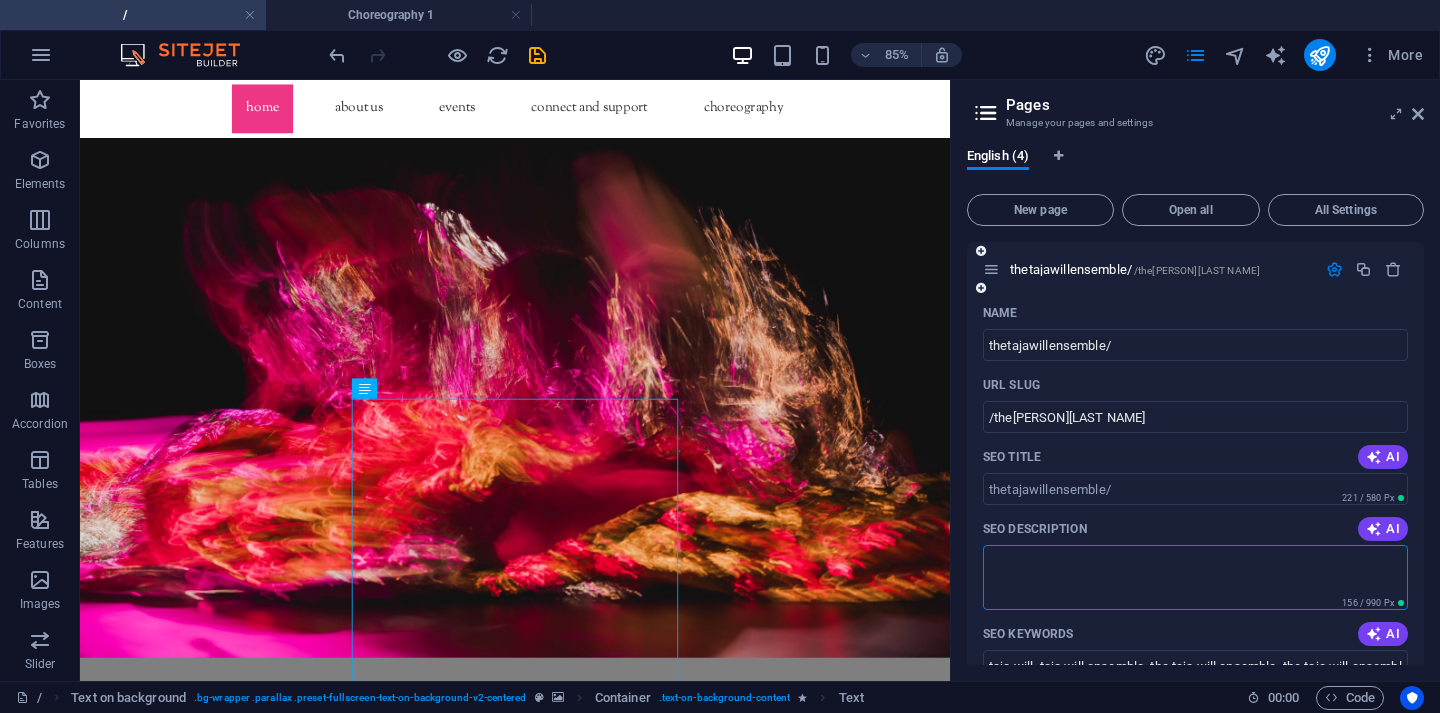 click at bounding box center (1334, 269) 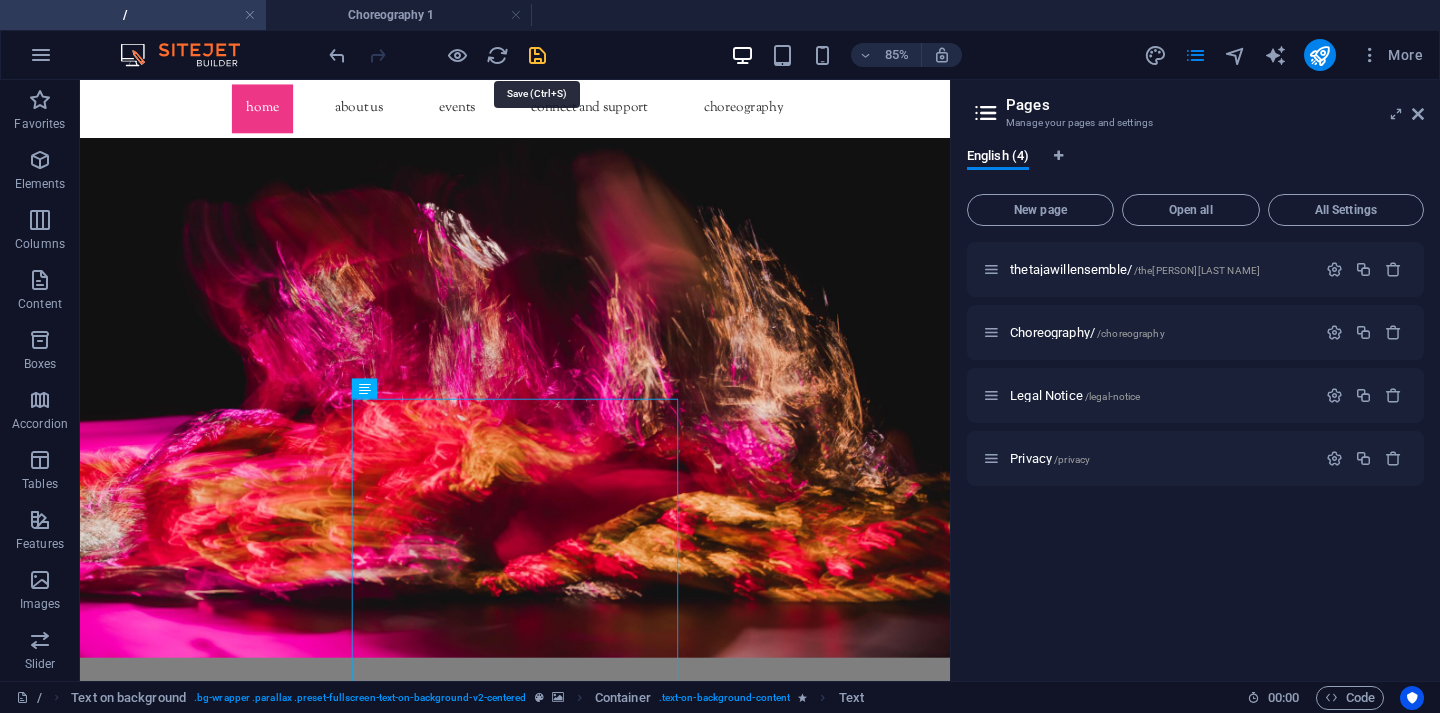 click at bounding box center [537, 55] 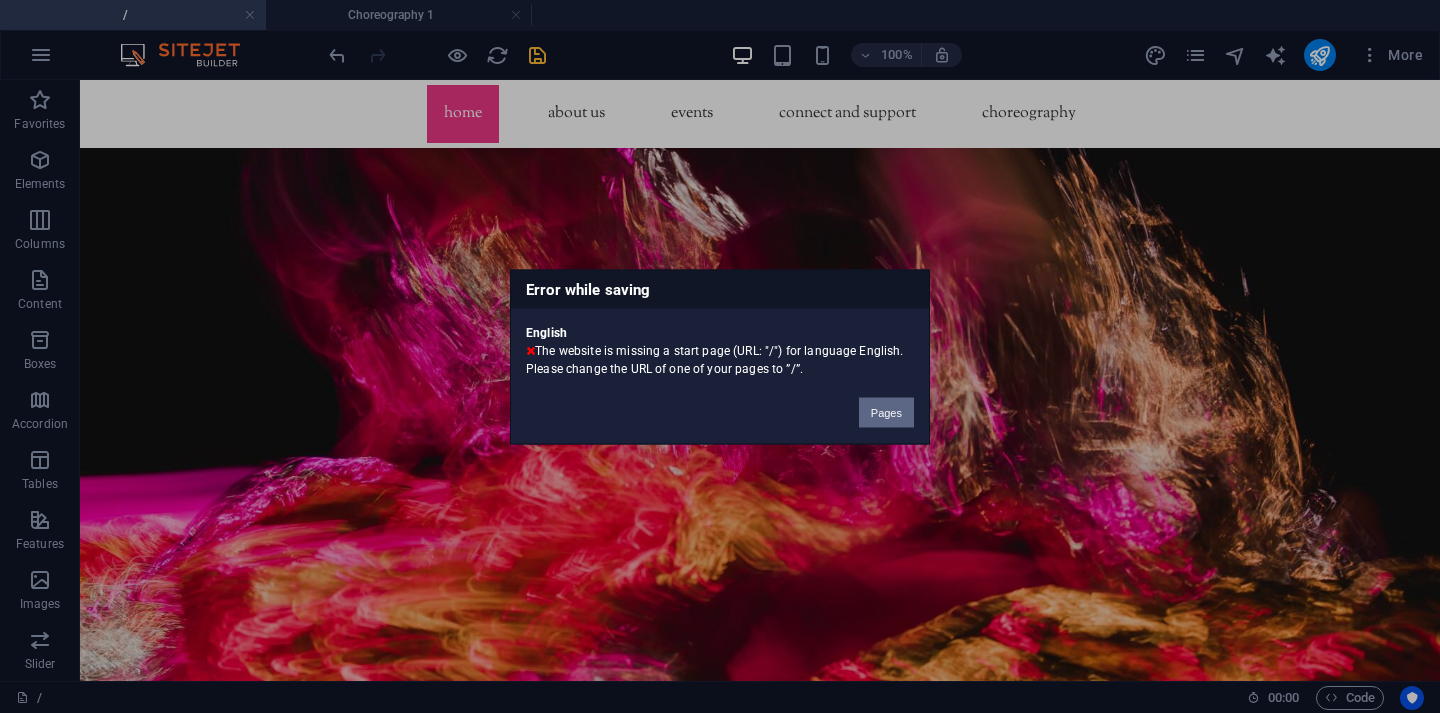 click on "Pages" at bounding box center (886, 412) 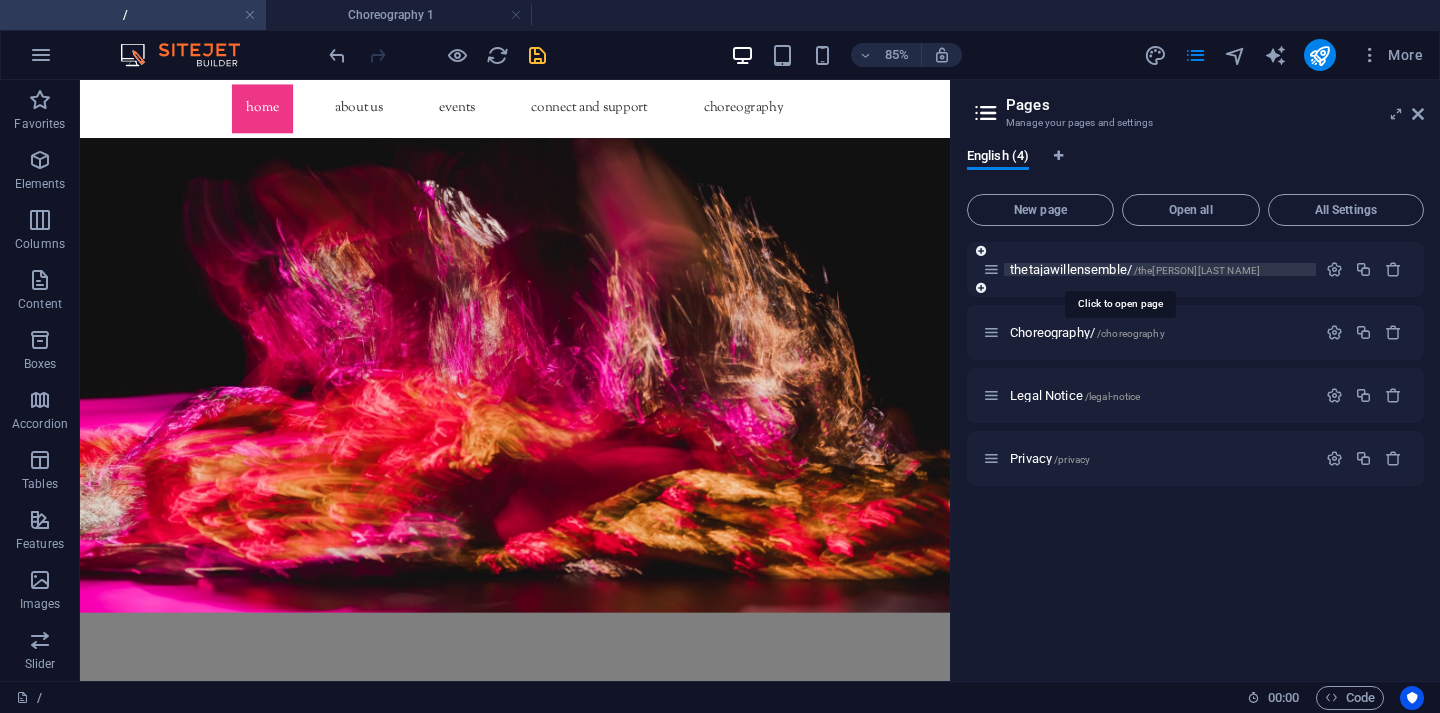 click on "thetajawillensemble/ /thetajawillensemble" at bounding box center (1135, 269) 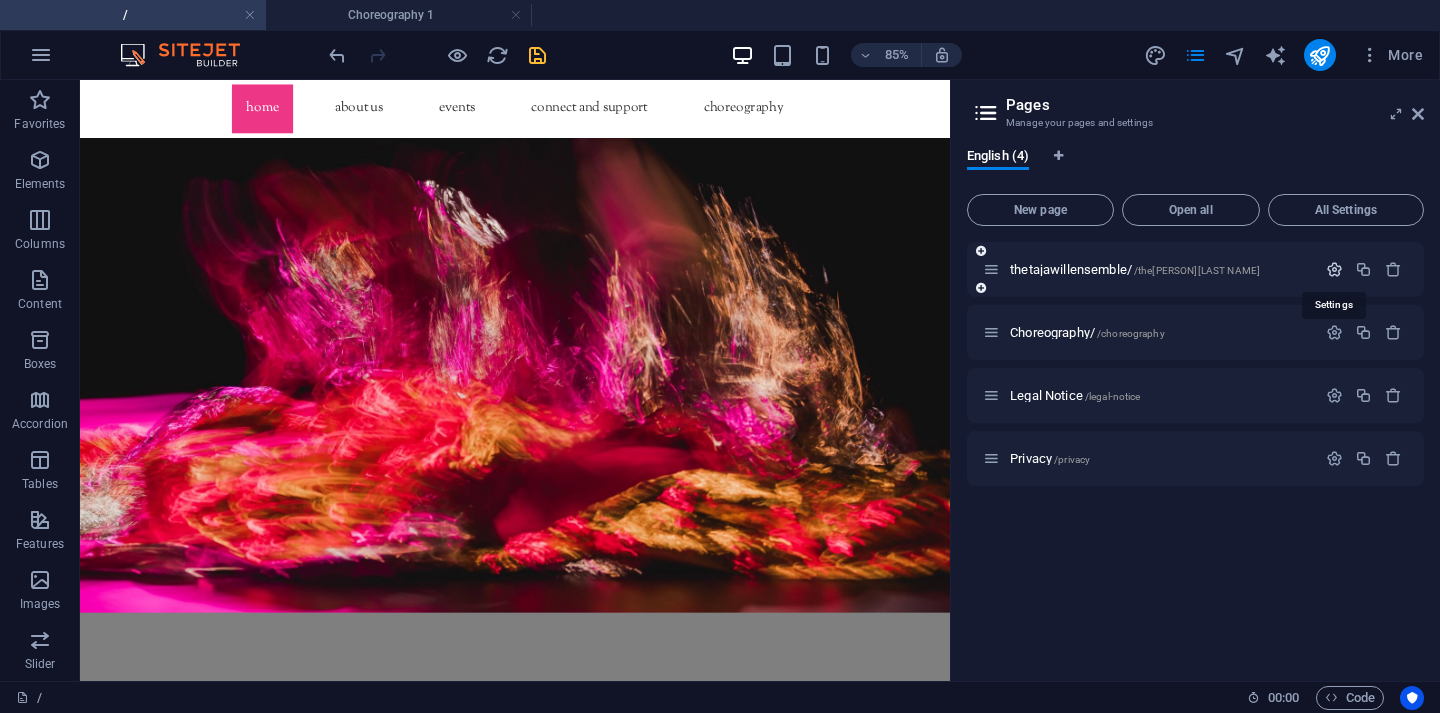 click at bounding box center [1334, 269] 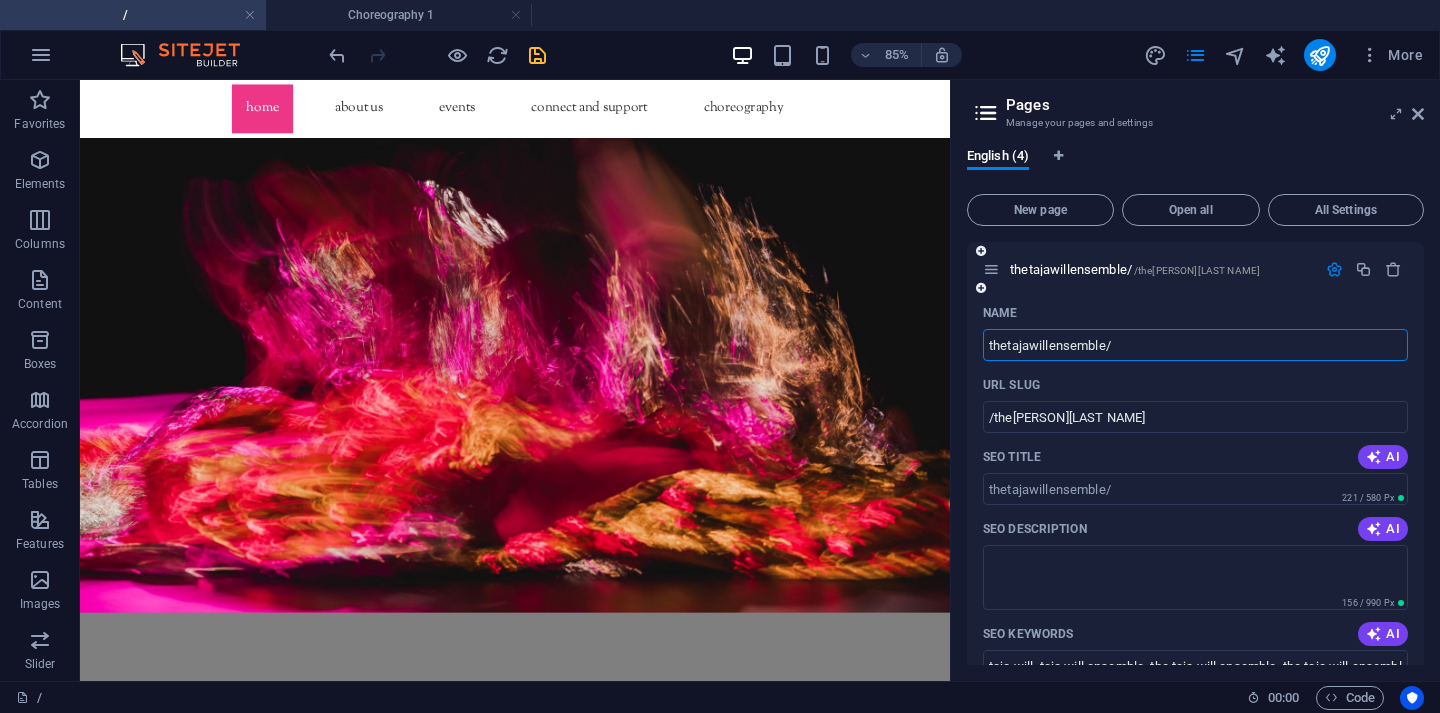click on "thetajawillensemble/" at bounding box center (1195, 345) 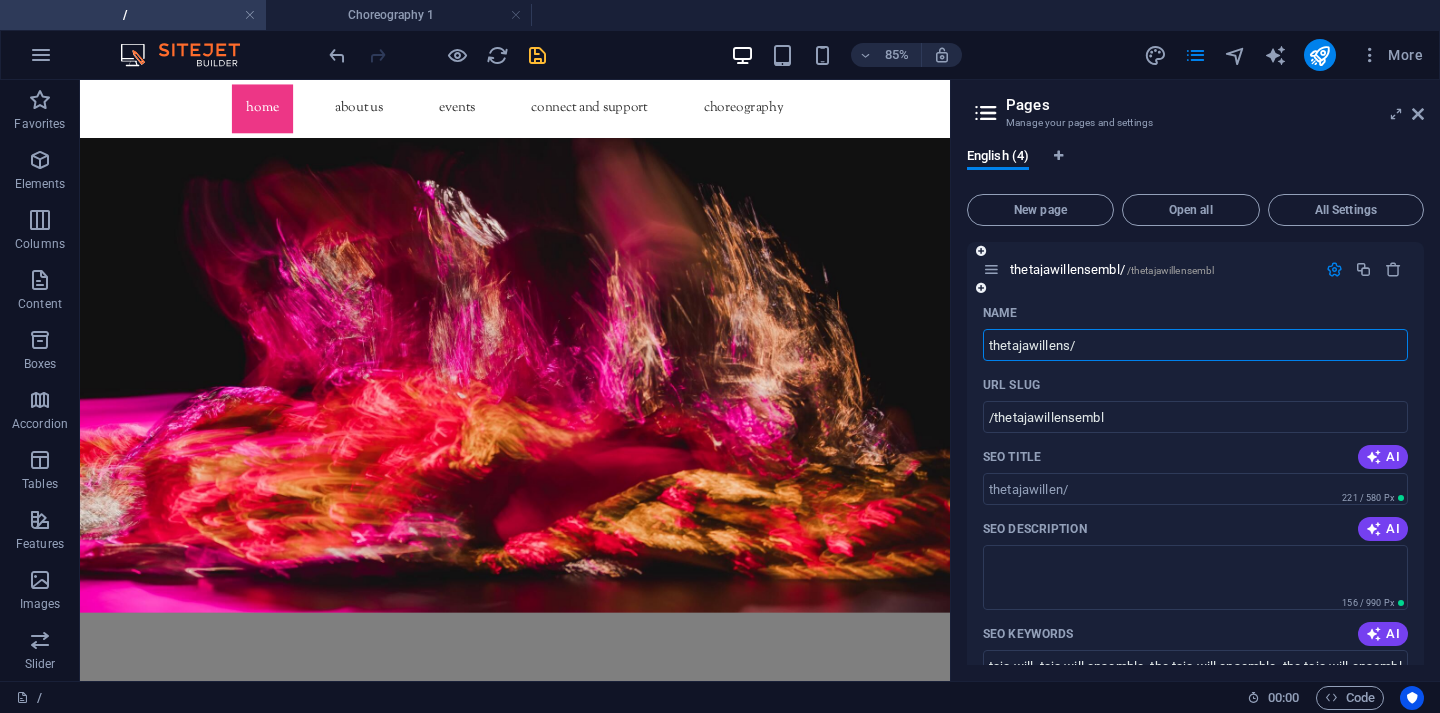 type on "the[PERSON][LAST NAME]/" 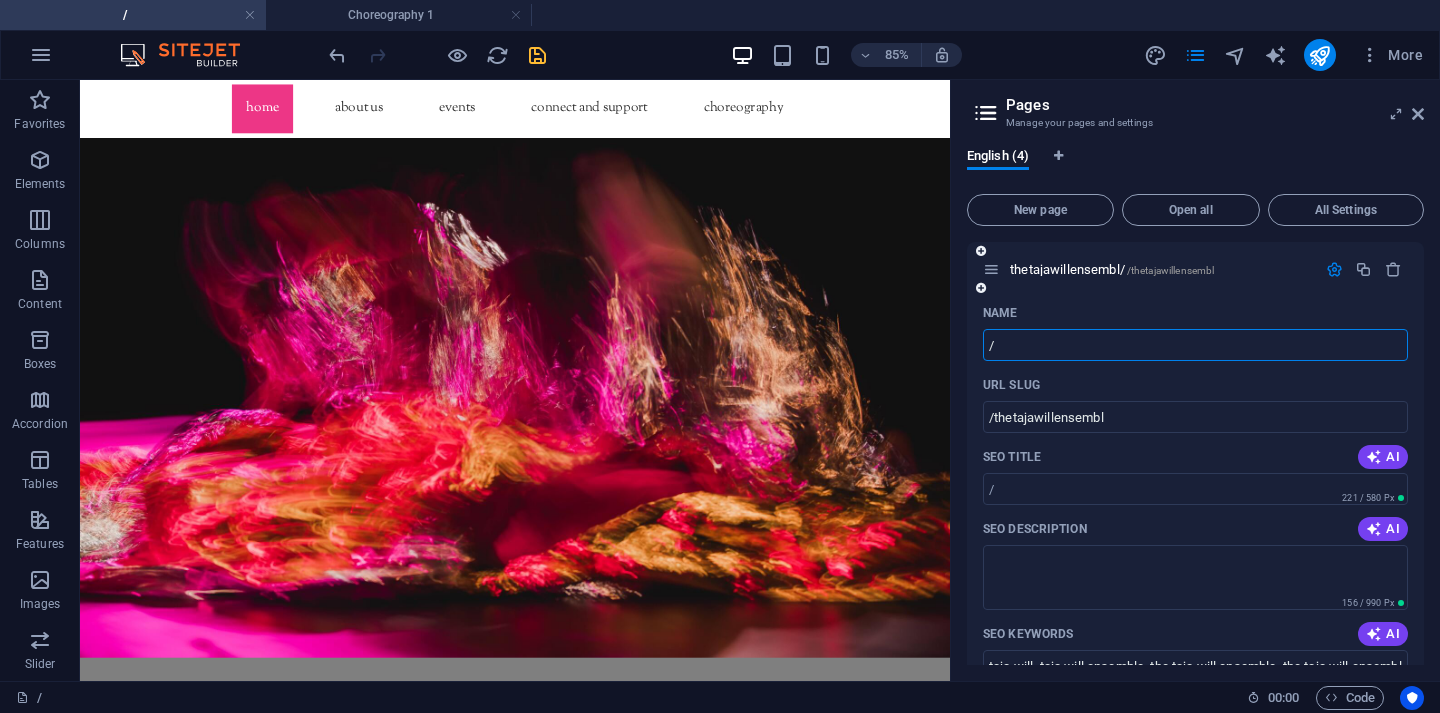 type on "/" 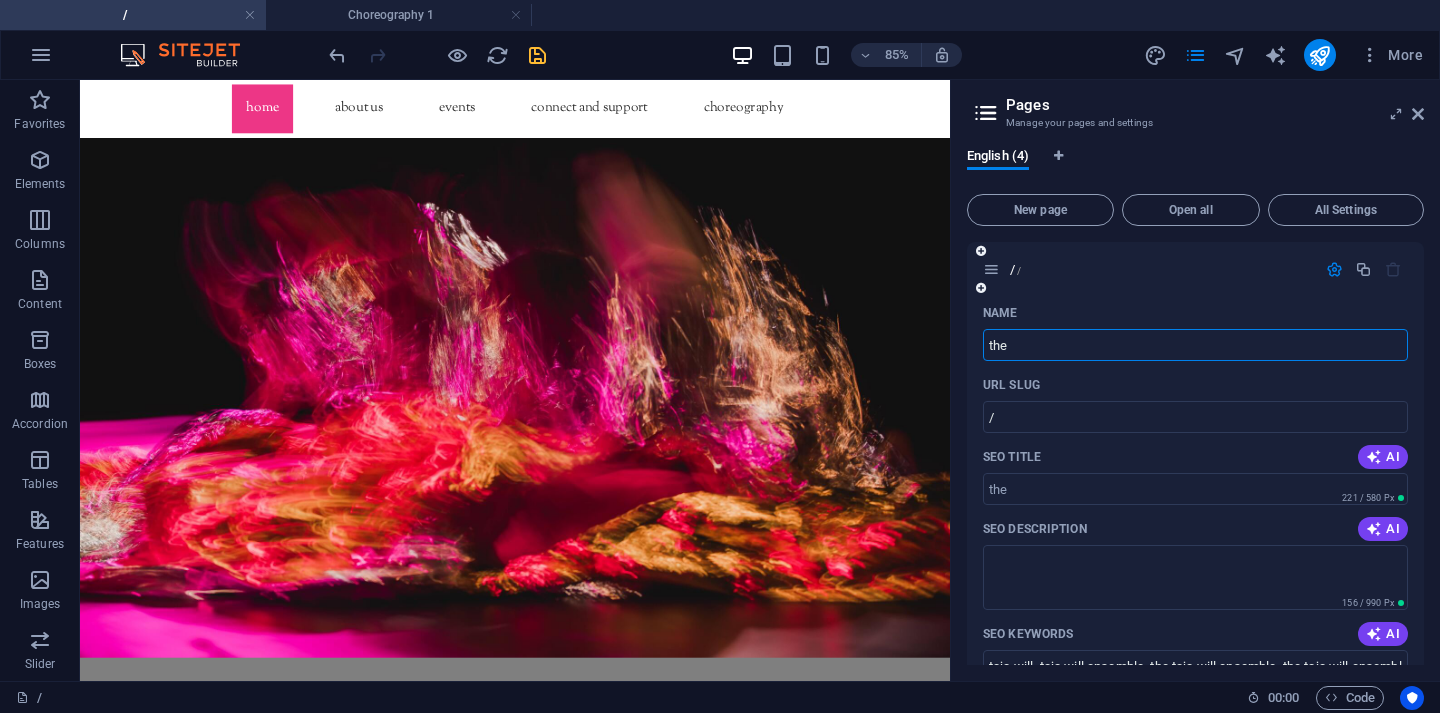 type on "the t" 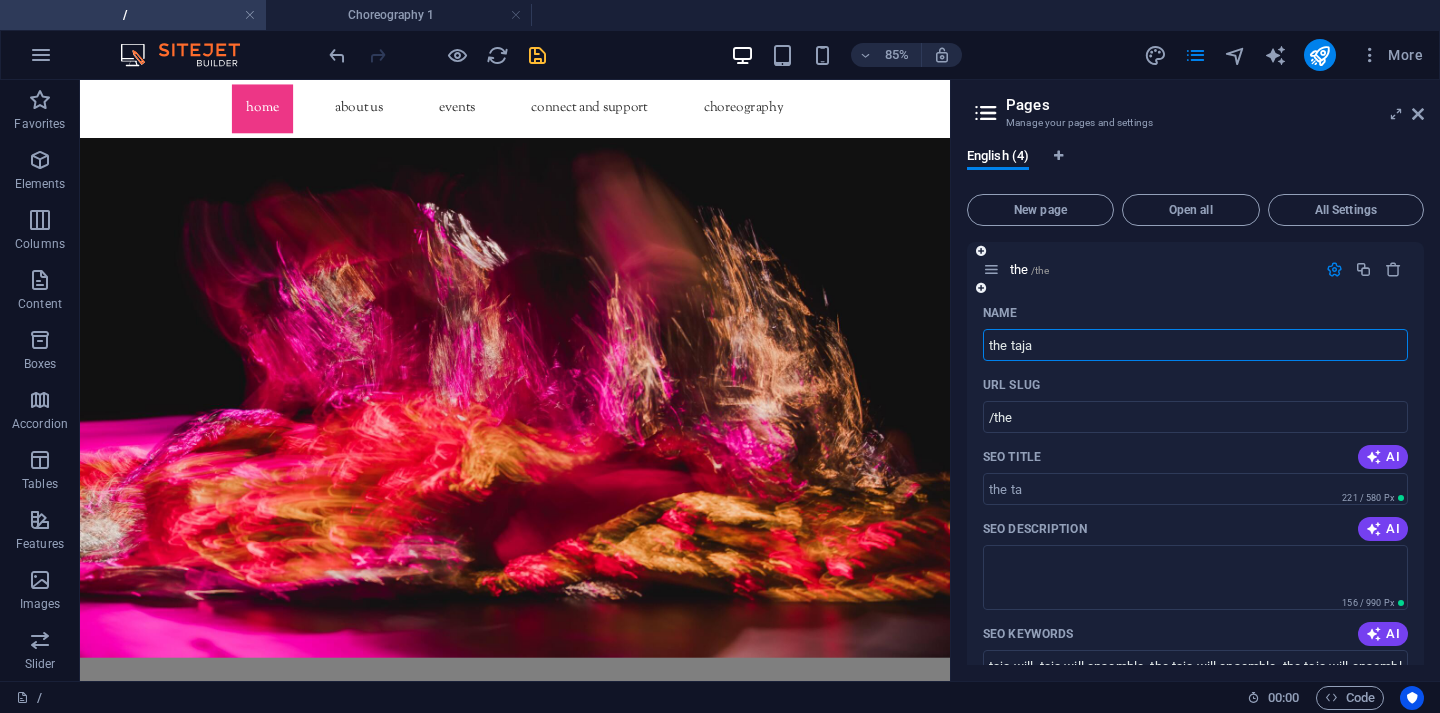 type on "the taja" 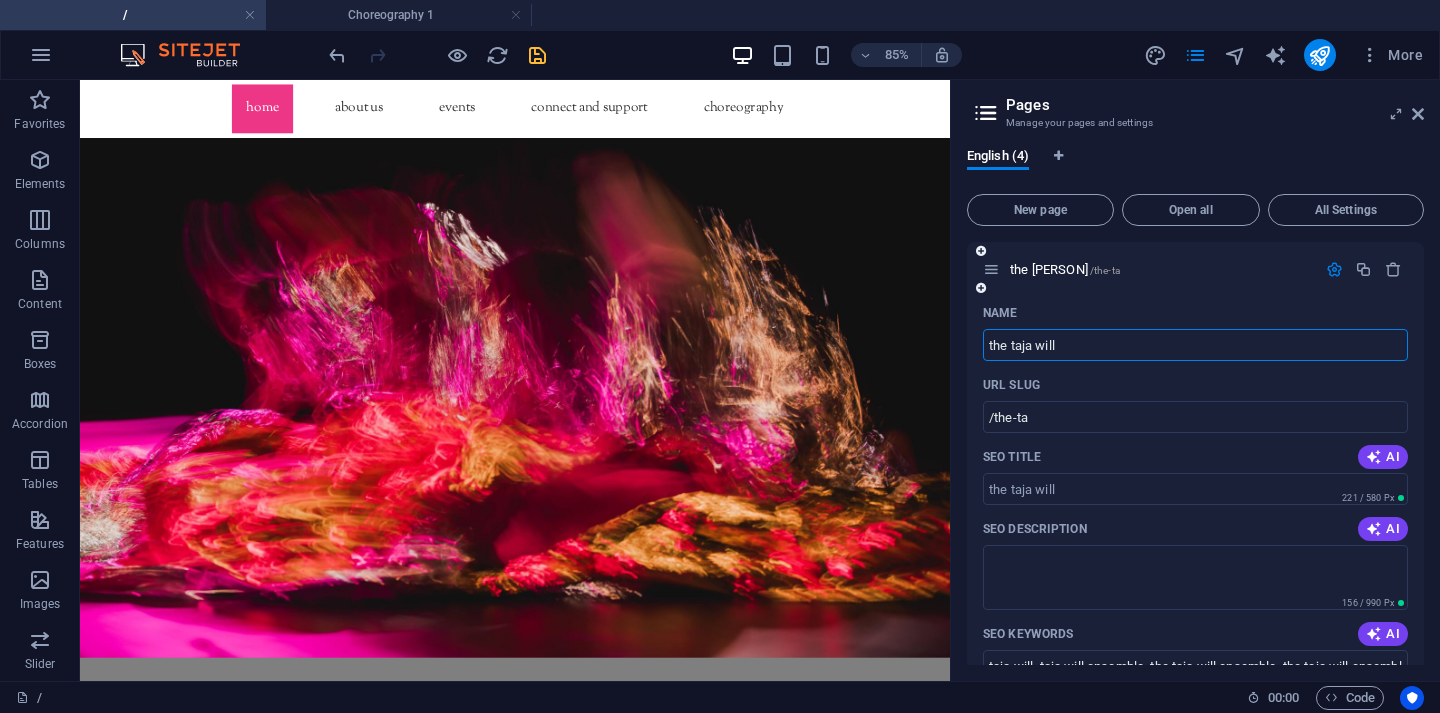 type on "the taja will" 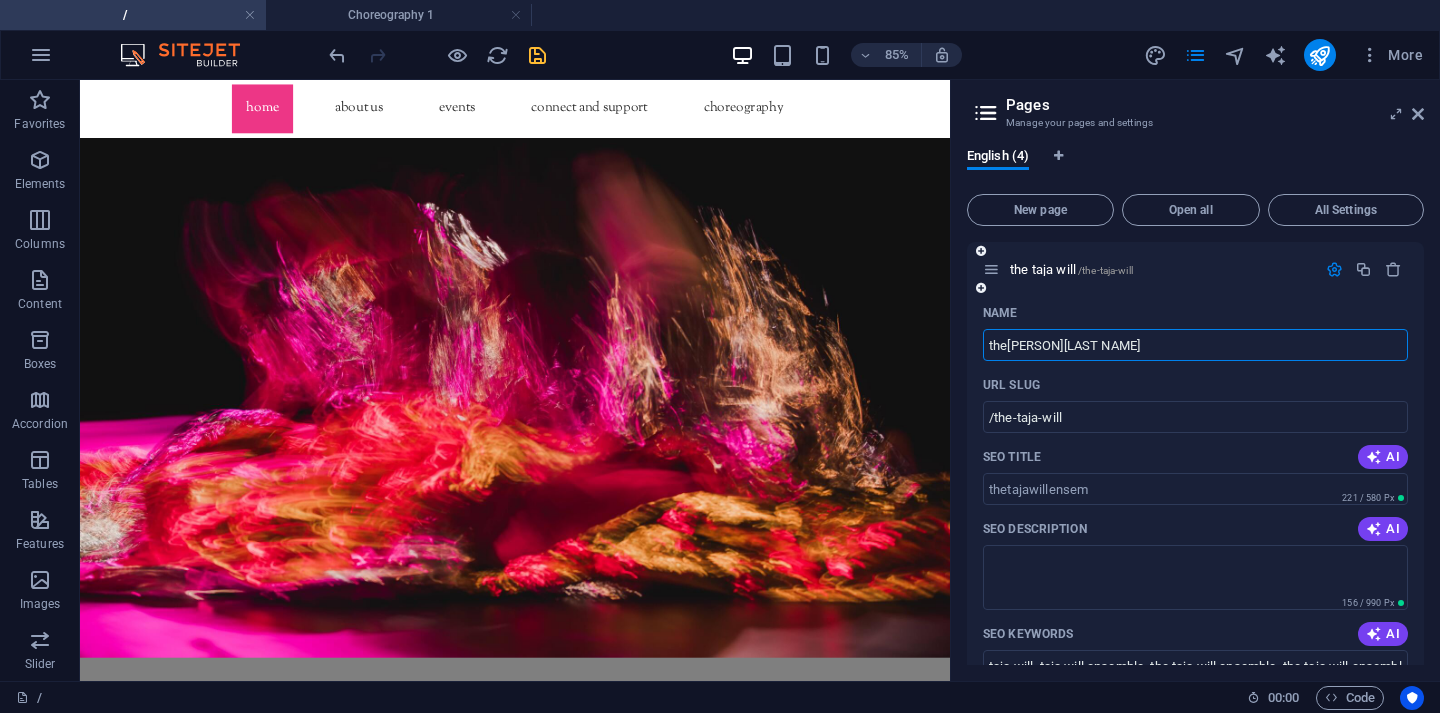 type on "the[PERSON][LAST NAME]" 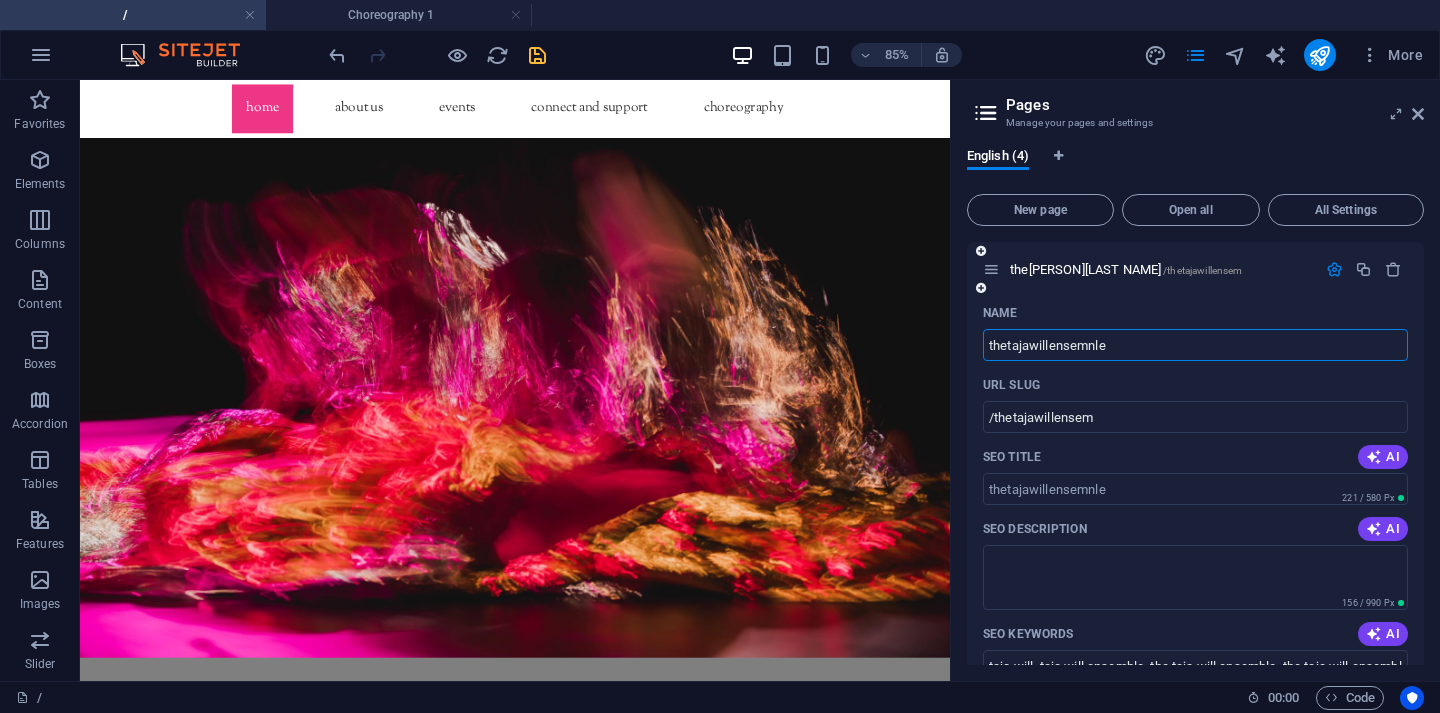 type on "thetajawillensemnle" 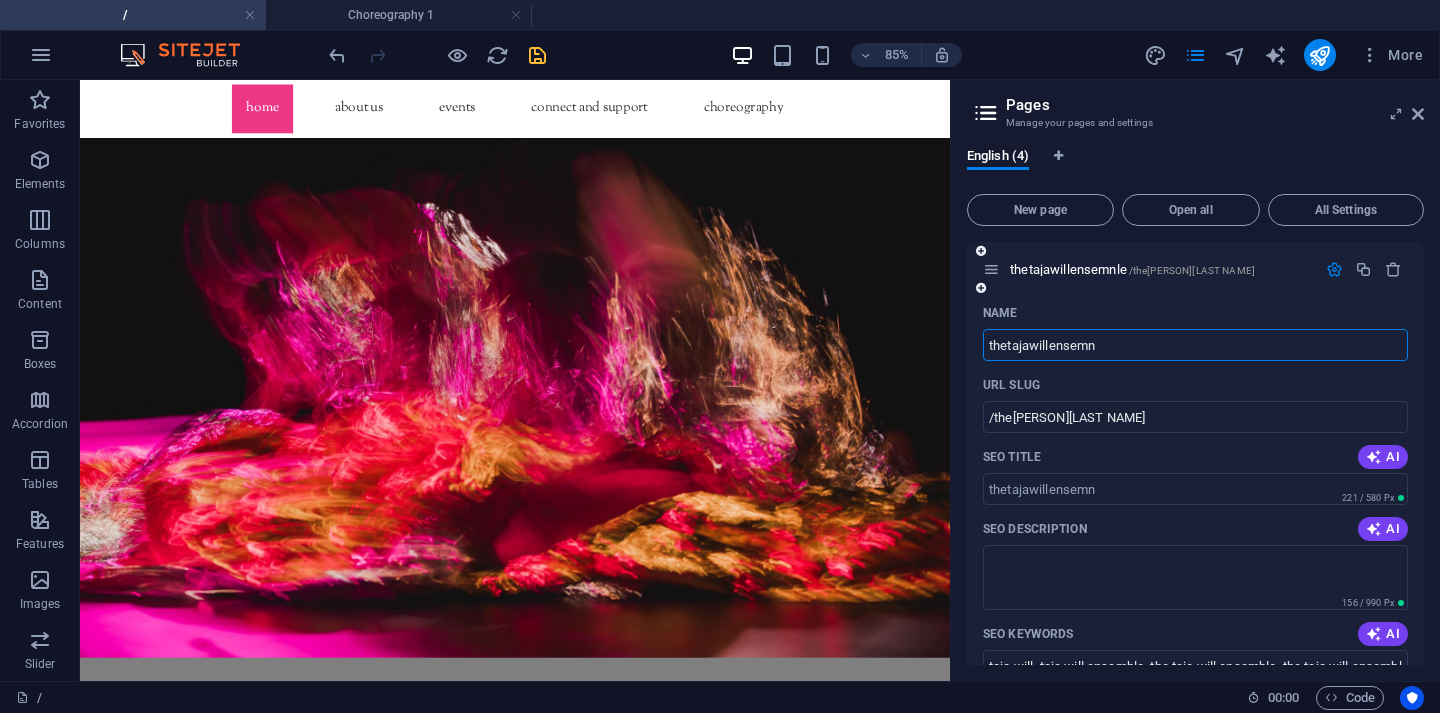 type on "the[PERSON][LAST NAME]" 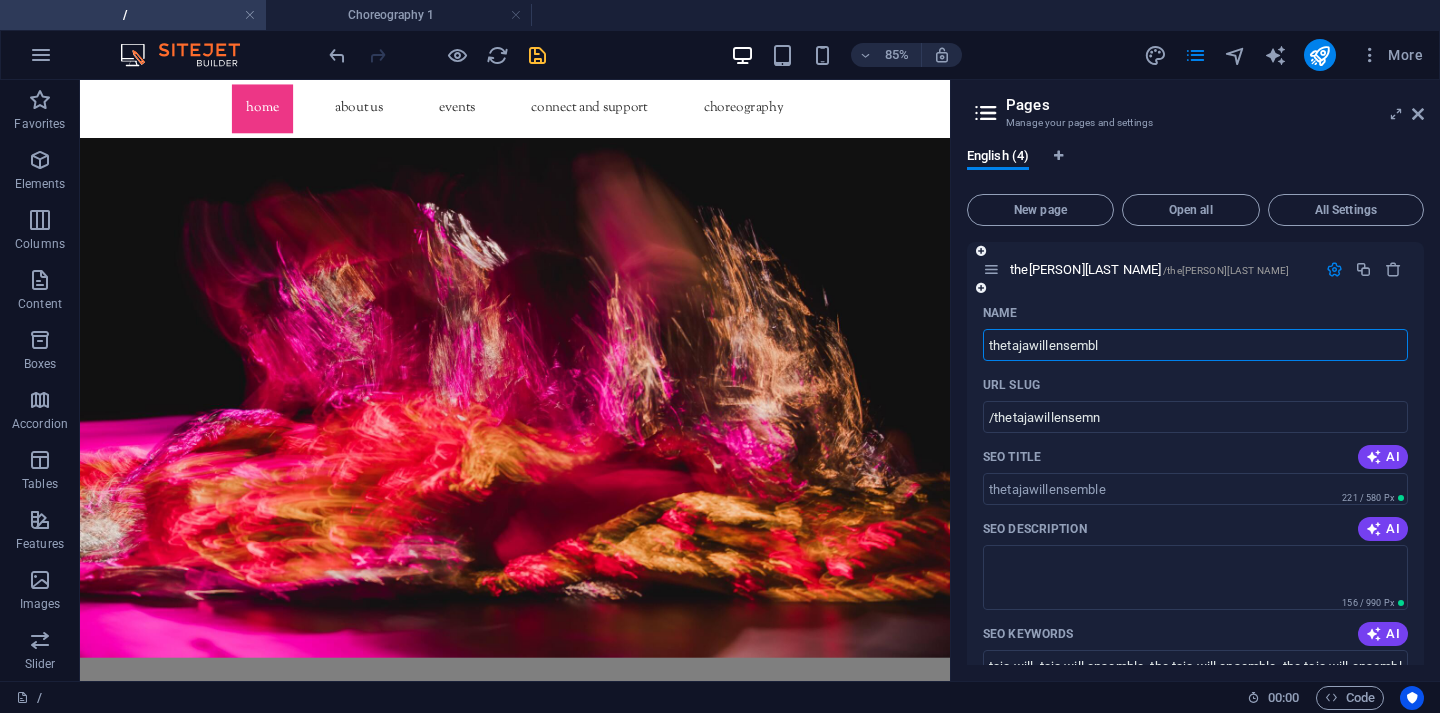 type on "thetajawillensemble" 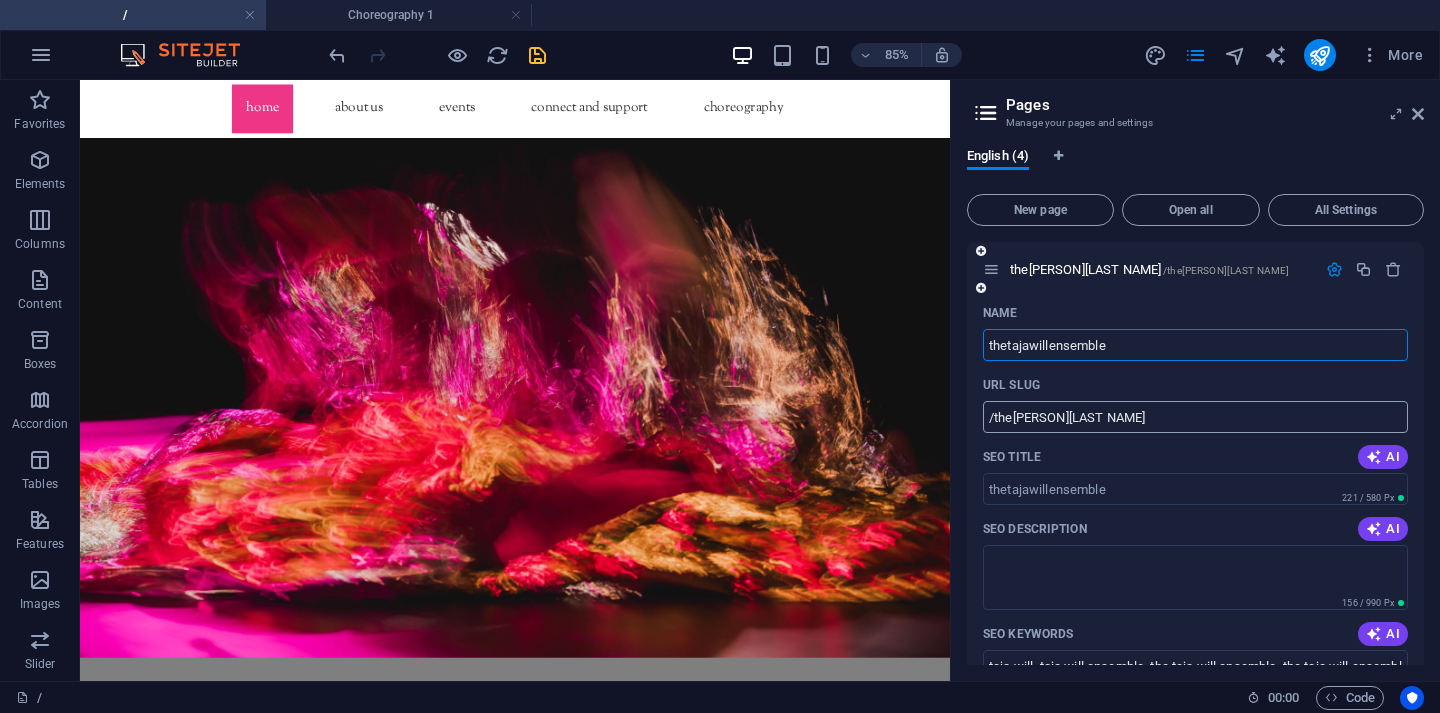 type on "thetajawillensemble" 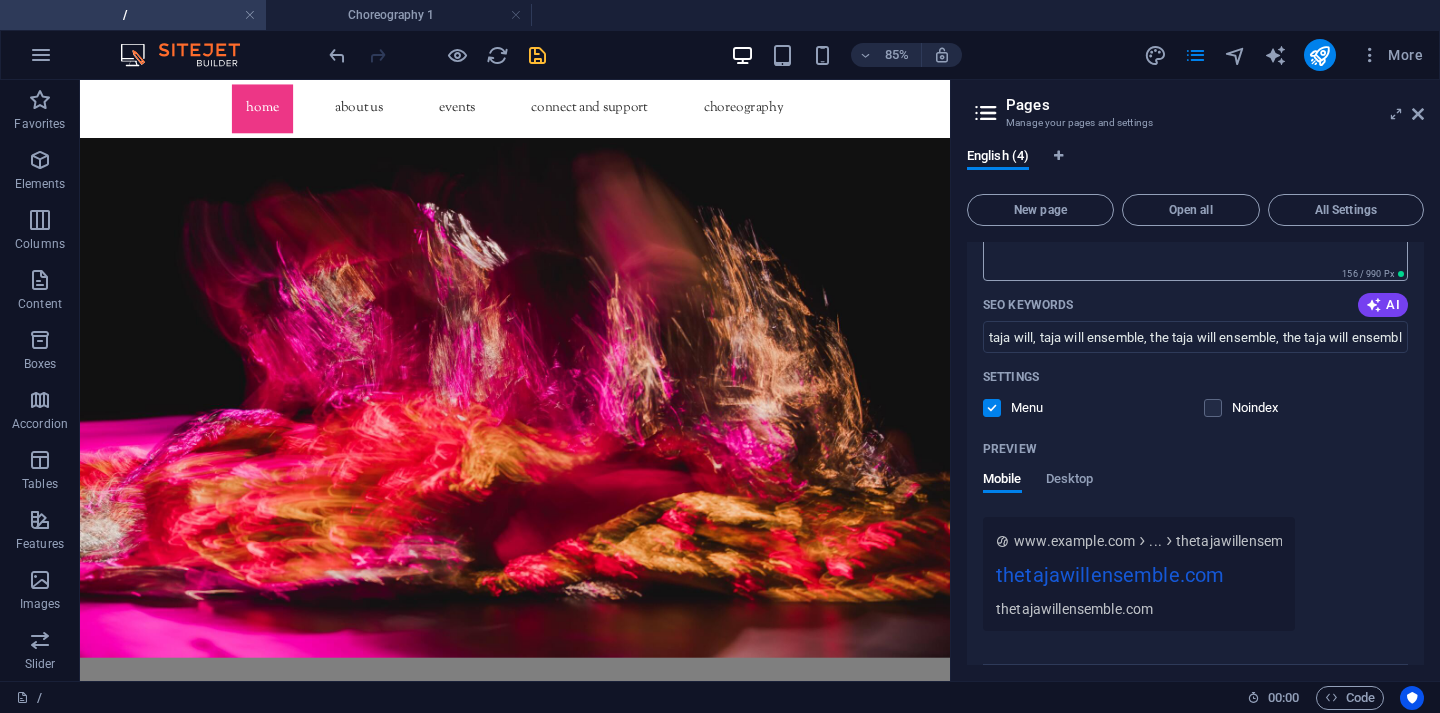 scroll, scrollTop: 370, scrollLeft: 0, axis: vertical 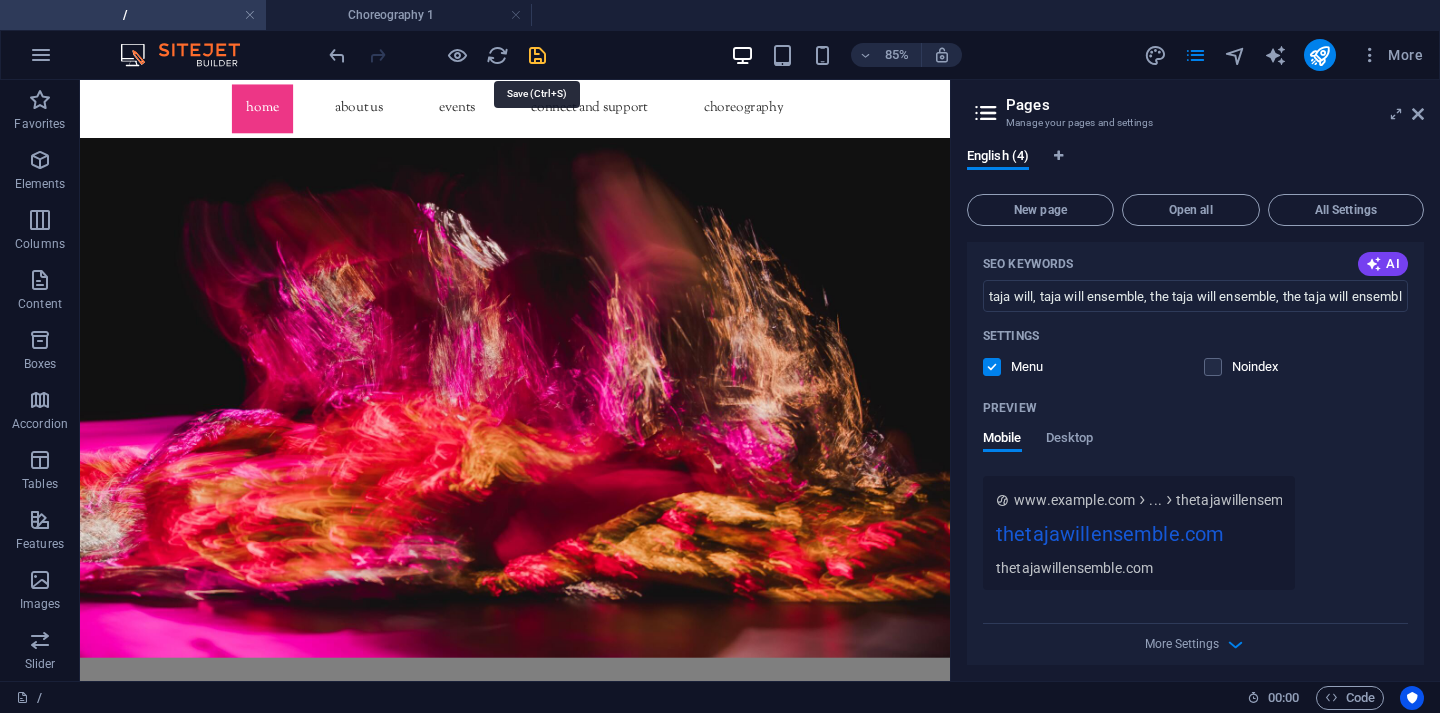 click at bounding box center (537, 55) 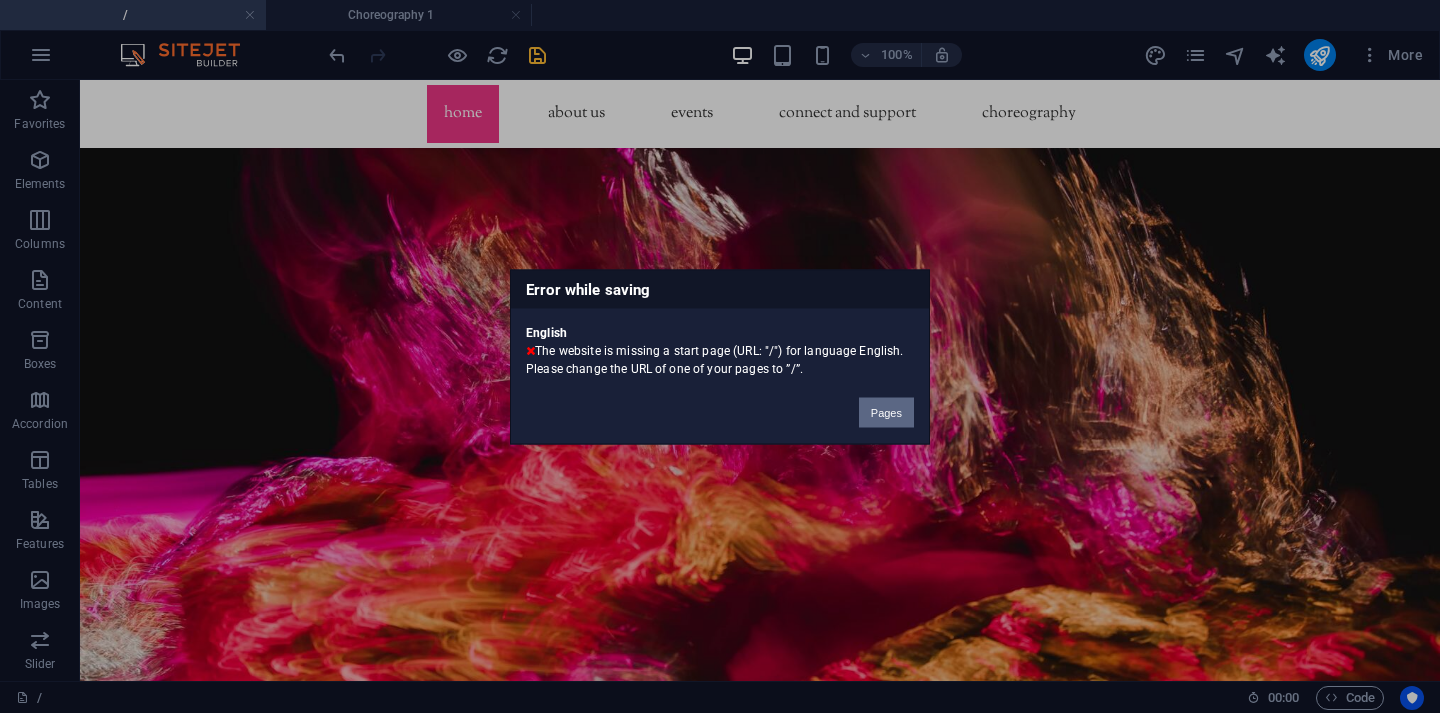 click on "Pages" at bounding box center (886, 412) 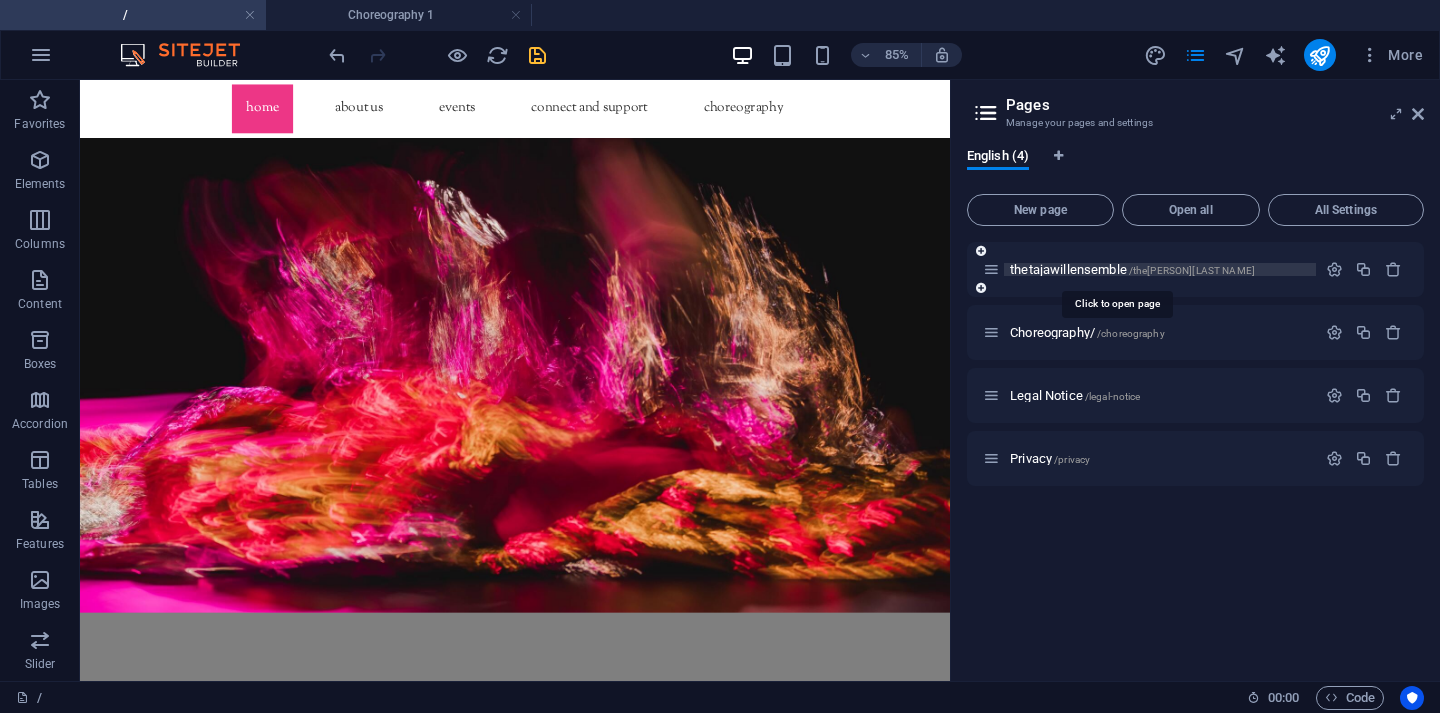 click on "/the[PERSON][LAST NAME]" at bounding box center (1192, 270) 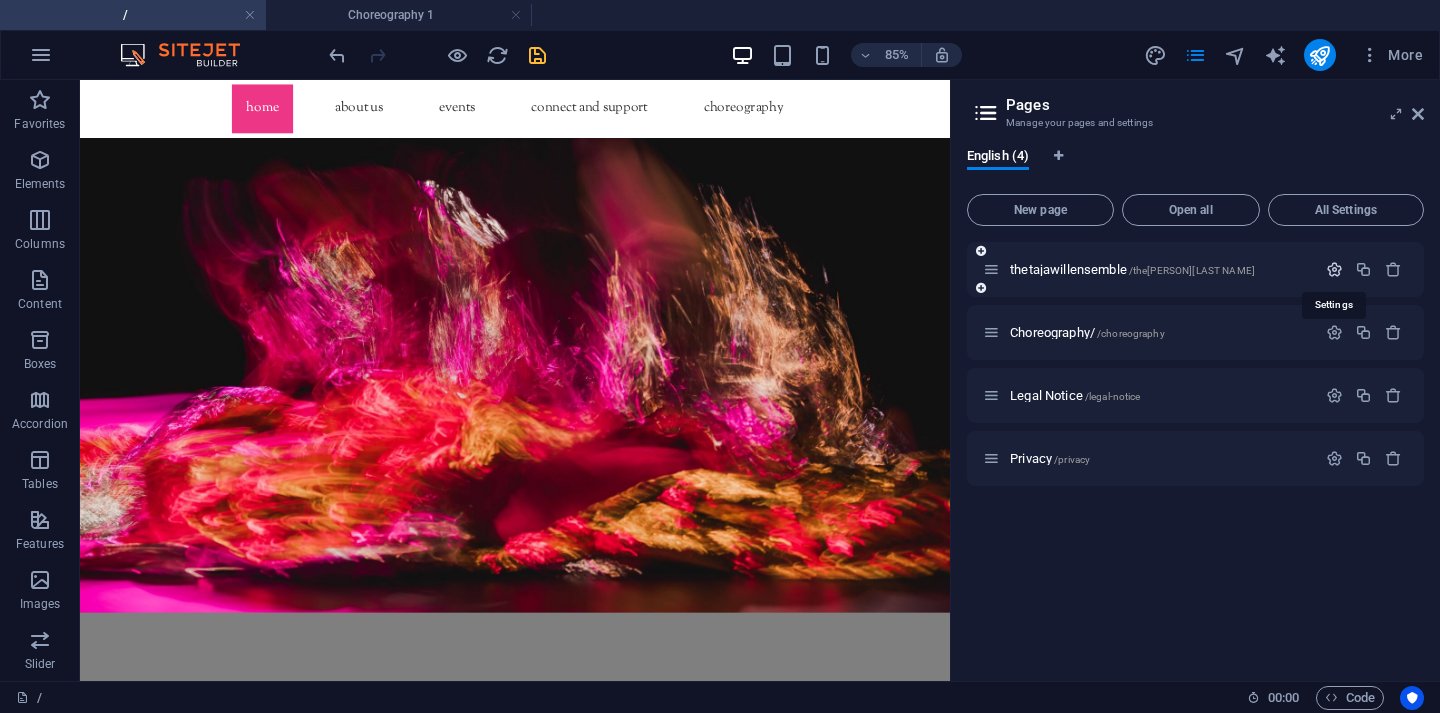 click at bounding box center (1334, 269) 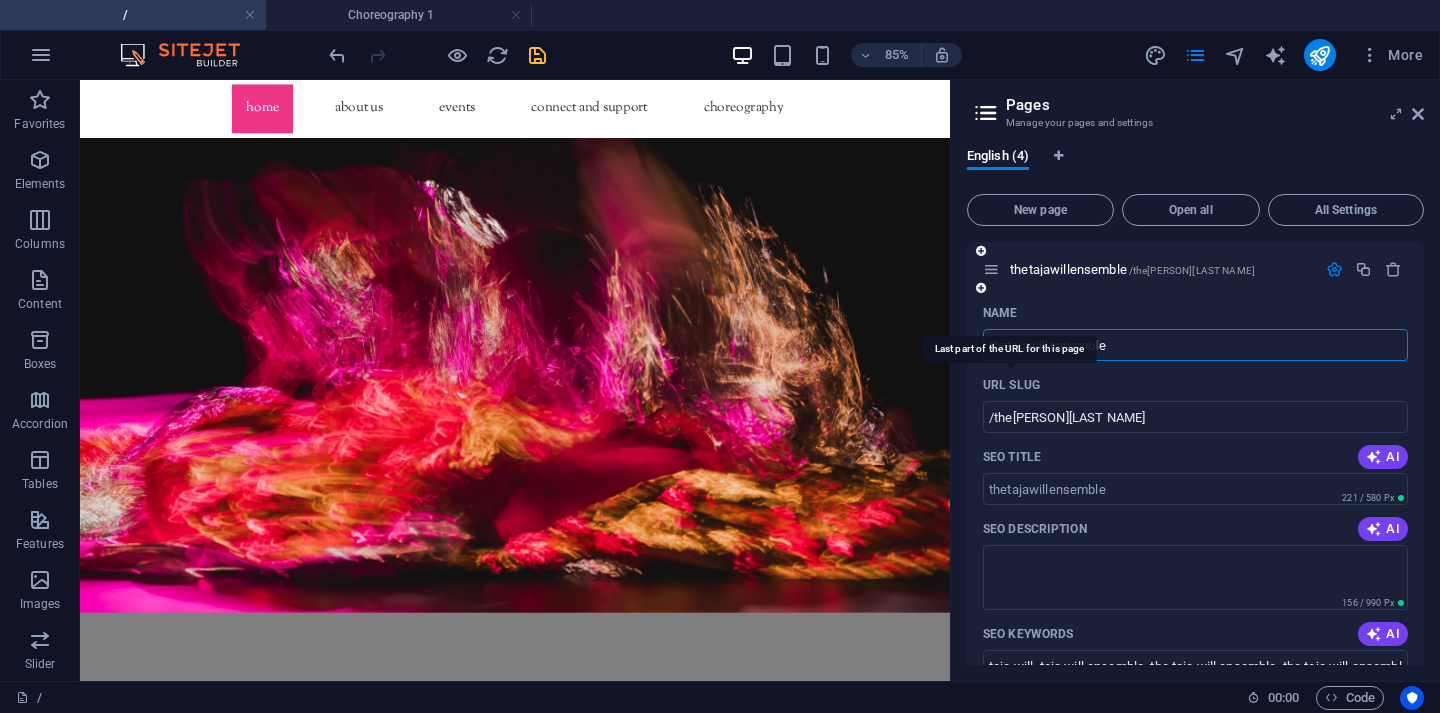 click on "URL SLUG" at bounding box center (1011, 385) 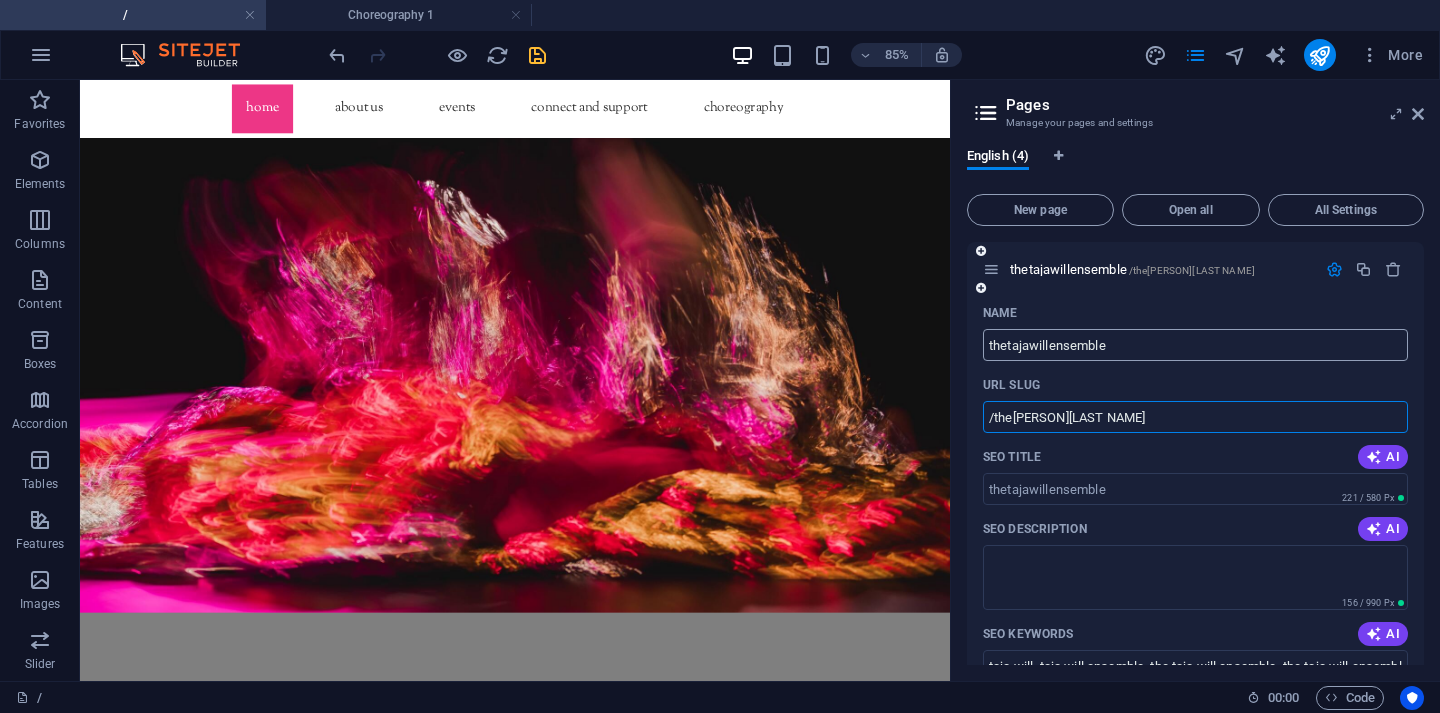 click on "thetajawillensemble" at bounding box center (1195, 345) 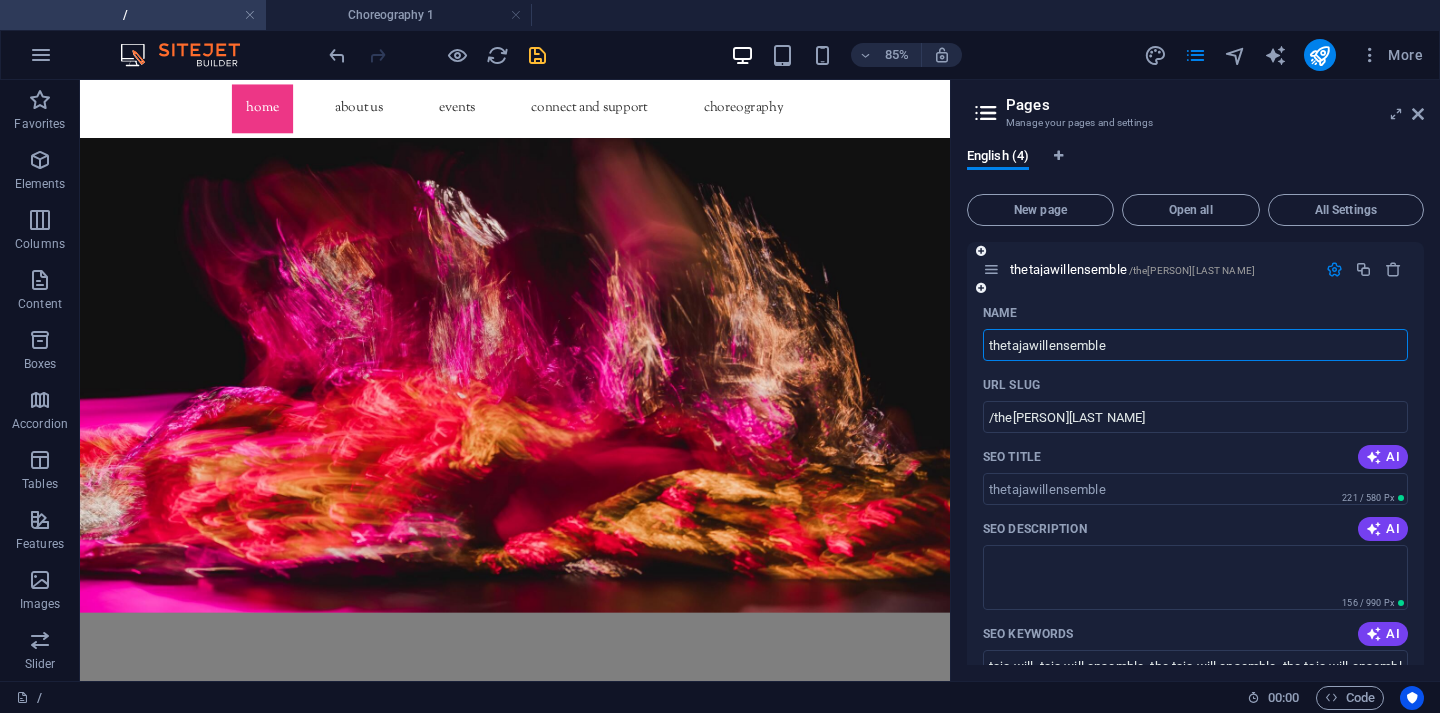 click on "thetajawillensemble" at bounding box center [1195, 345] 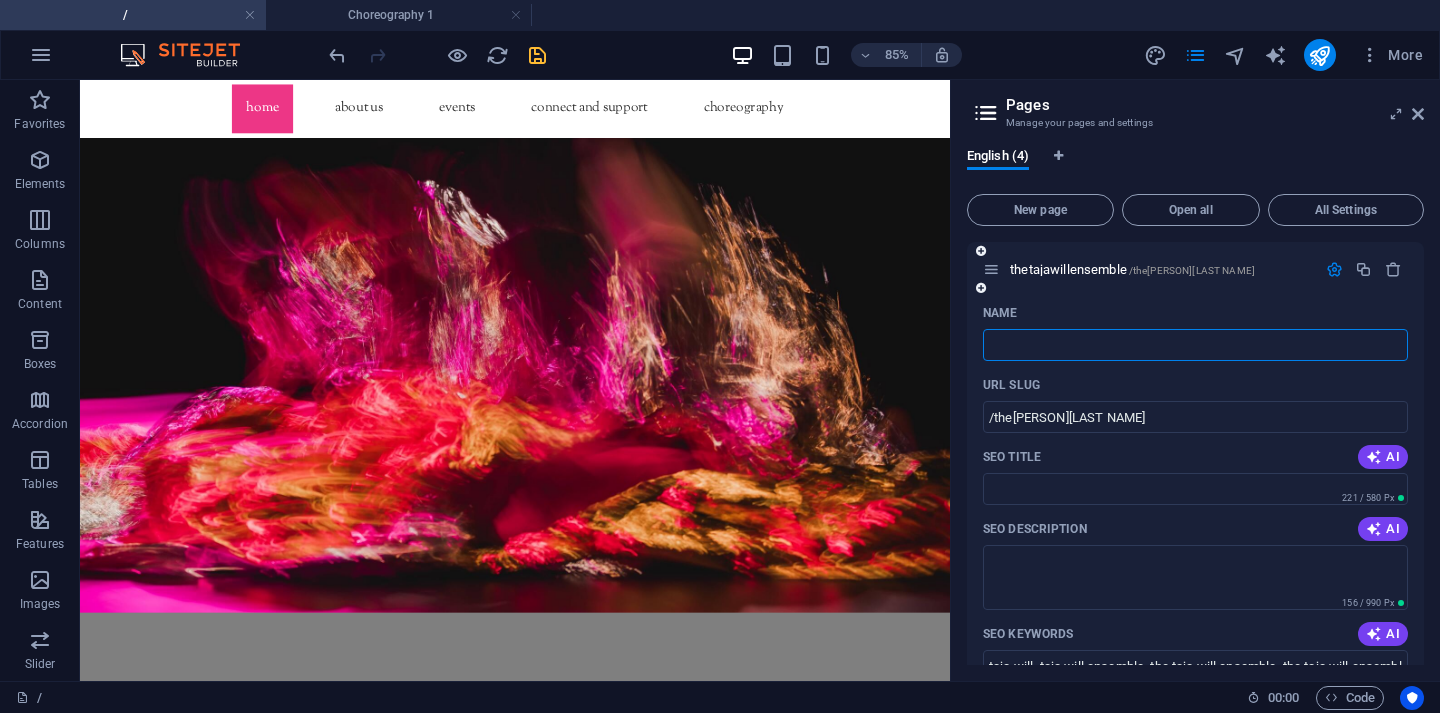 type on "/" 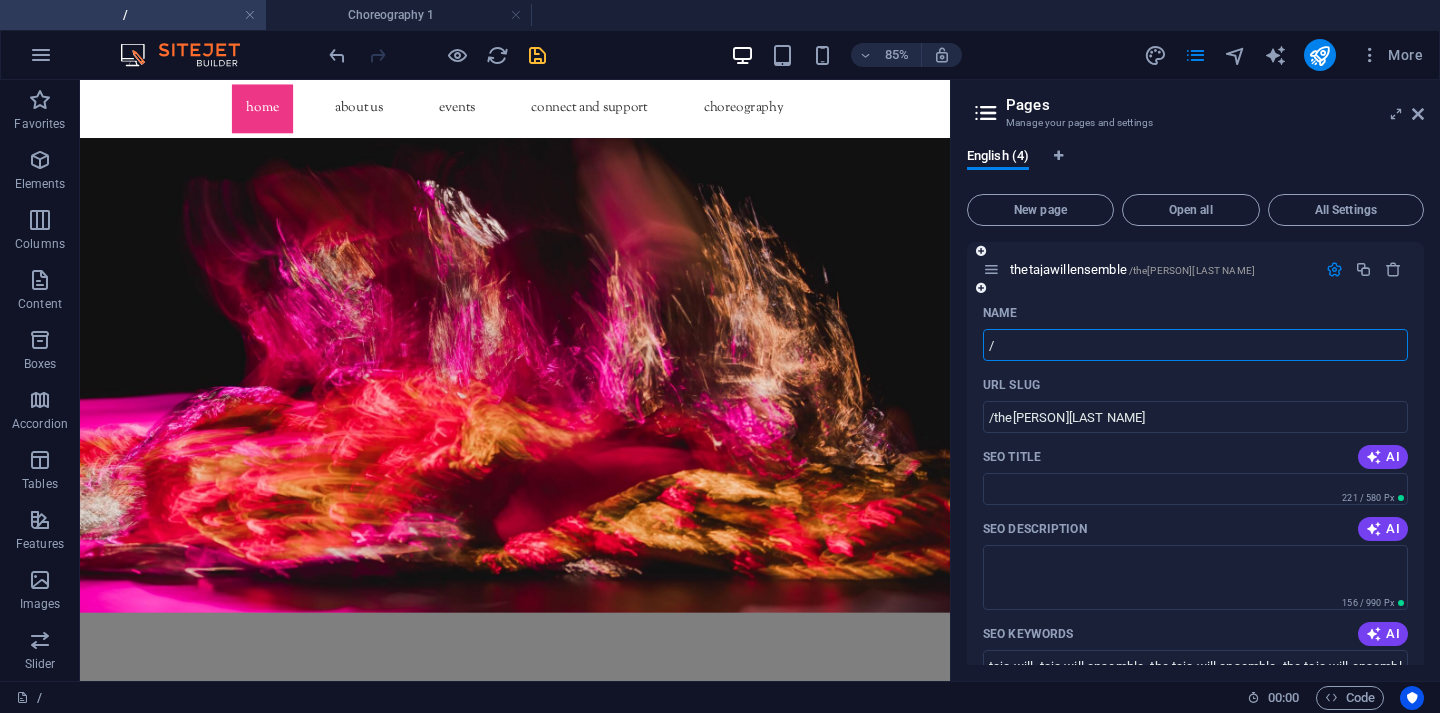 type on "/" 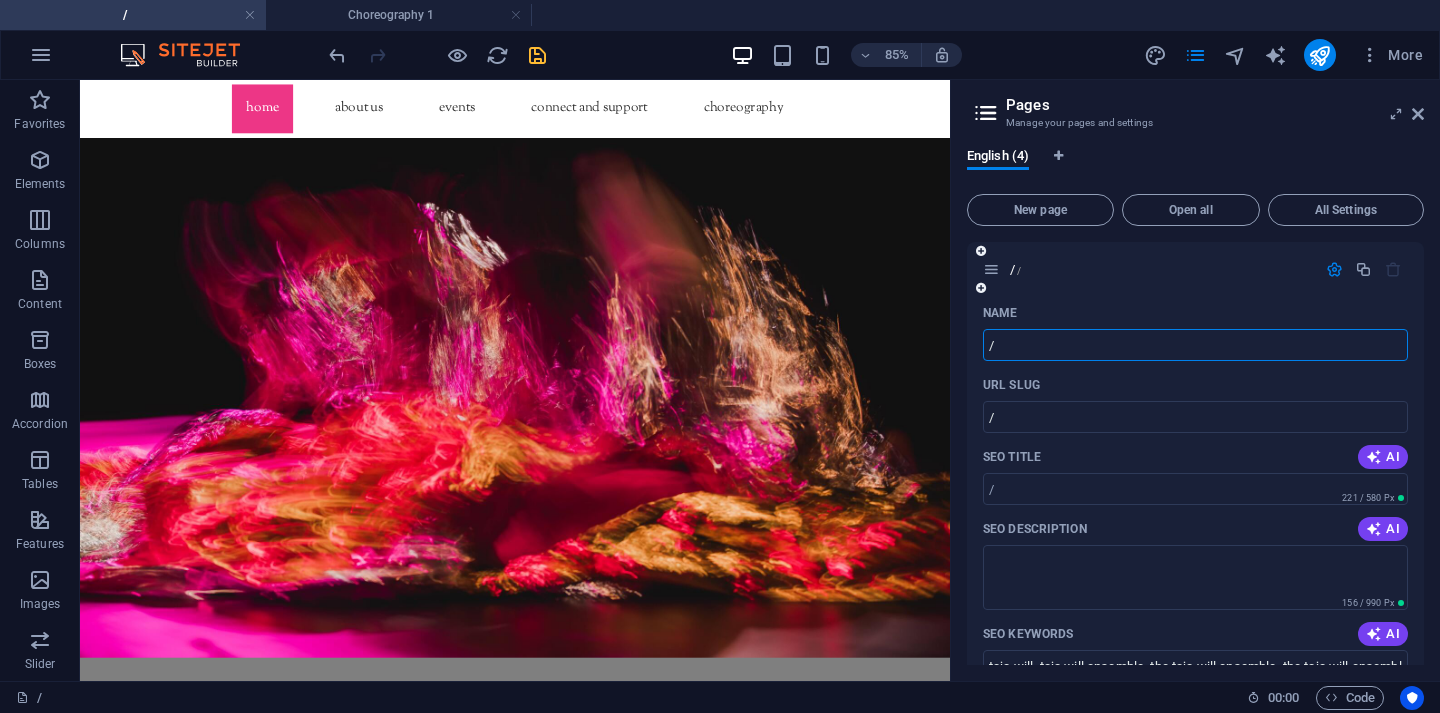 type on "/" 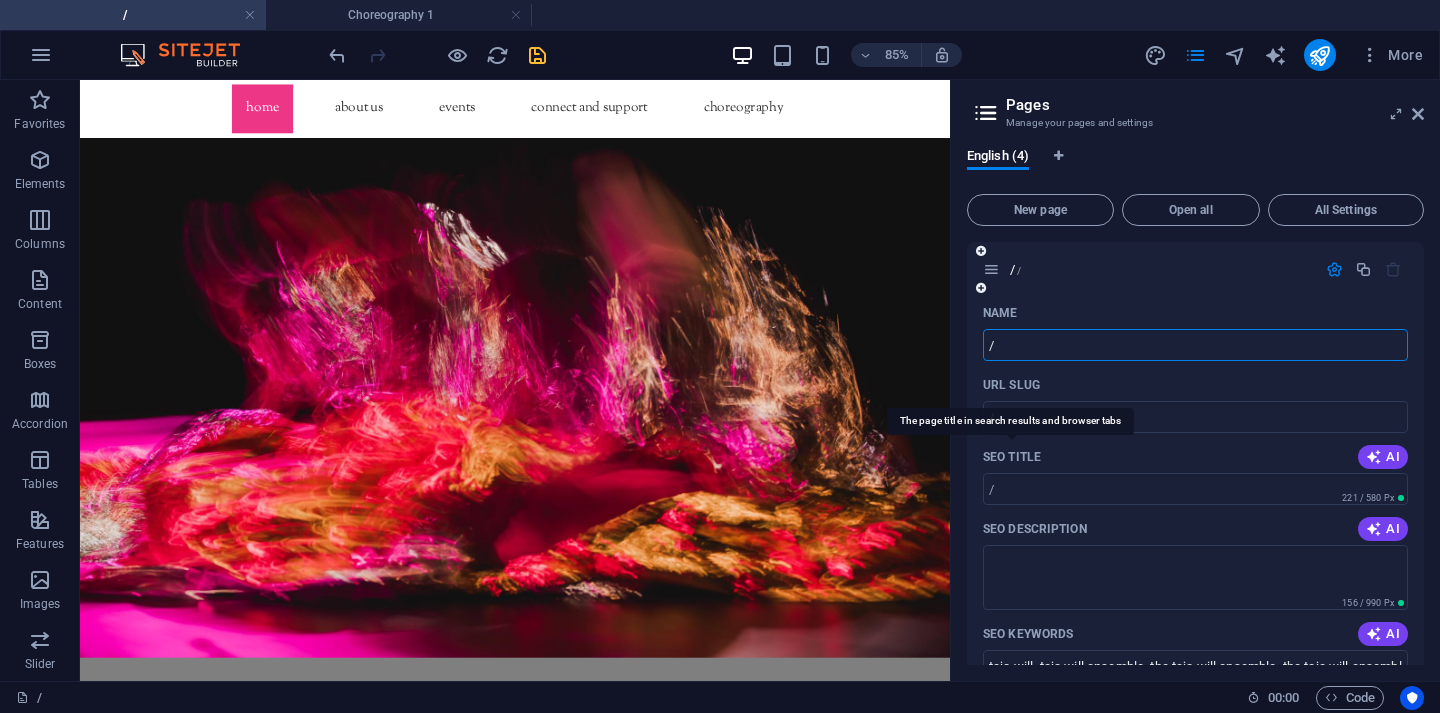 click on "SEO Title" at bounding box center [1012, 457] 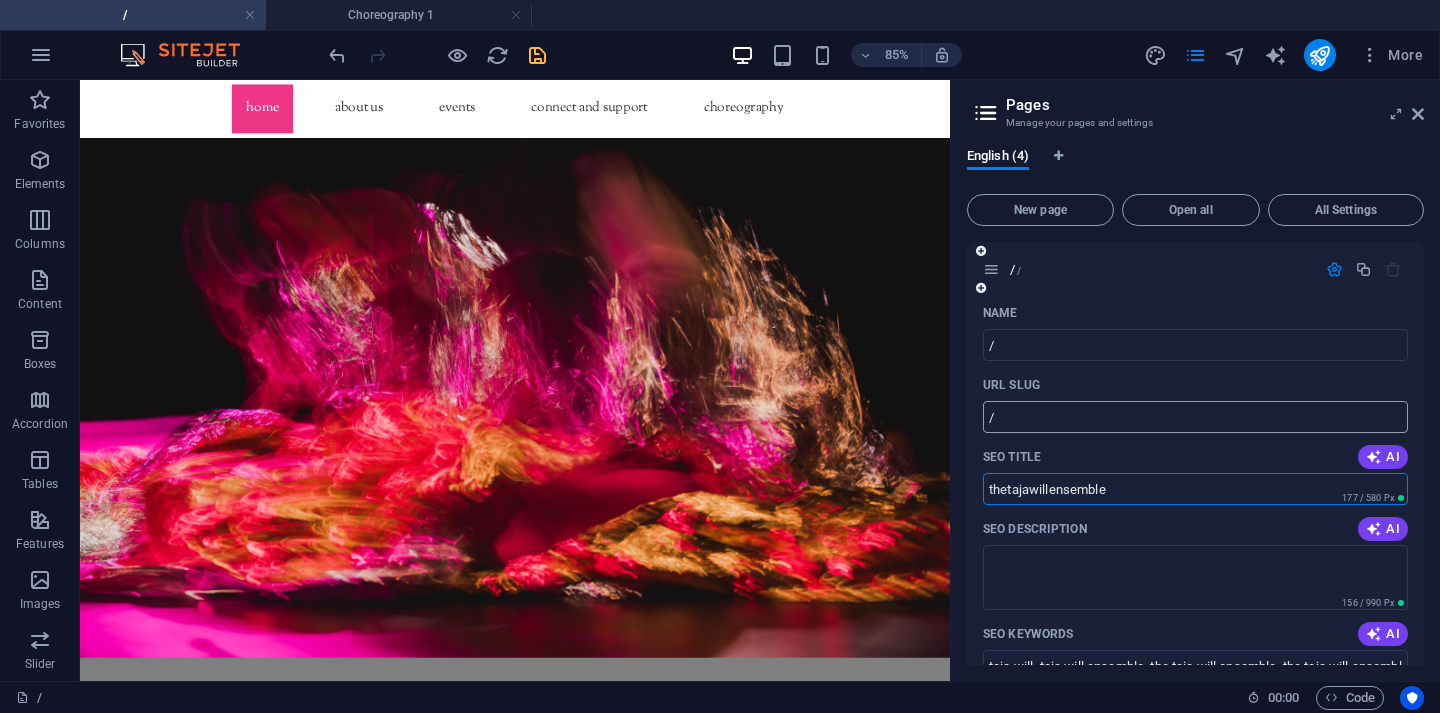 type on "thetajawillensemble" 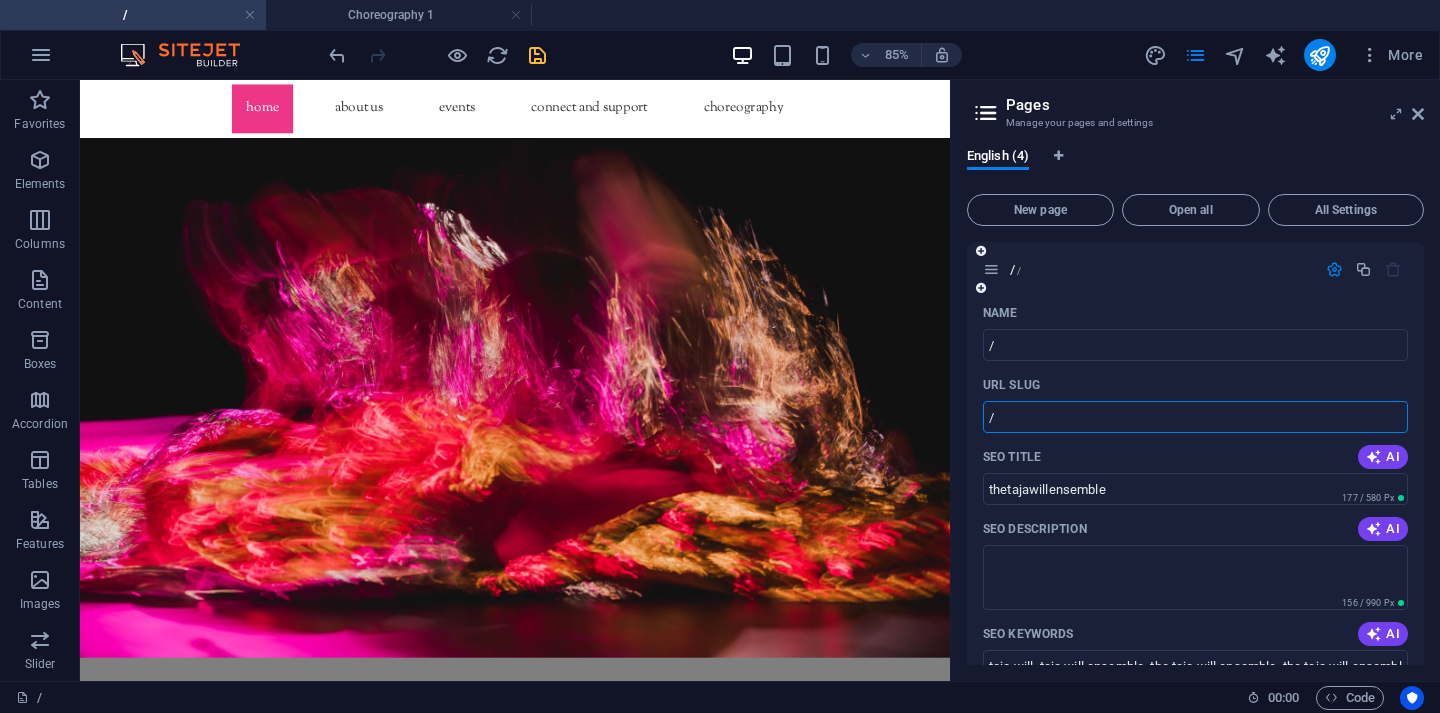 click on "SEO Title AI" at bounding box center (1195, 457) 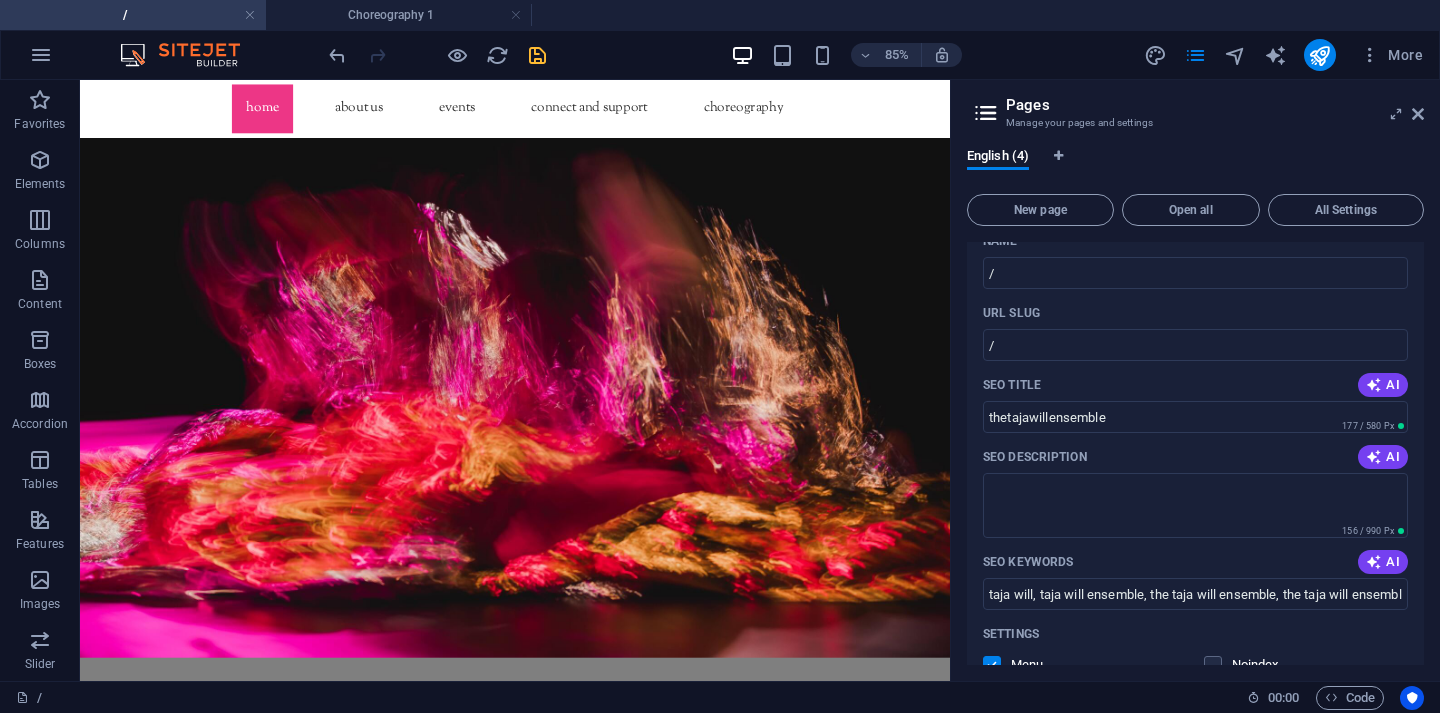 scroll, scrollTop: 97, scrollLeft: 0, axis: vertical 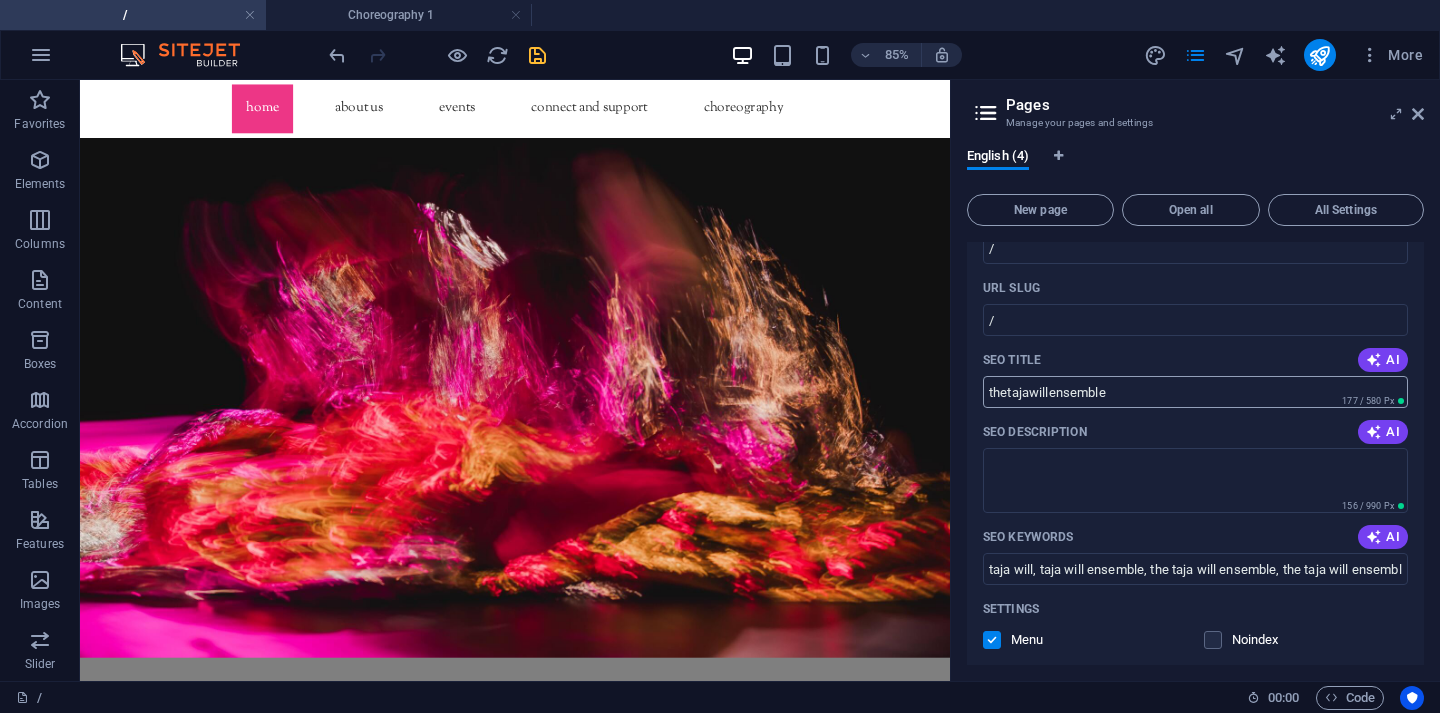 click on "thetajawillensemble" at bounding box center [1195, 392] 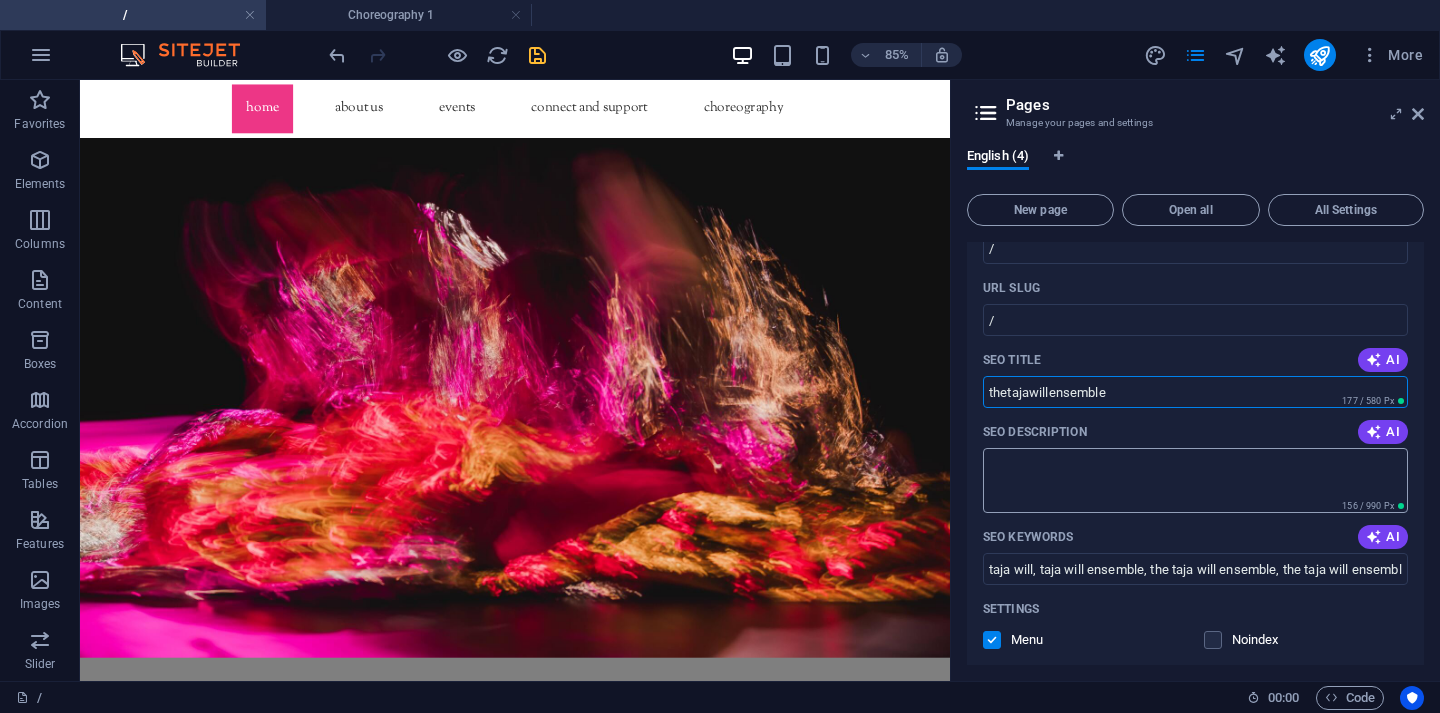 click on "SEO Description" at bounding box center (1195, 480) 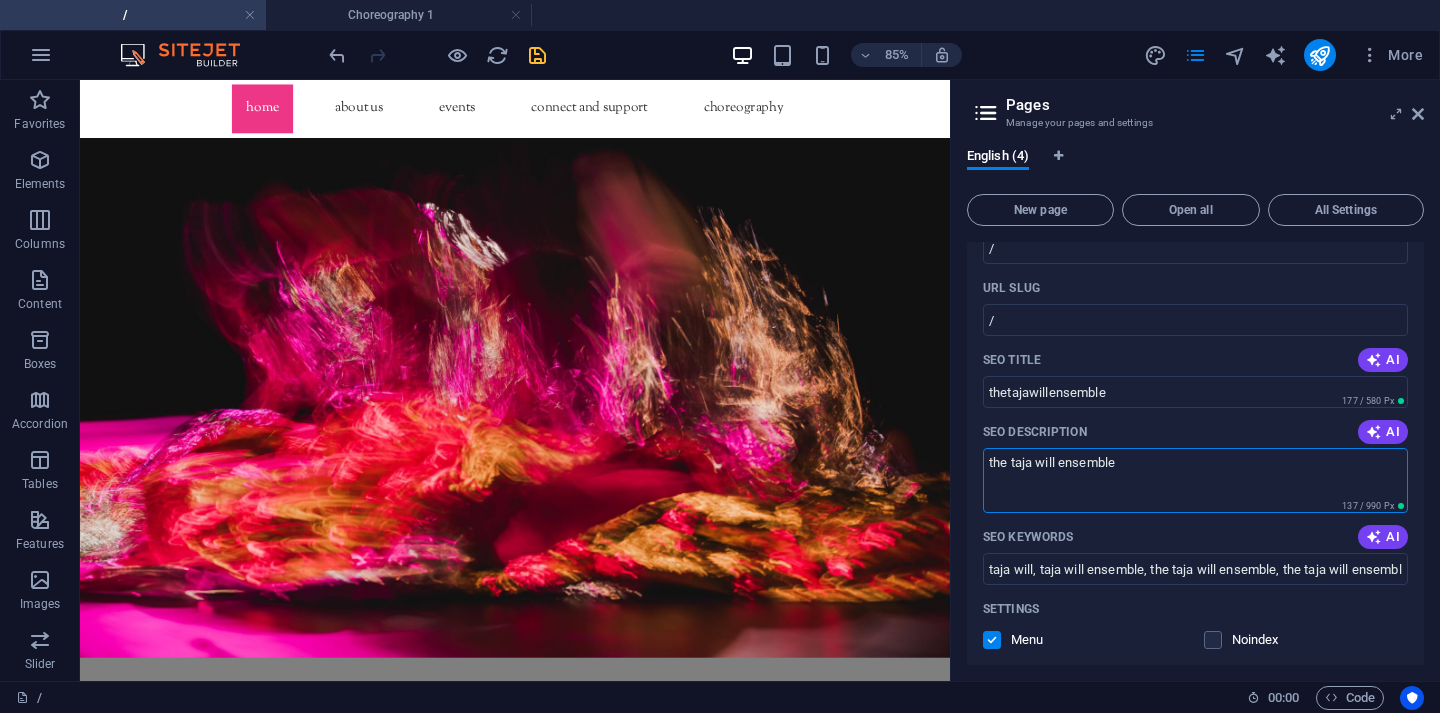 click on "the taja will ensemble" at bounding box center [1195, 480] 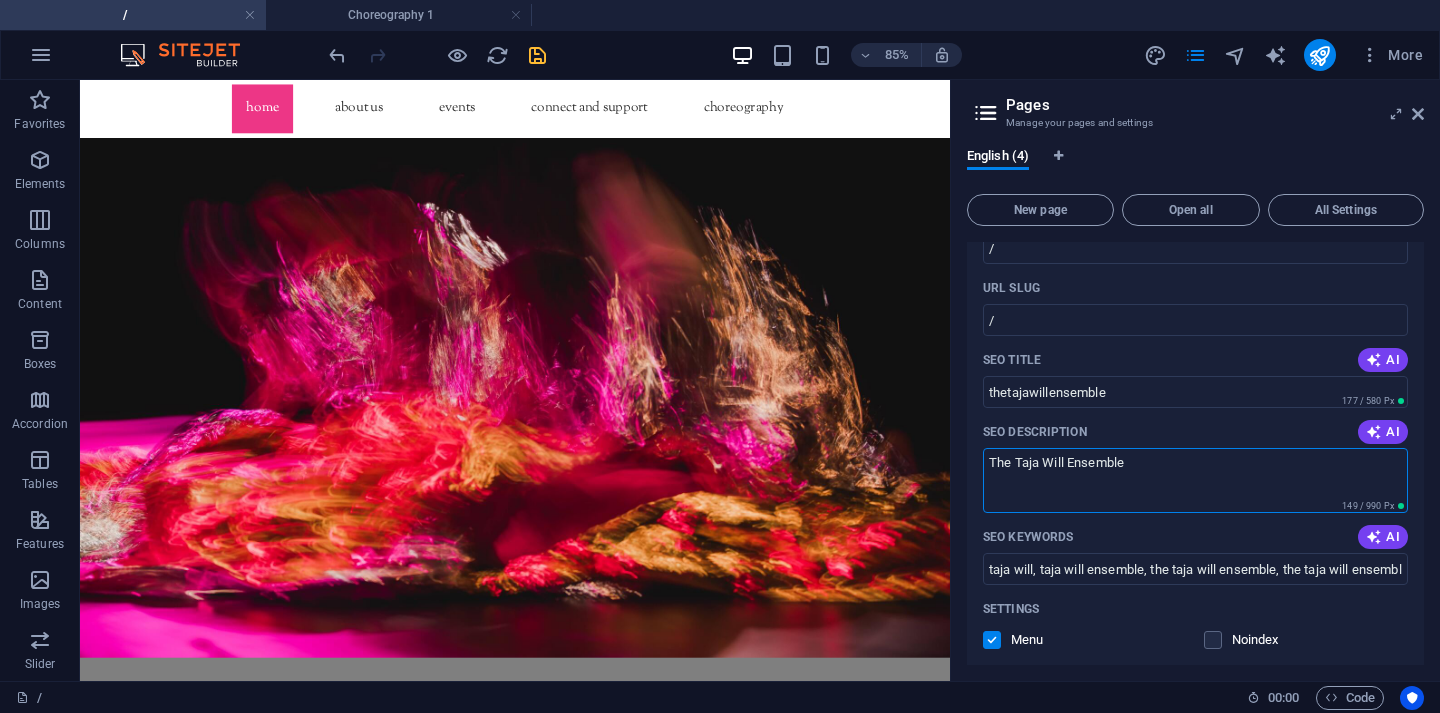 click on "The Taja Will Ensemble" at bounding box center (1195, 480) 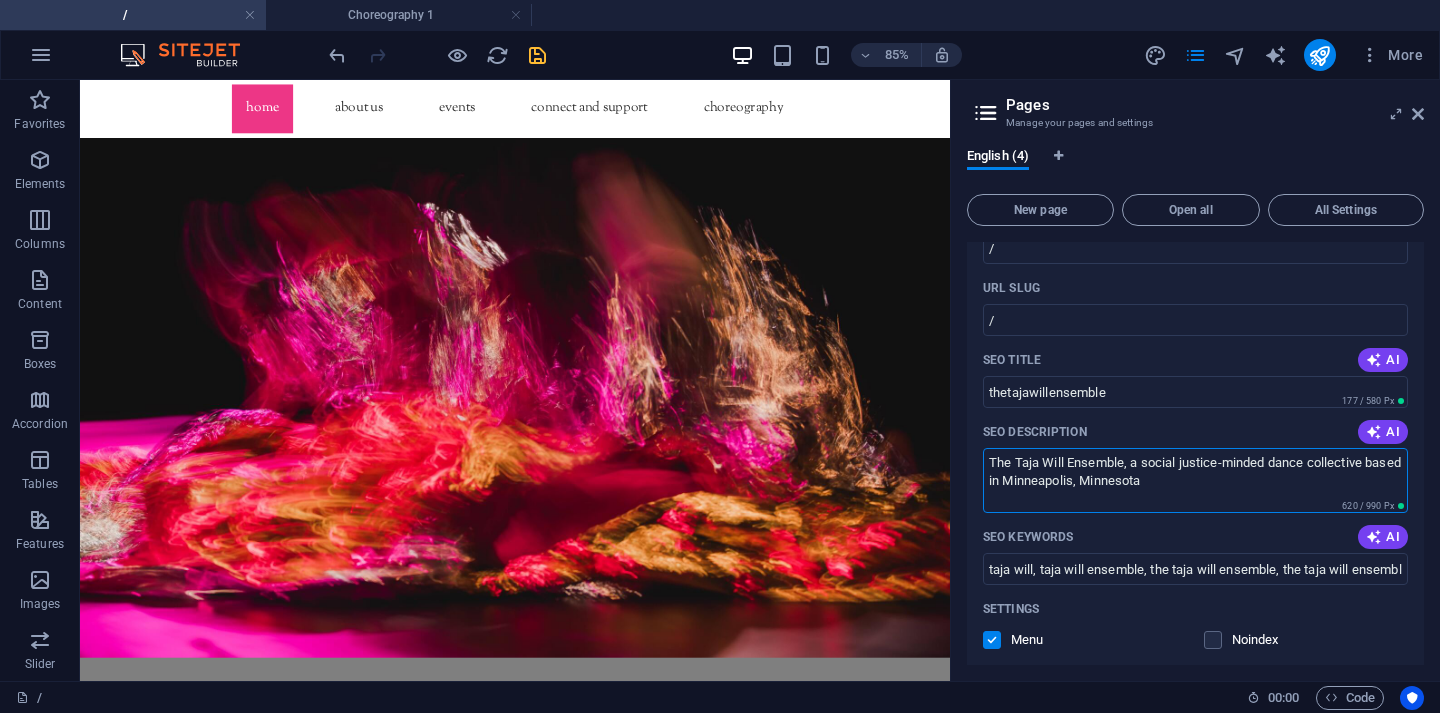 type on "The Taja Will Ensemble, a social justice-minded dance collective based in Minneapolis, Minnesota" 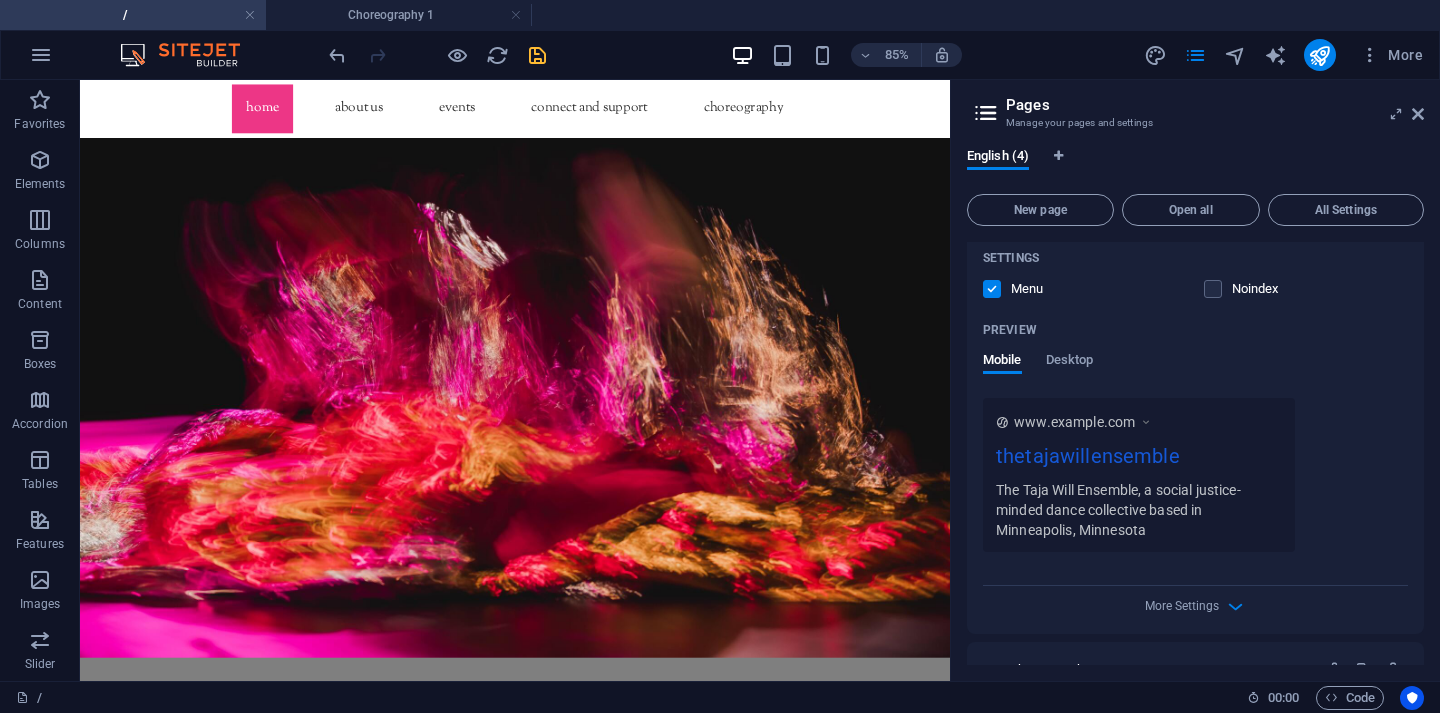 scroll, scrollTop: 0, scrollLeft: 0, axis: both 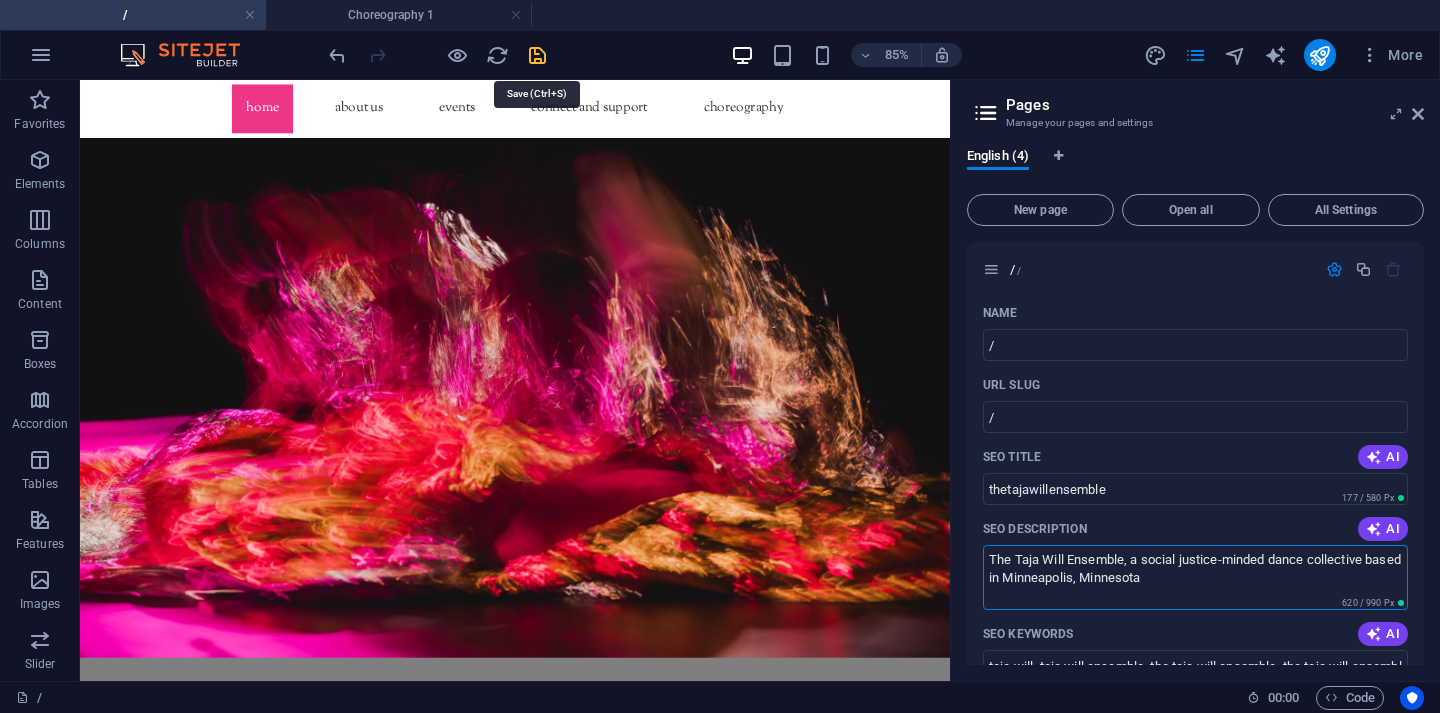 click at bounding box center (537, 55) 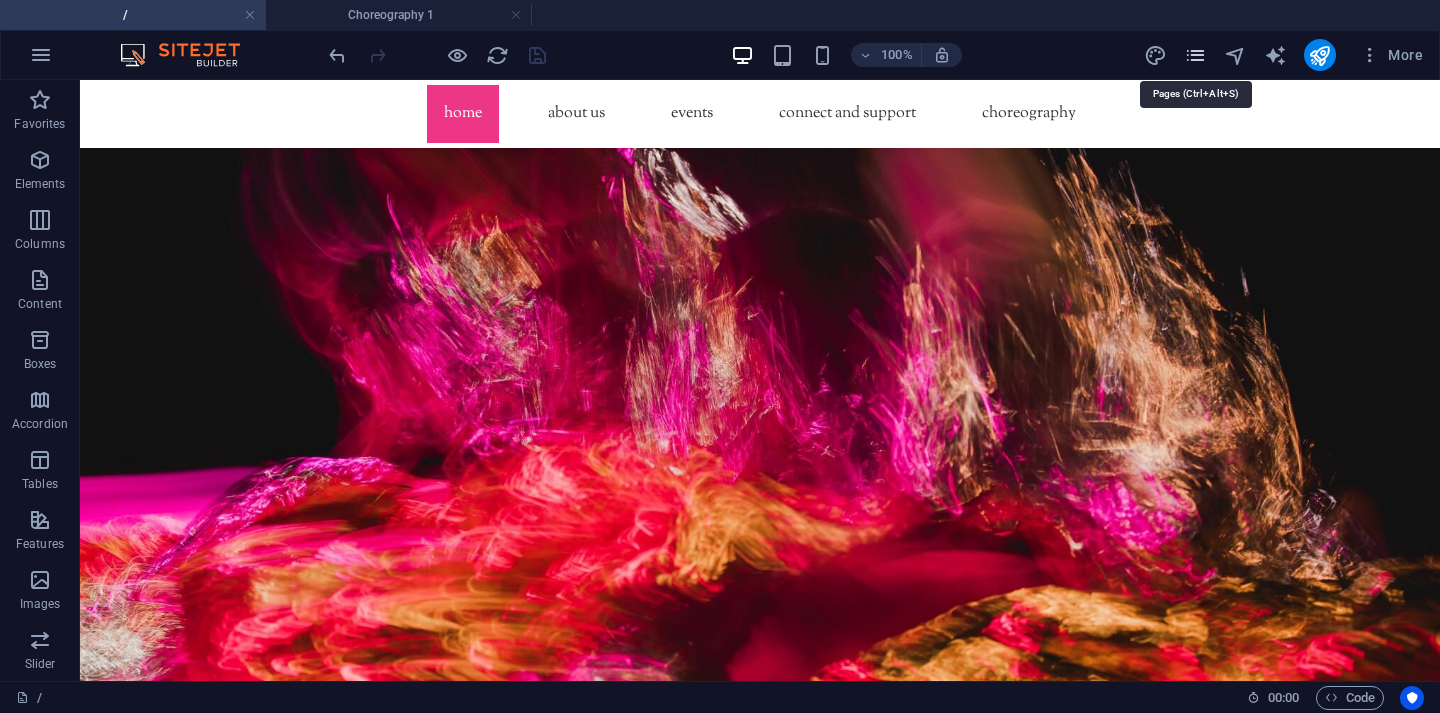 click at bounding box center [1195, 55] 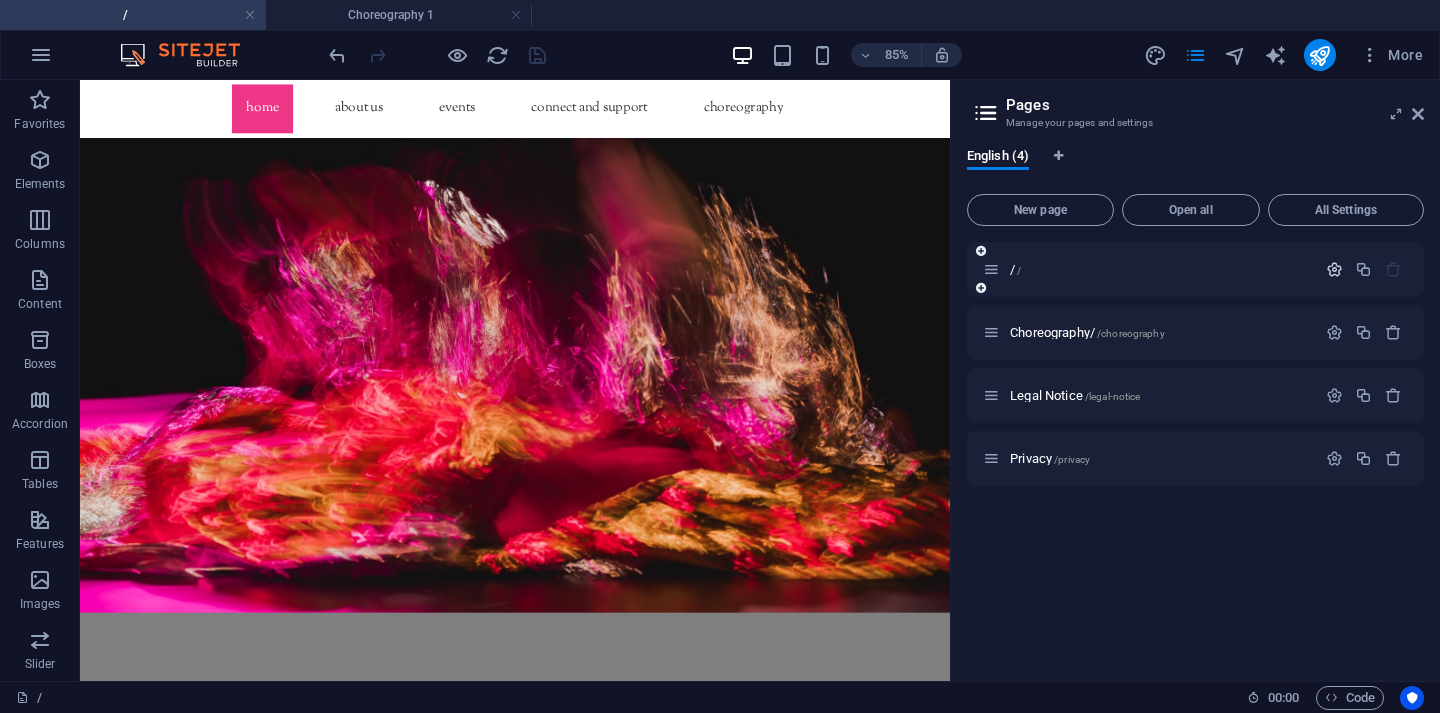 click at bounding box center (1334, 269) 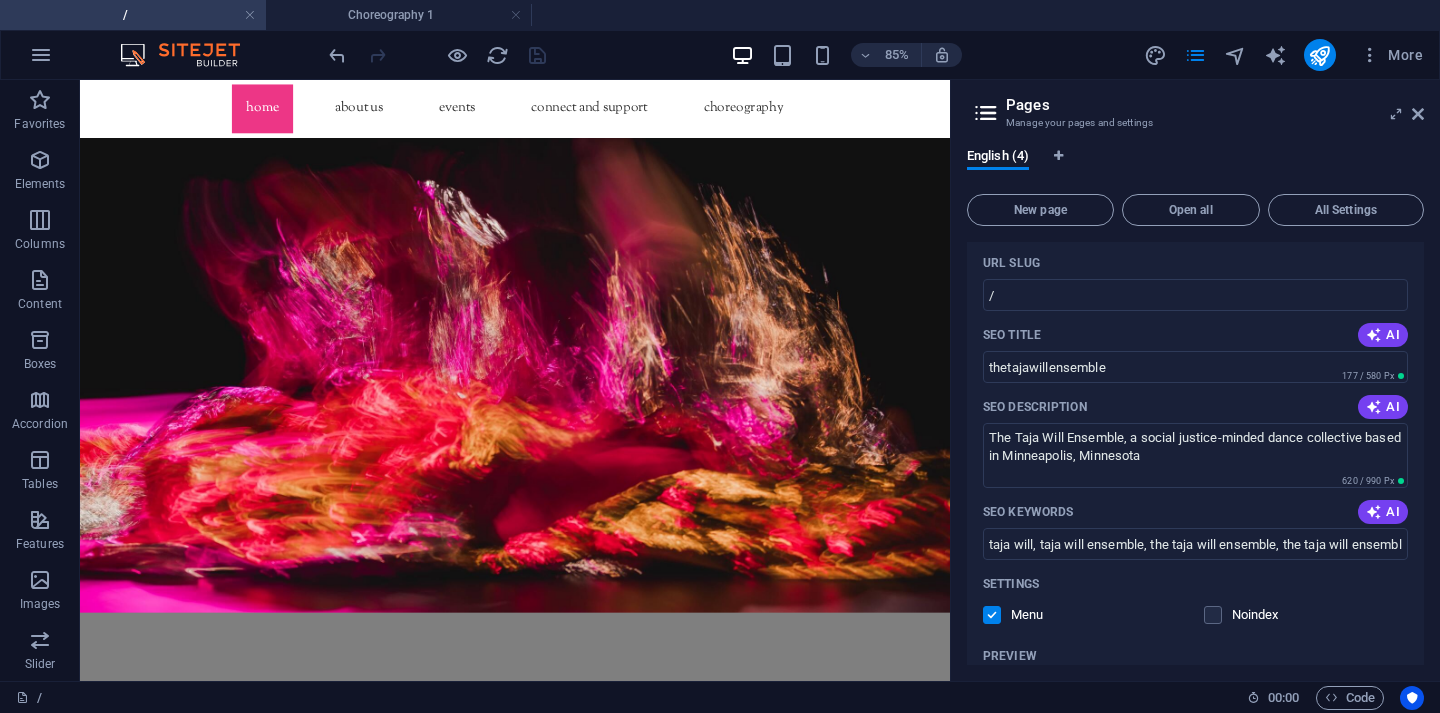 scroll, scrollTop: 23, scrollLeft: 0, axis: vertical 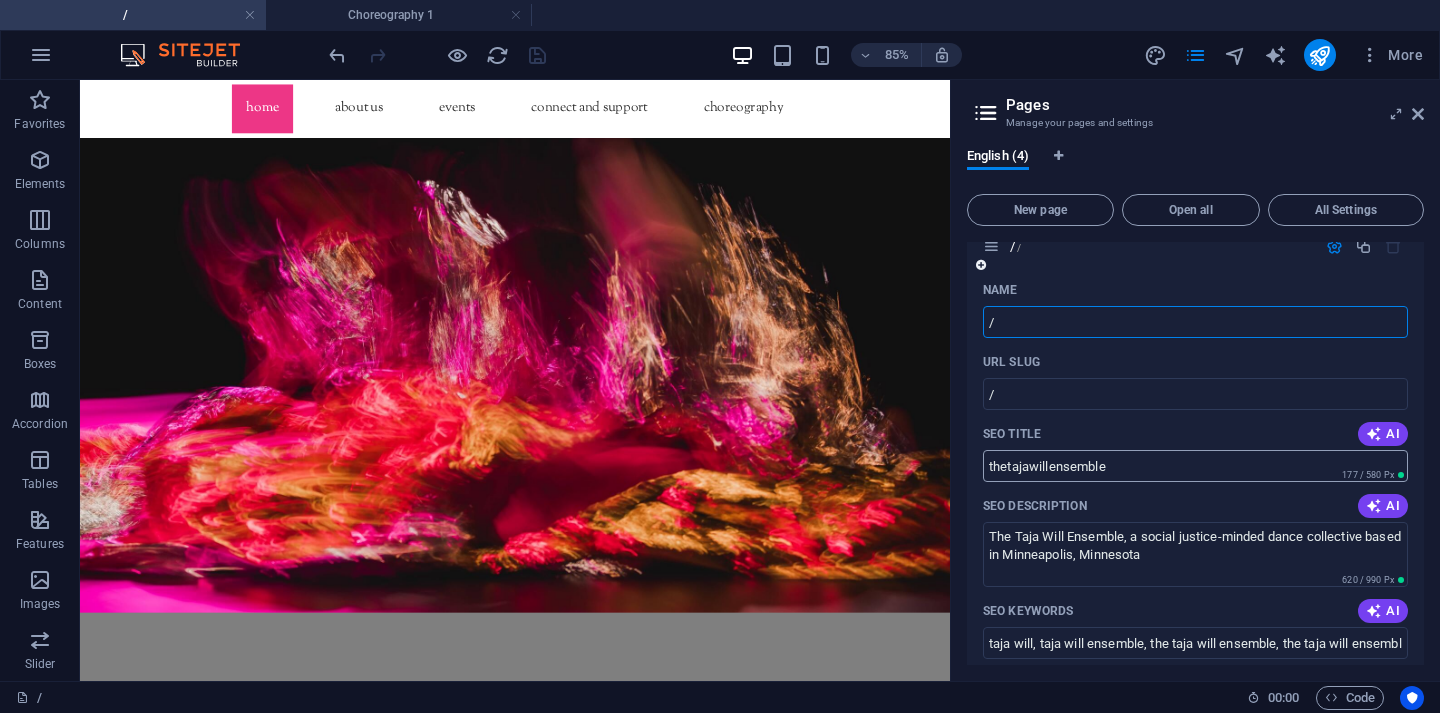 click on "thetajawillensemble" at bounding box center [1195, 466] 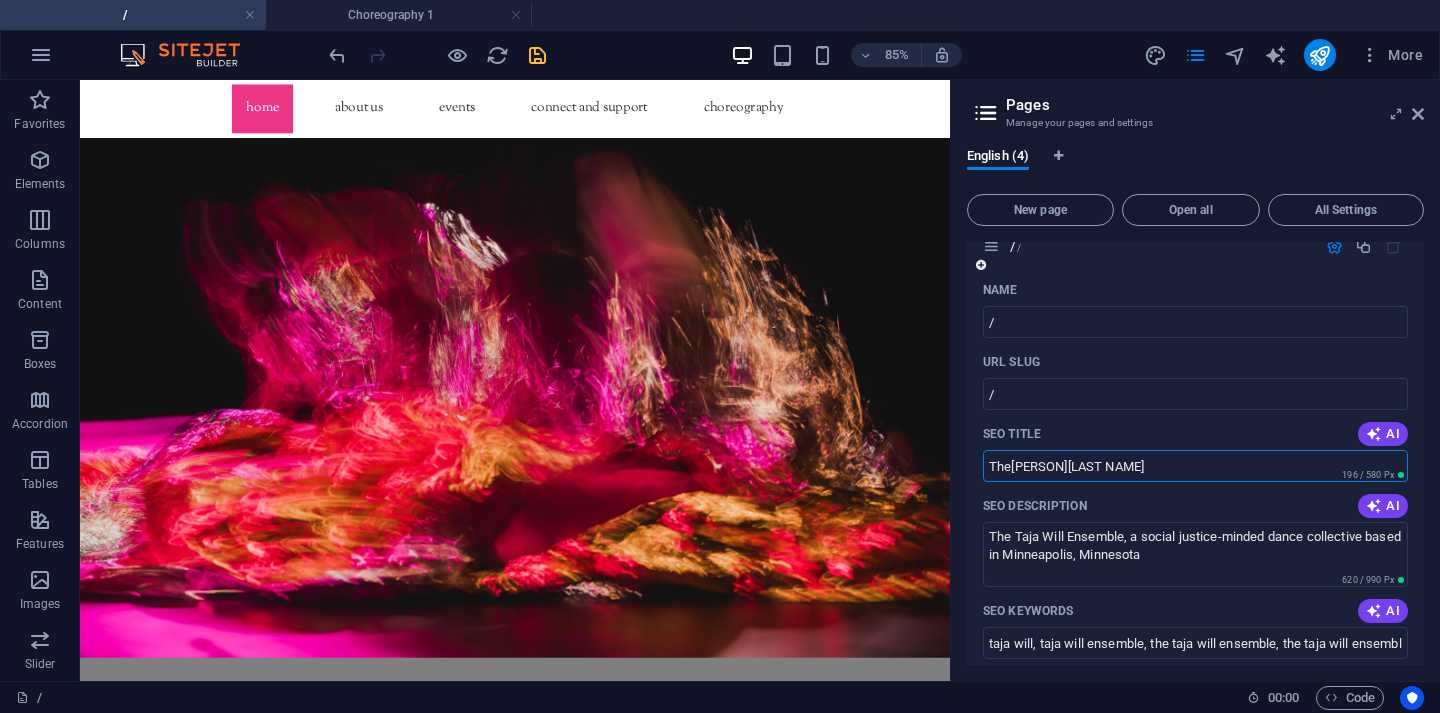 click on "The[PERSON][LAST NAME]" at bounding box center [1195, 466] 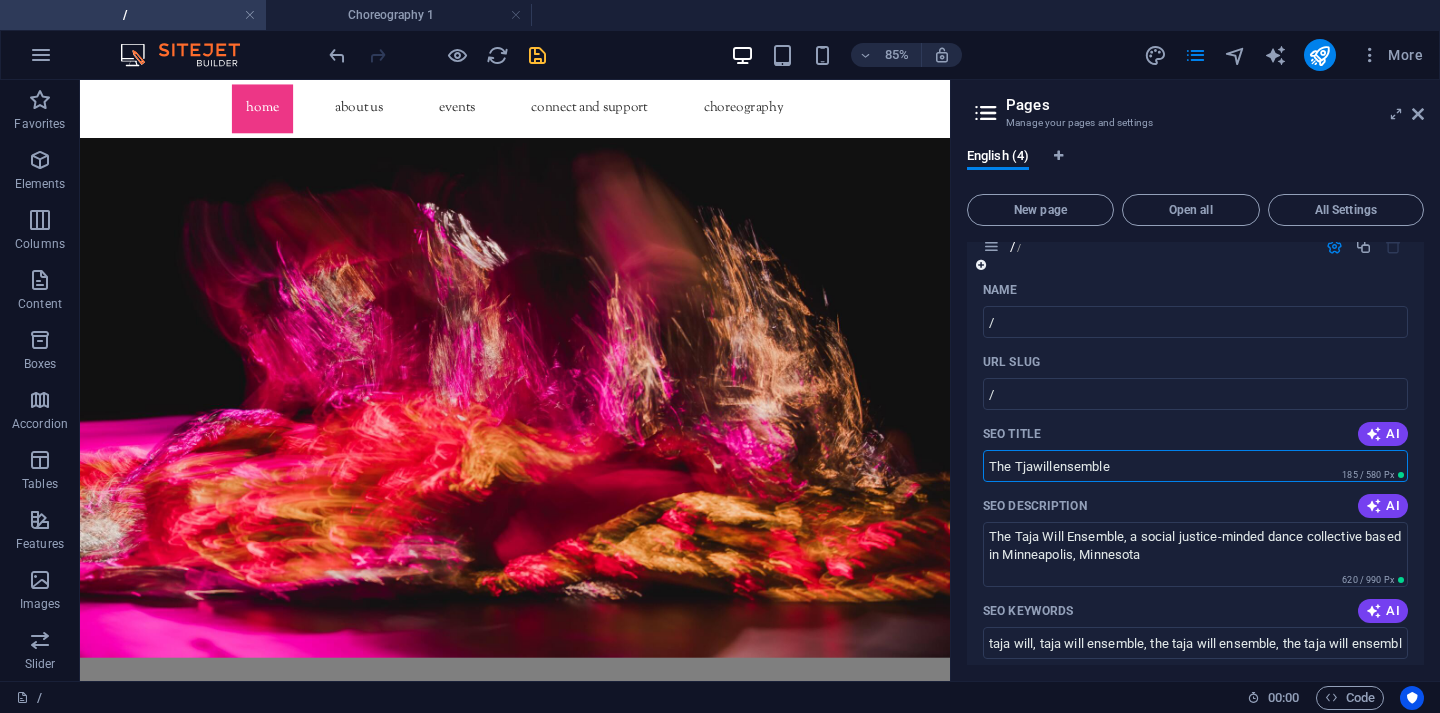click on "The Tjawillensemble" at bounding box center (1195, 466) 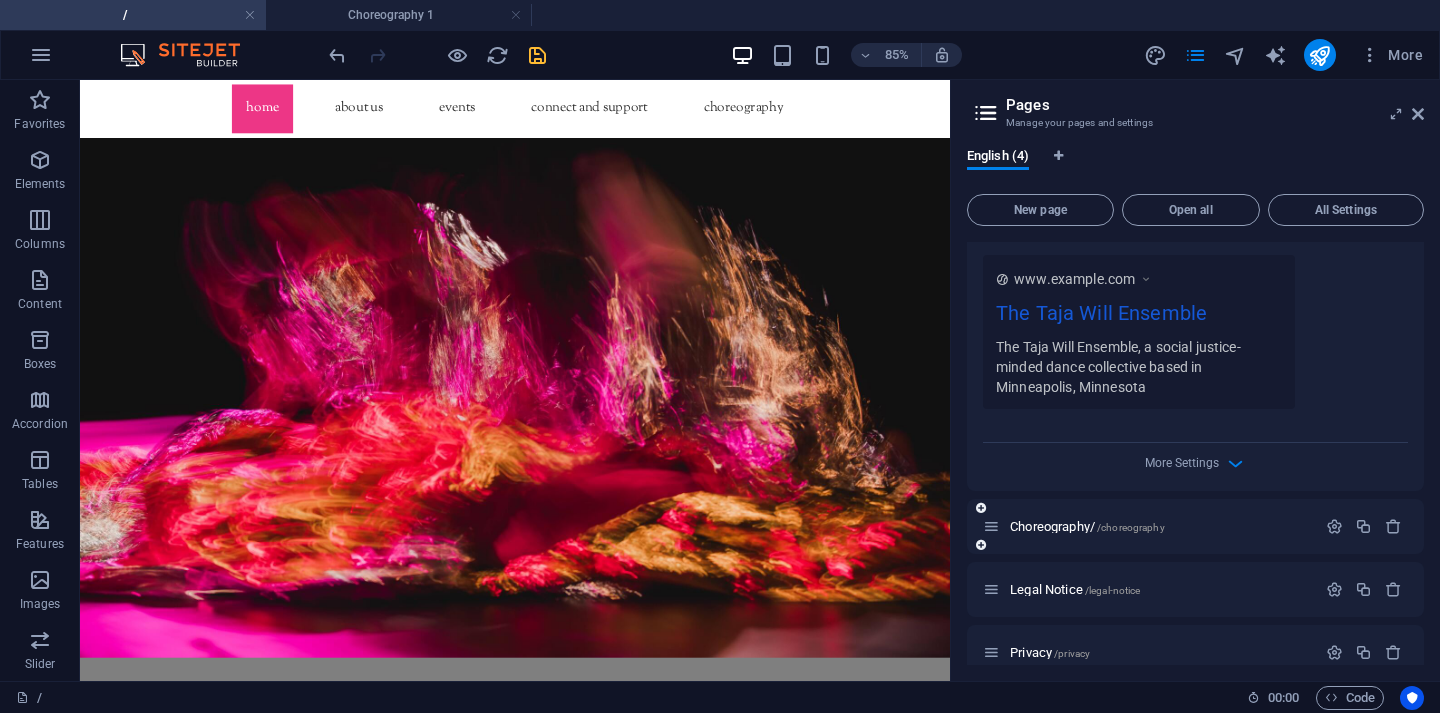 scroll, scrollTop: 600, scrollLeft: 0, axis: vertical 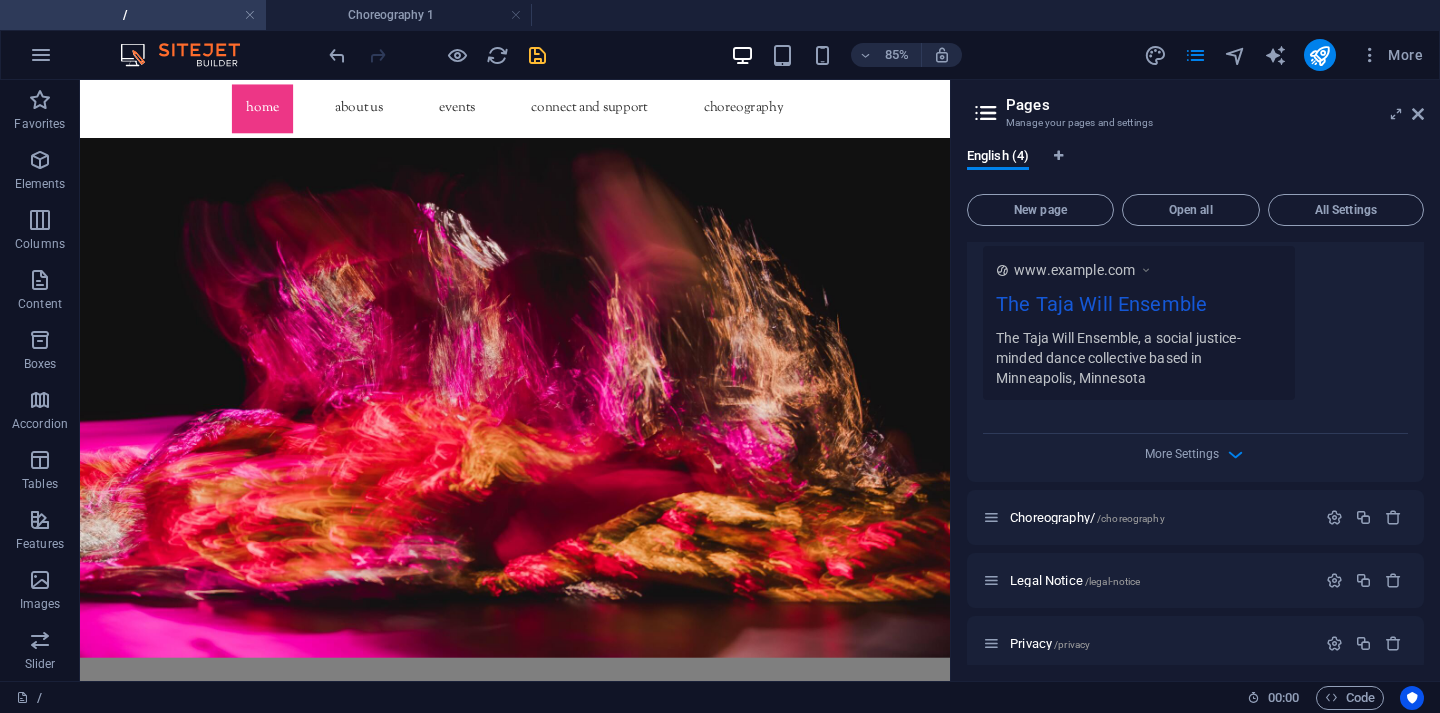 type on "The Taja Will Ensemble" 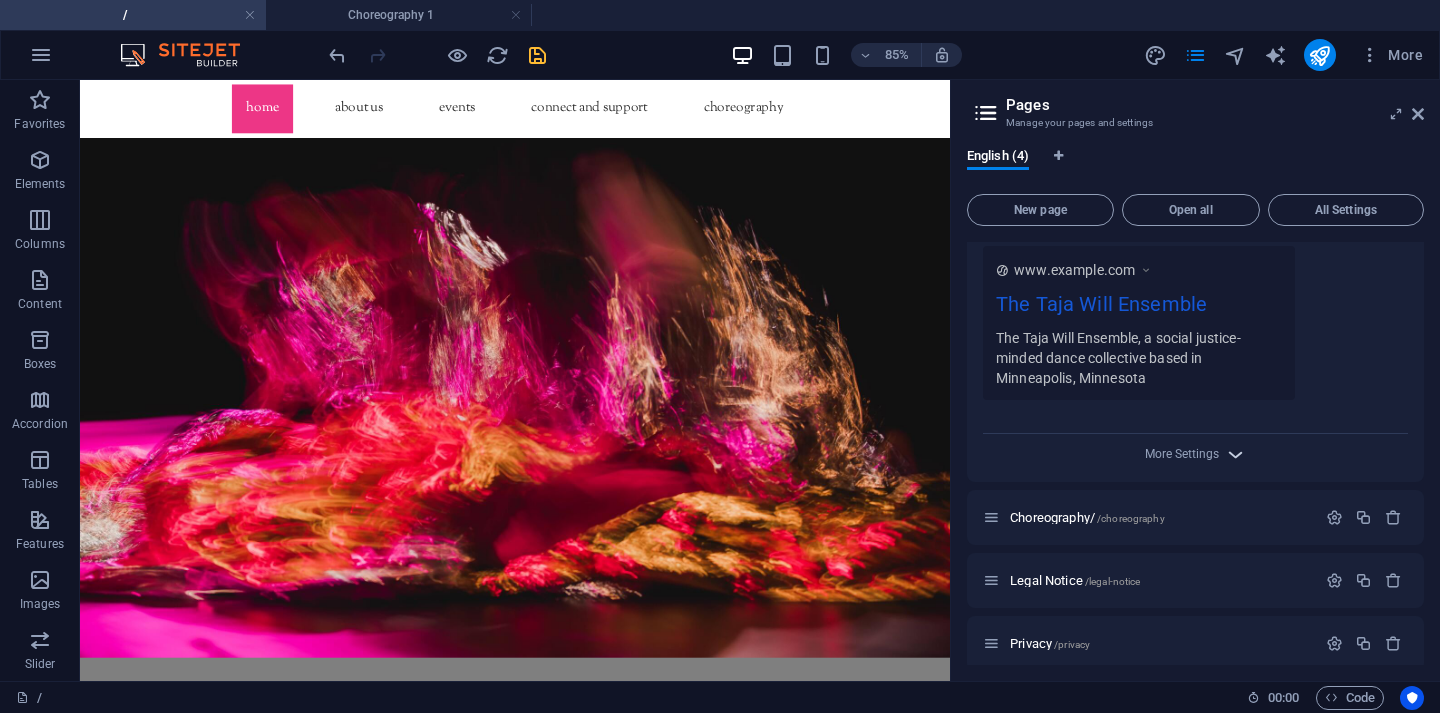 click at bounding box center (1235, 454) 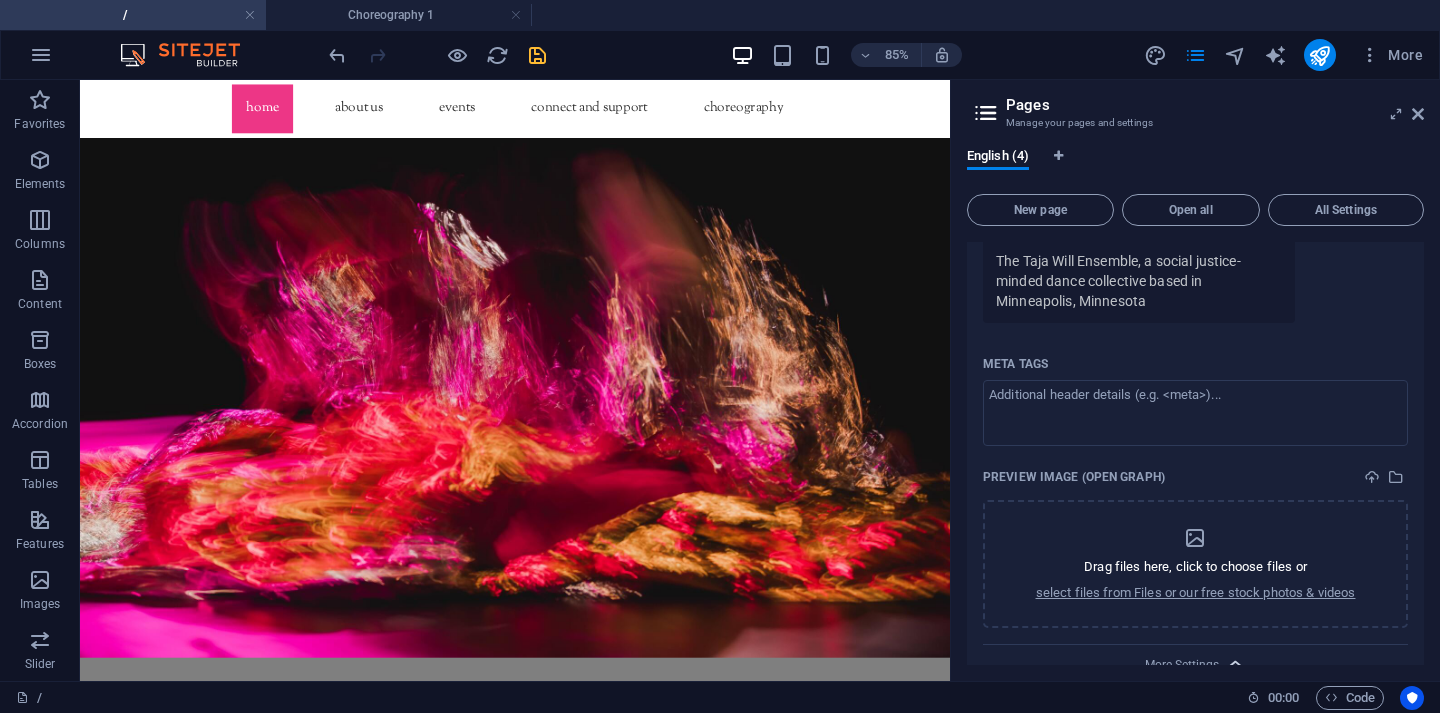 scroll, scrollTop: 707, scrollLeft: 0, axis: vertical 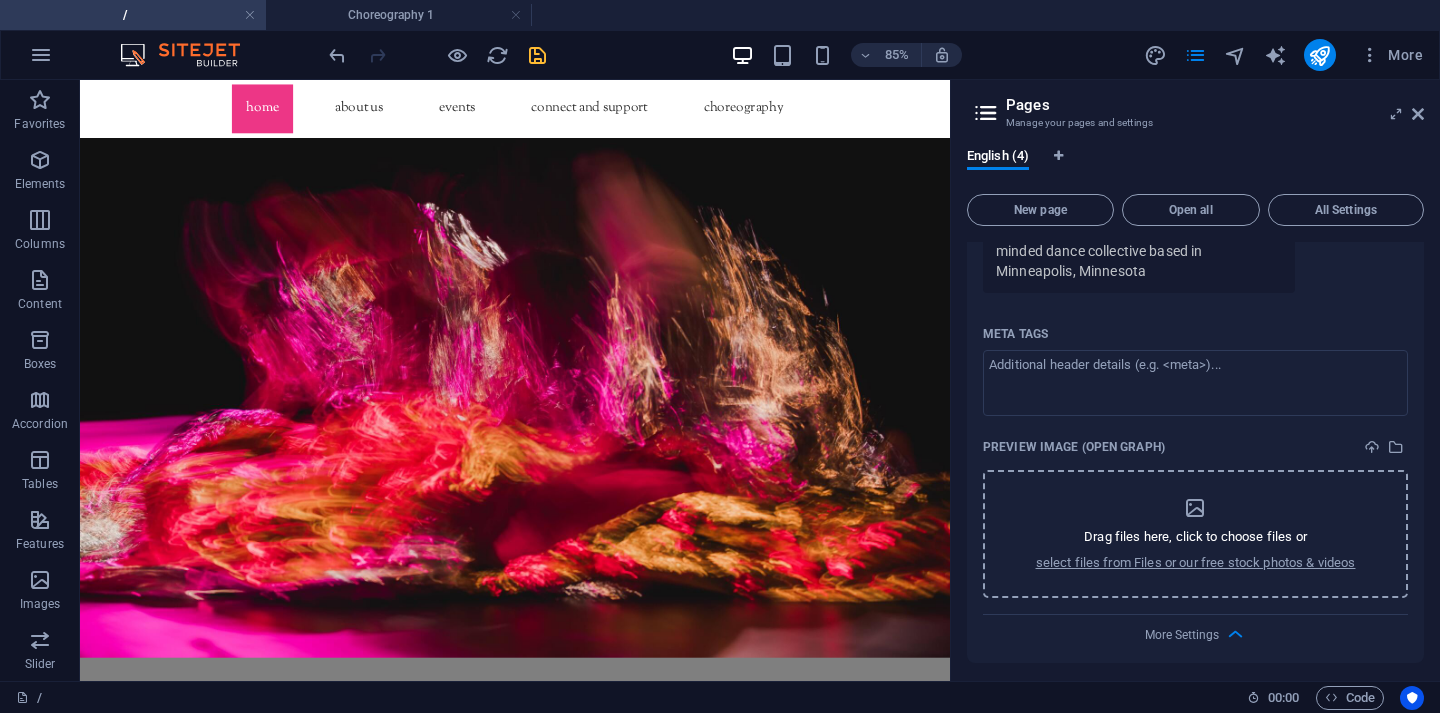 click on "Drag files here, click to choose files or" at bounding box center [1195, 537] 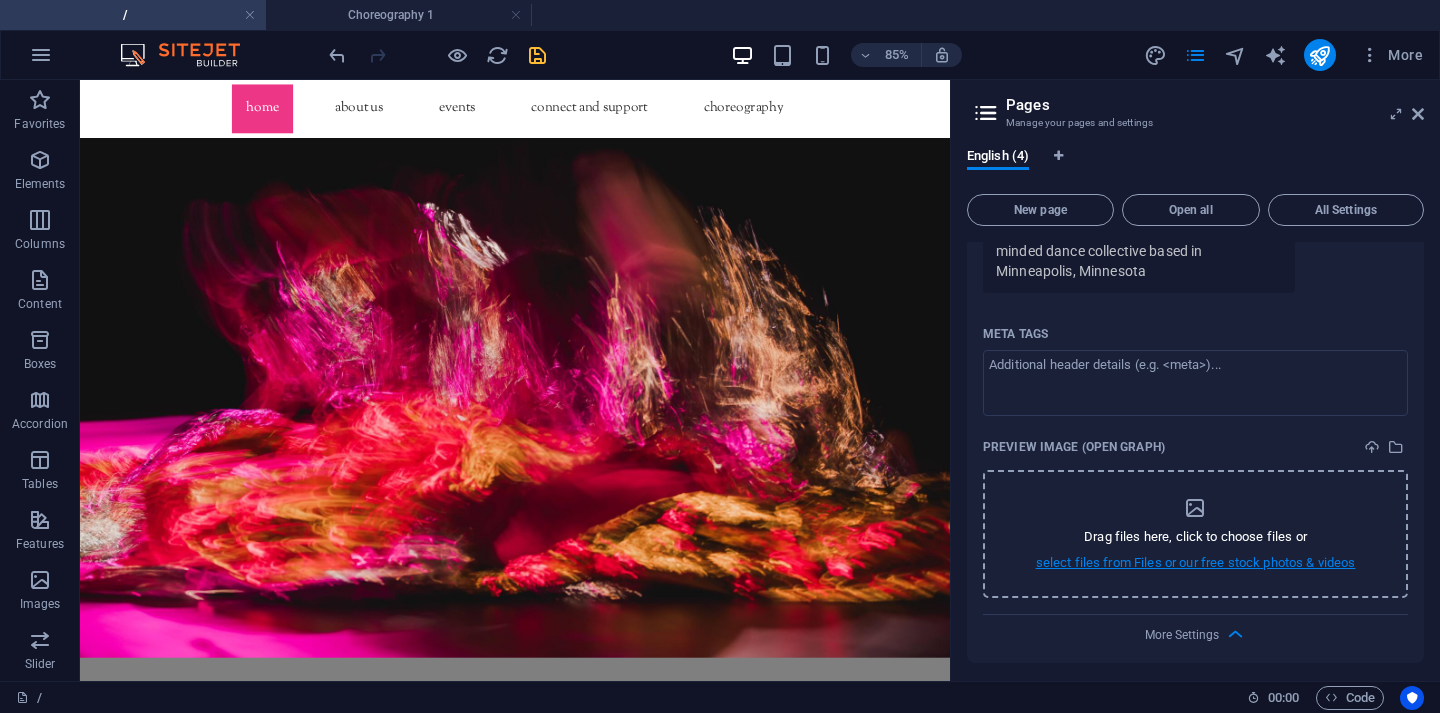 click on "select files from Files or our free stock photos & videos" at bounding box center [1196, 563] 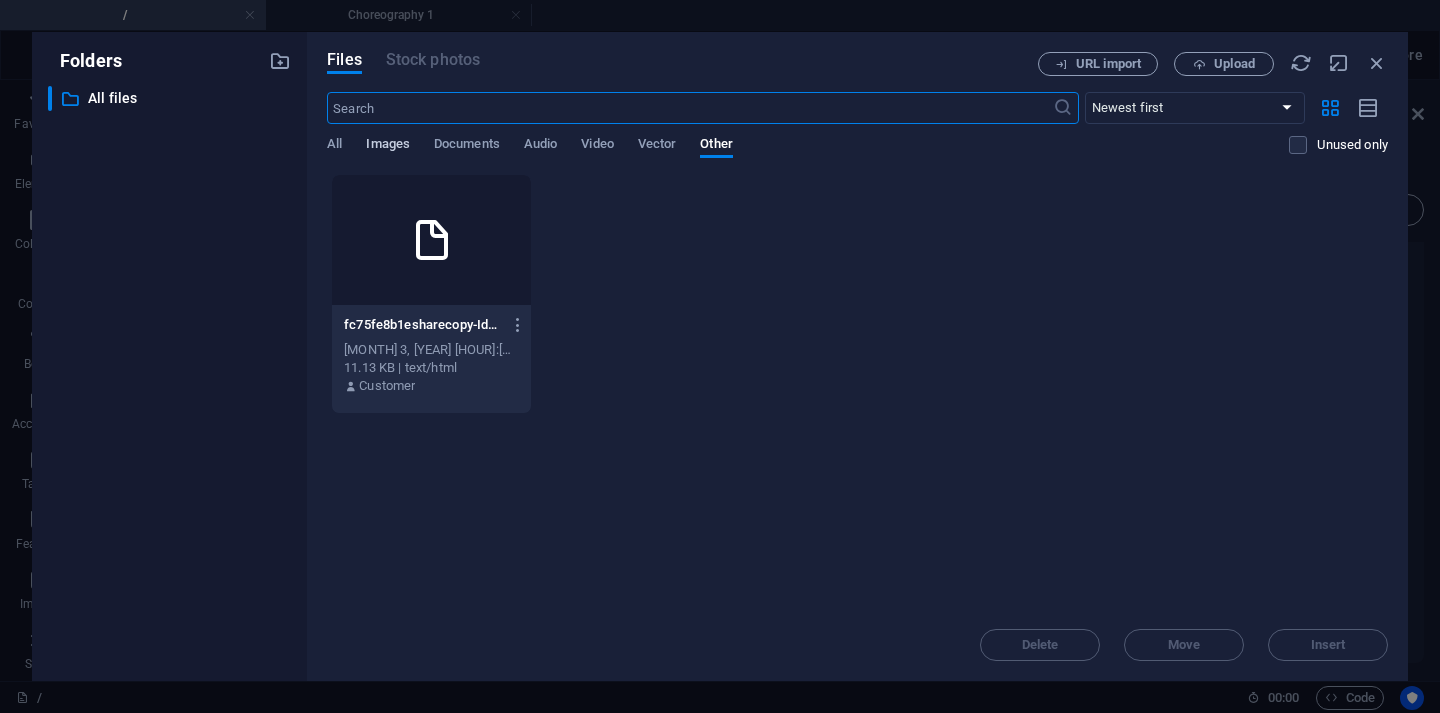 click on "Images" at bounding box center (388, 146) 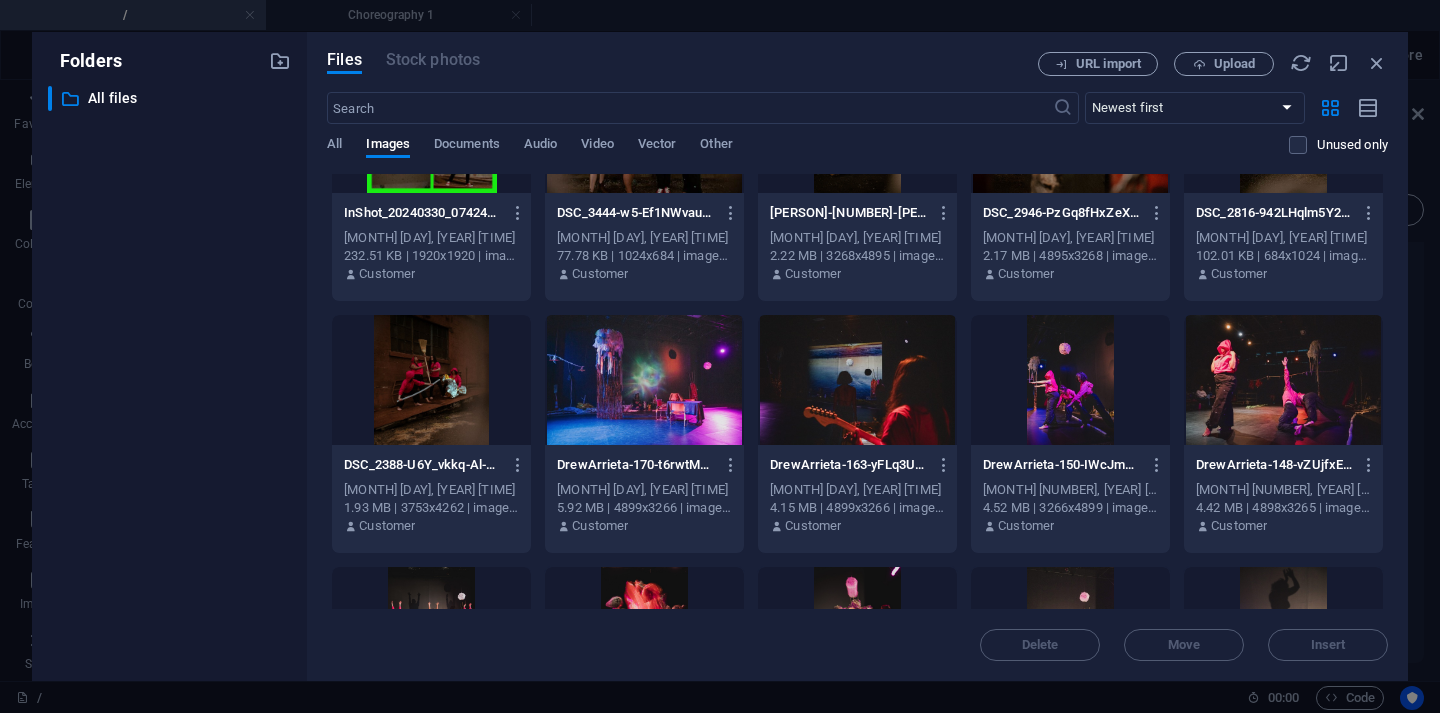 scroll, scrollTop: 1648, scrollLeft: 0, axis: vertical 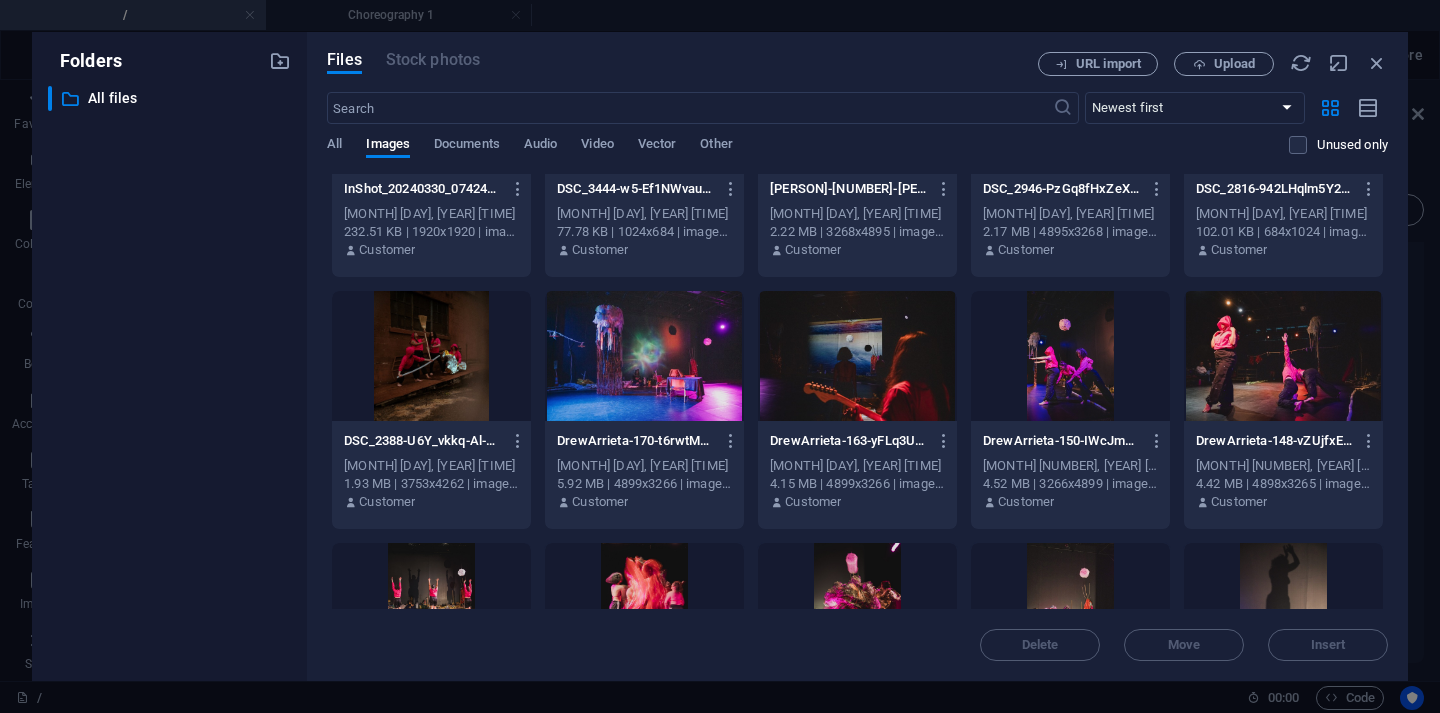 click at bounding box center (1283, 356) 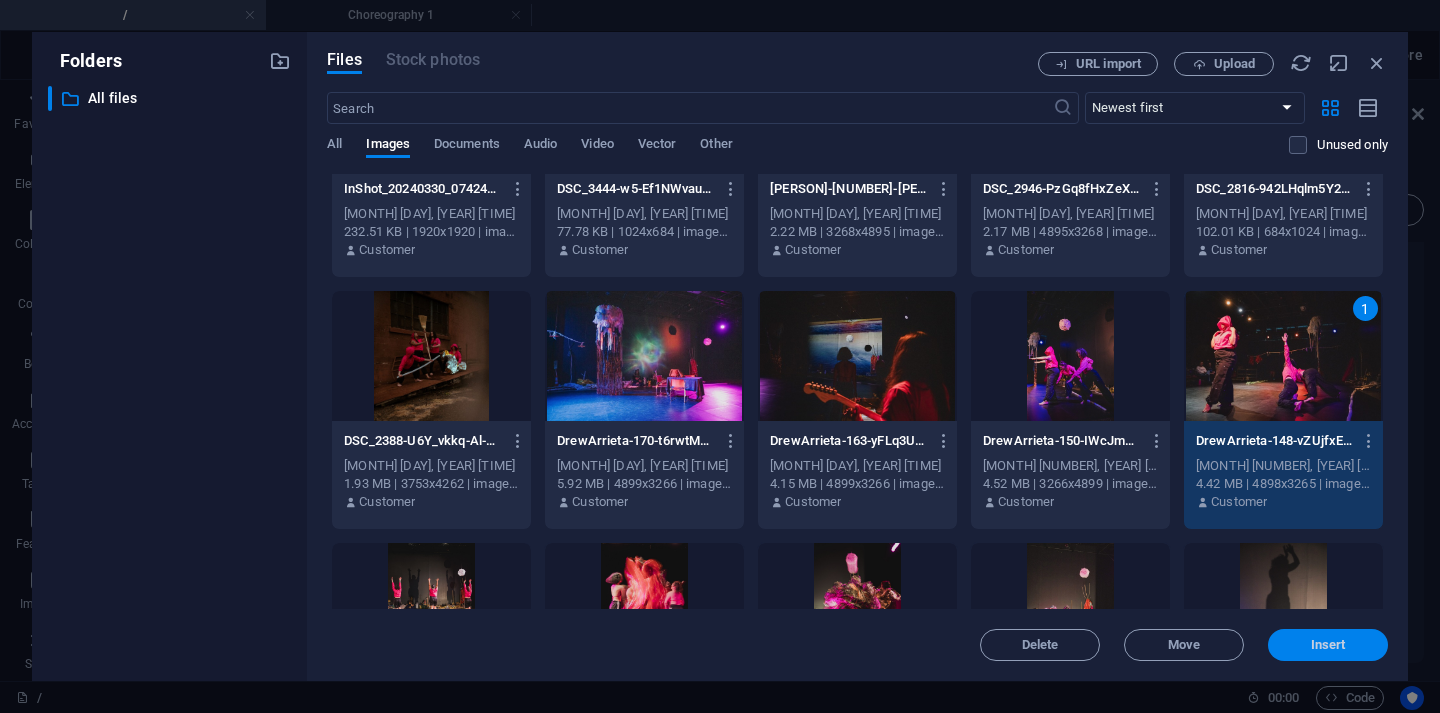 click on "Insert" at bounding box center (1328, 645) 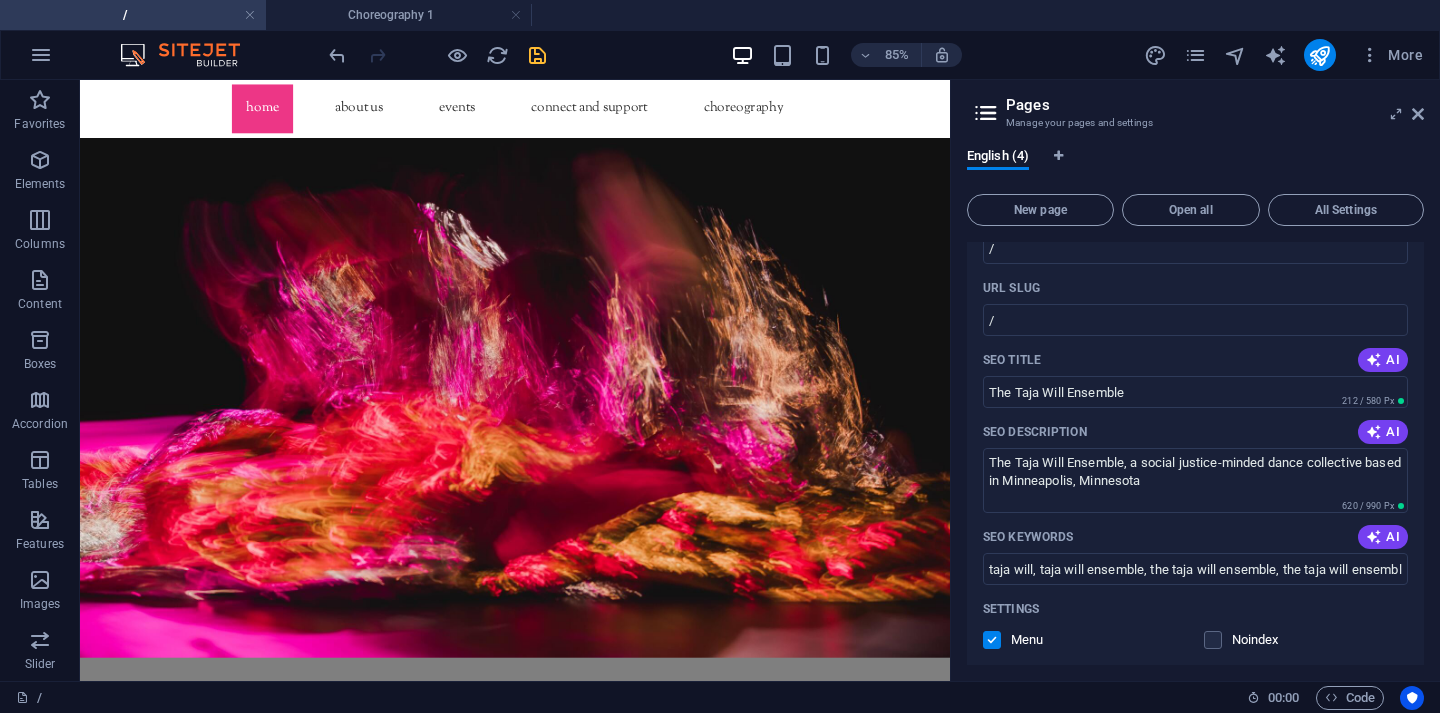 scroll, scrollTop: 0, scrollLeft: 0, axis: both 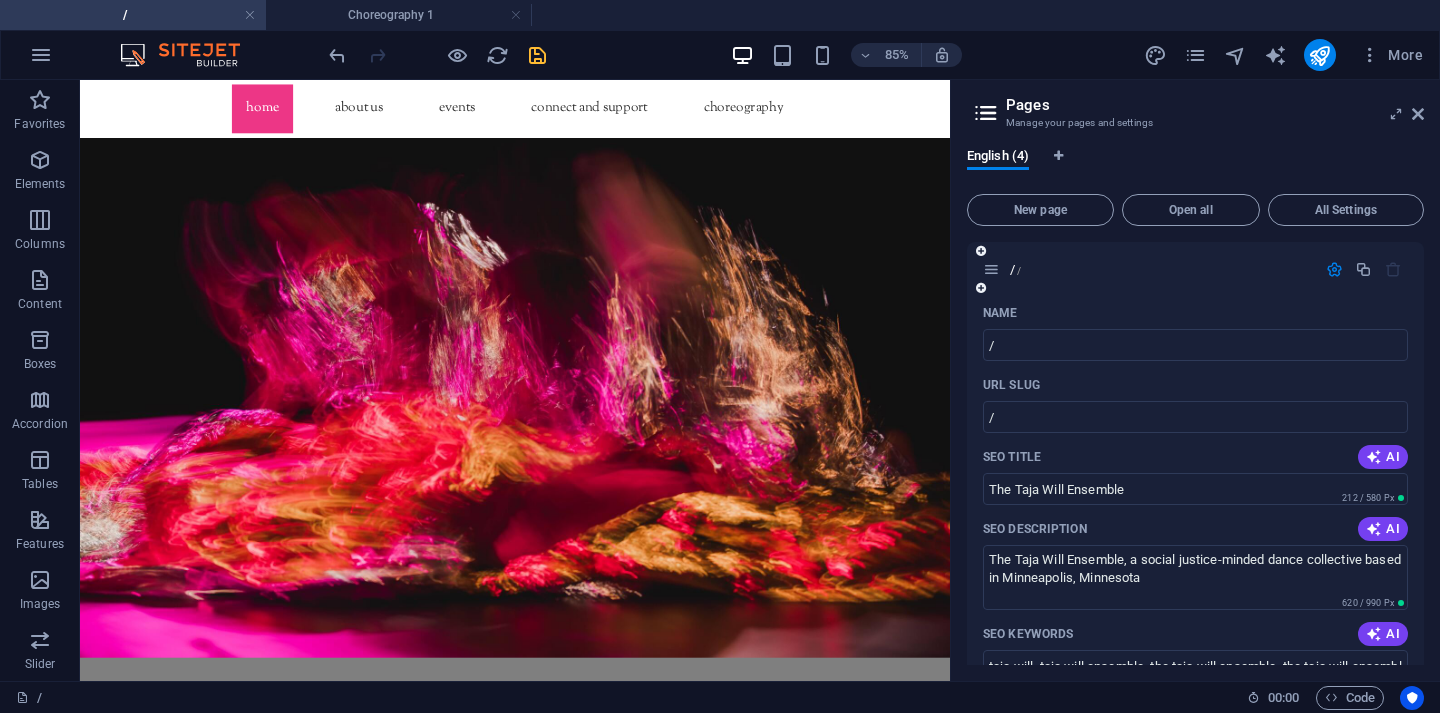 click at bounding box center [1334, 269] 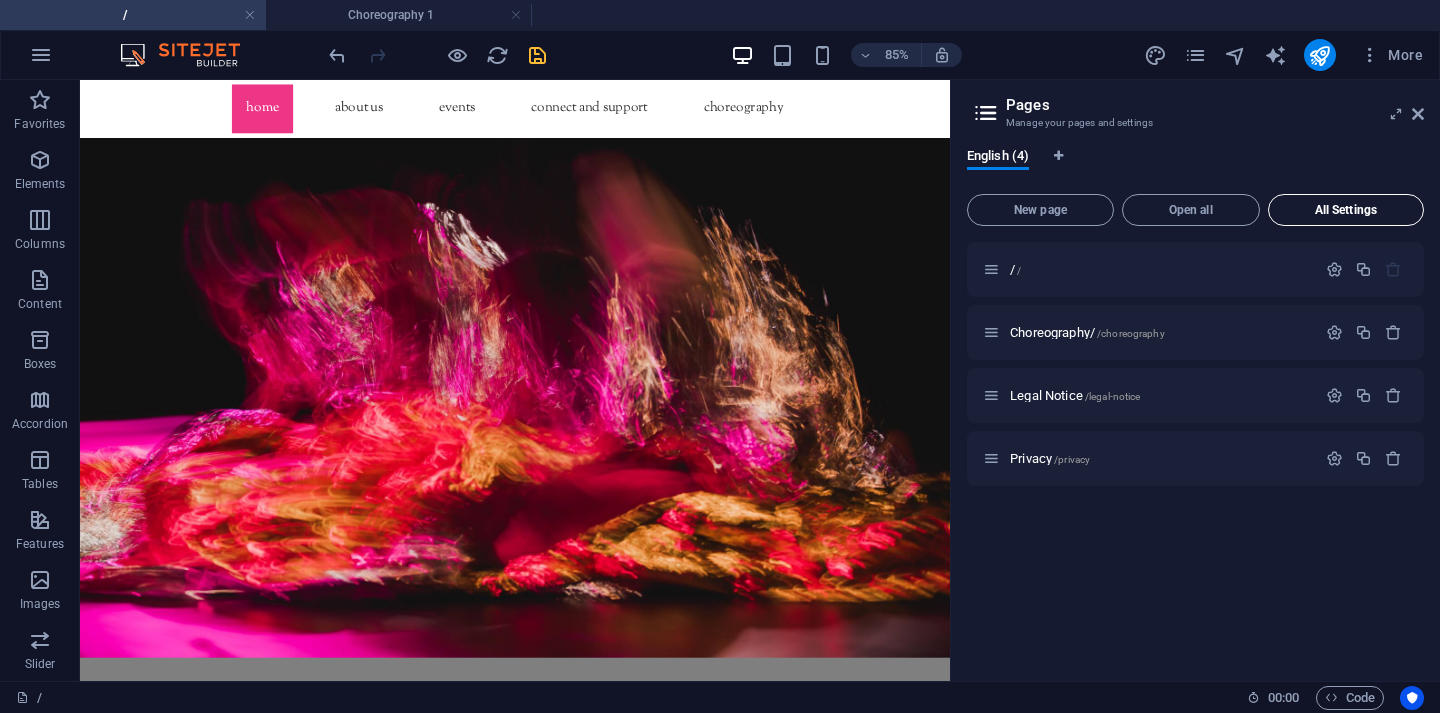 click on "All Settings" at bounding box center [1346, 210] 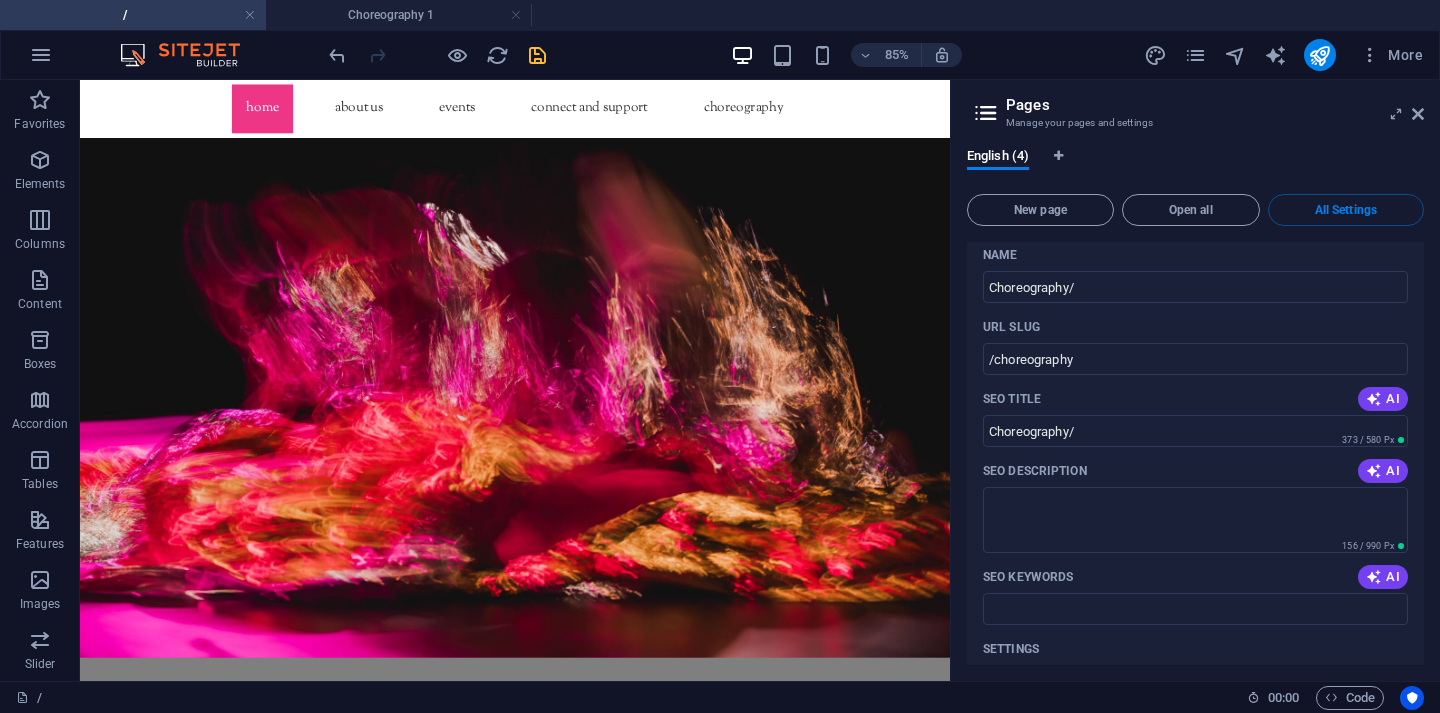 scroll, scrollTop: 903, scrollLeft: 0, axis: vertical 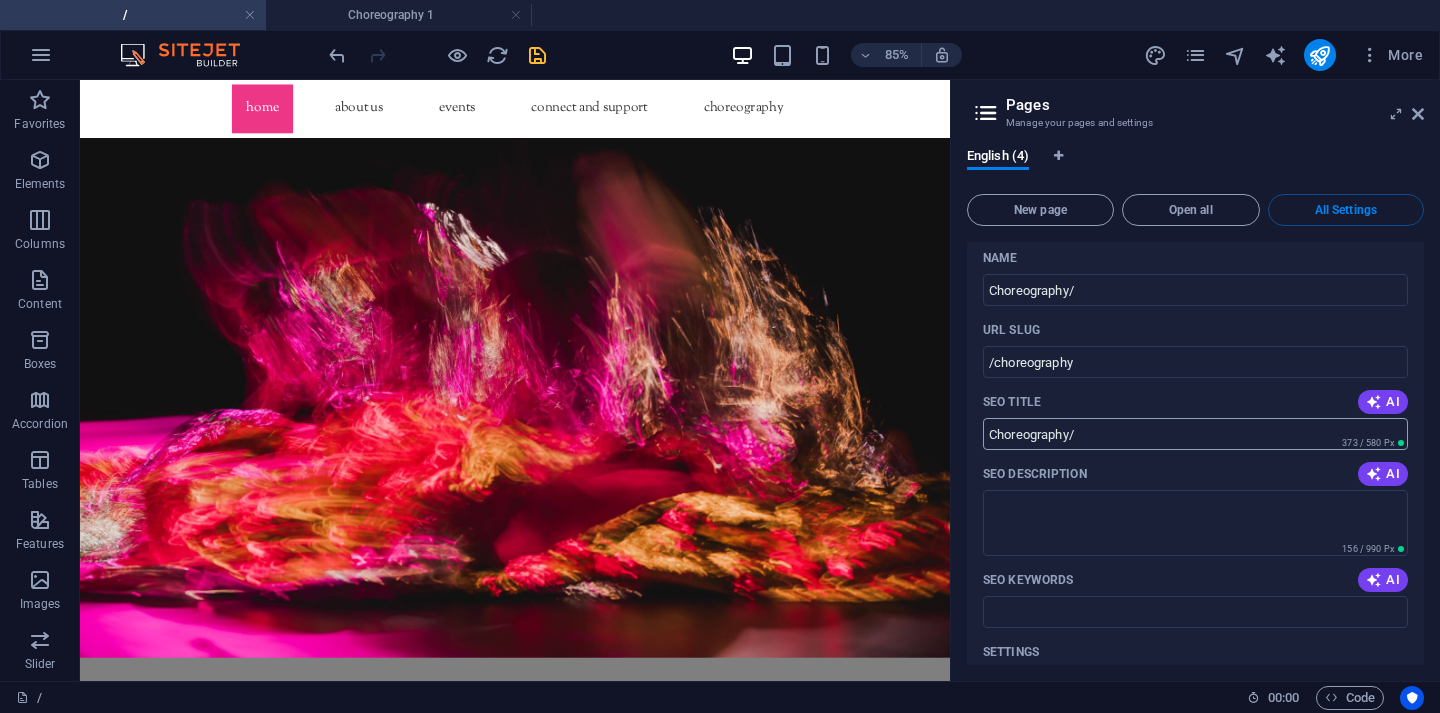 click on "Choreography/" at bounding box center [1195, 434] 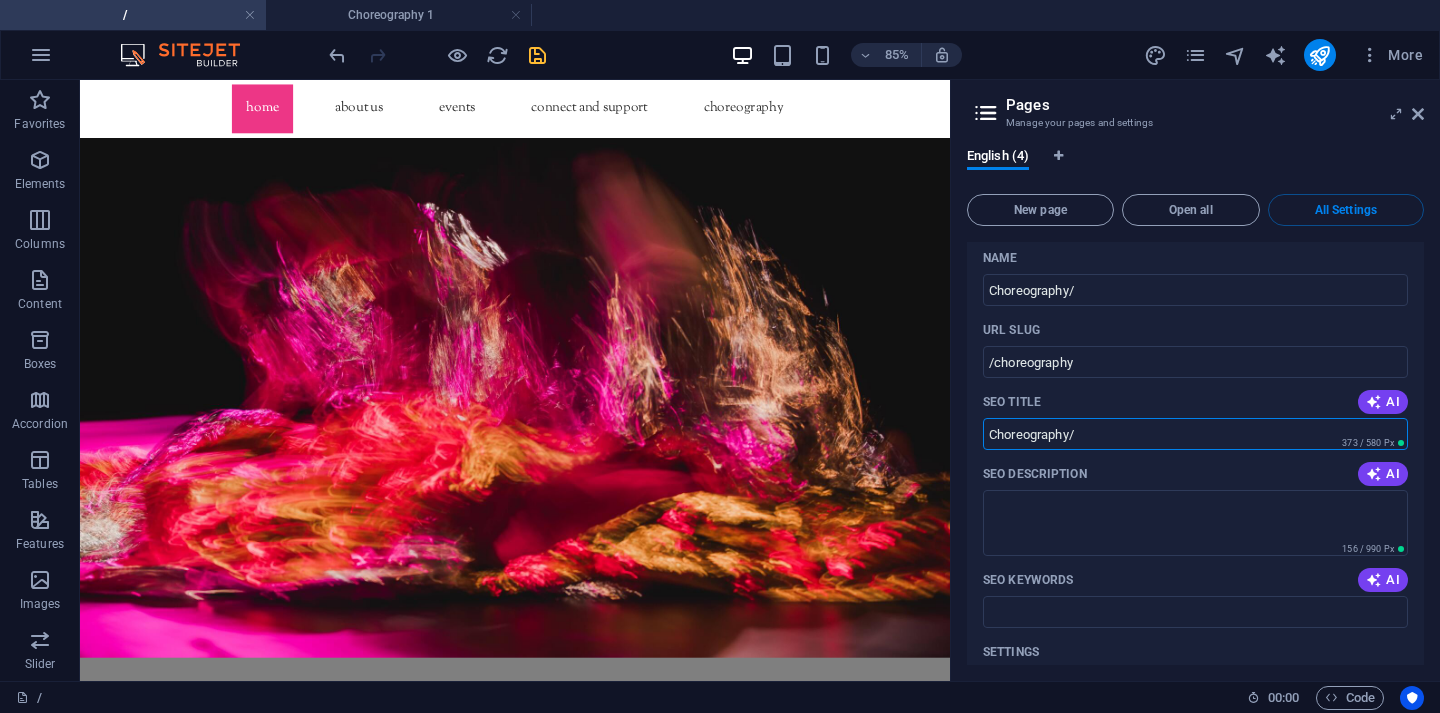 click on "Choreography/" at bounding box center [1195, 434] 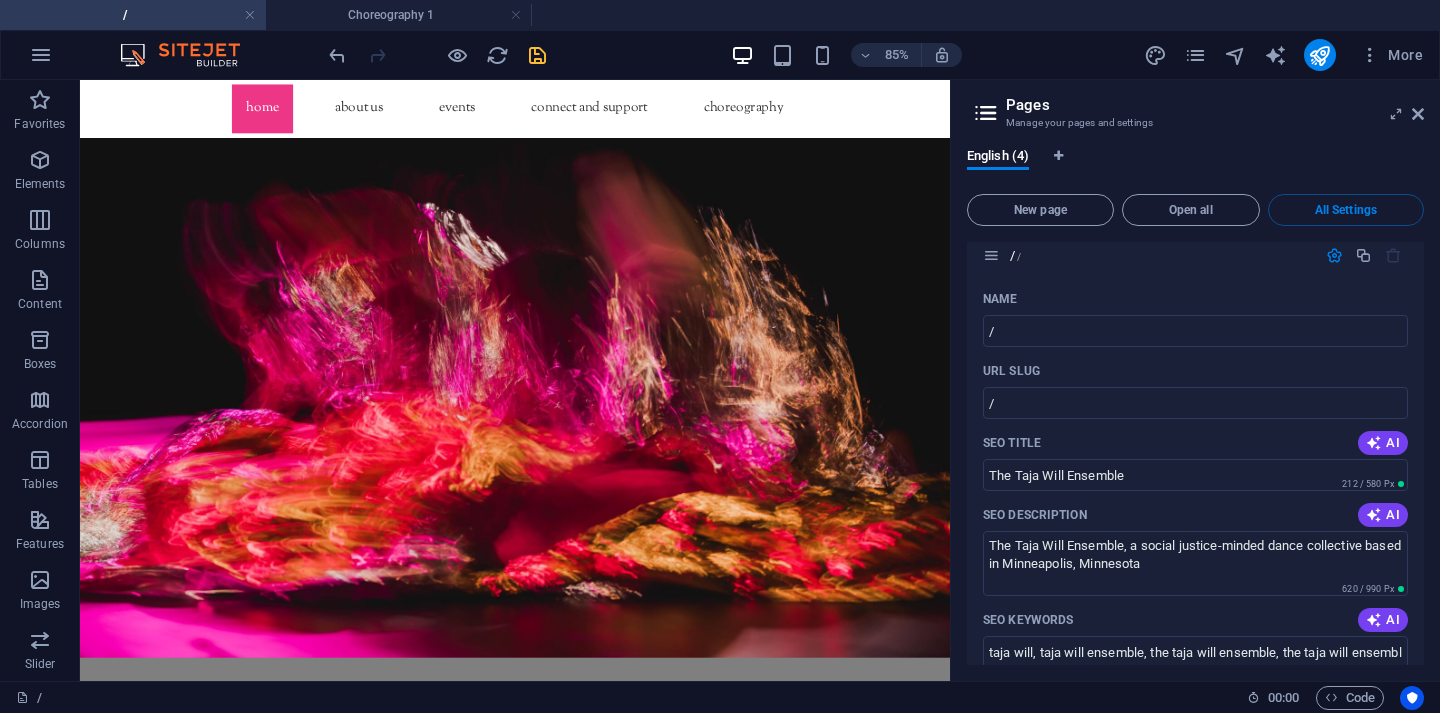 scroll, scrollTop: 0, scrollLeft: 0, axis: both 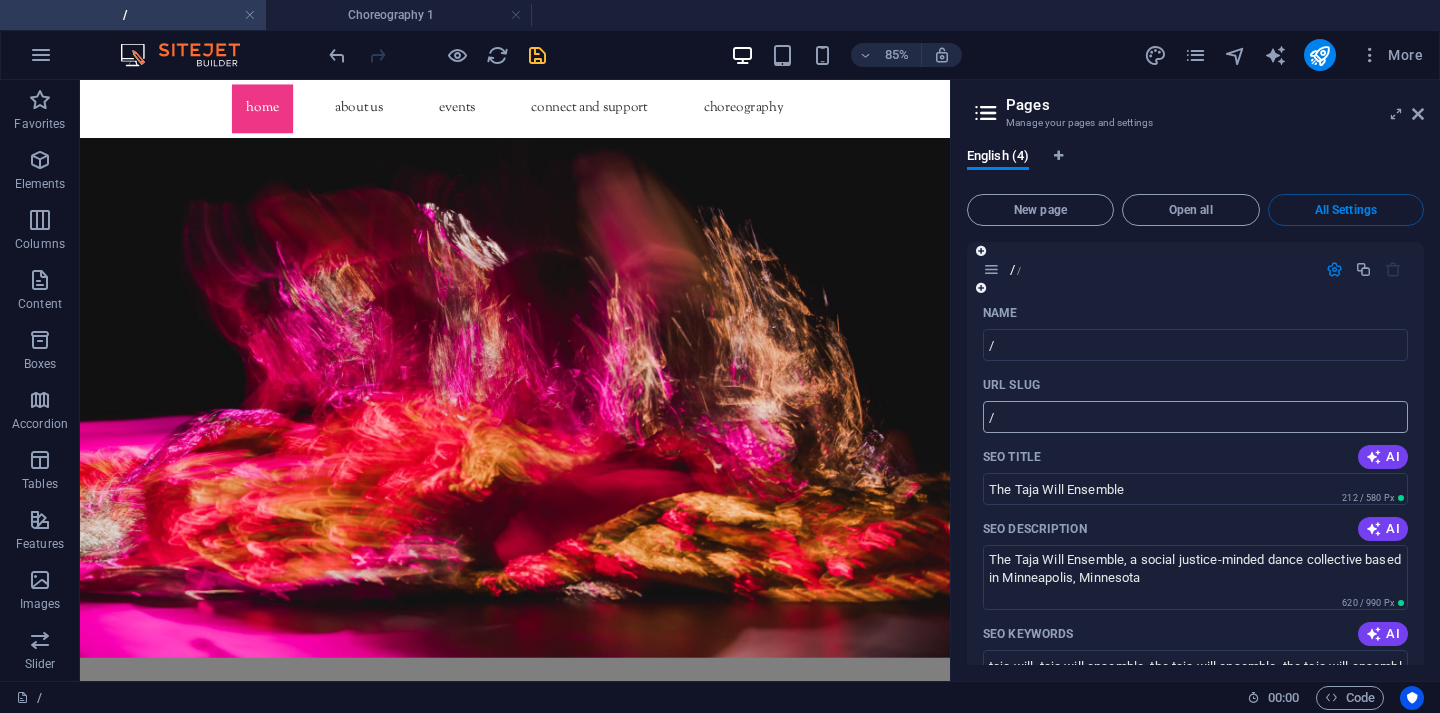 type on "Choreography" 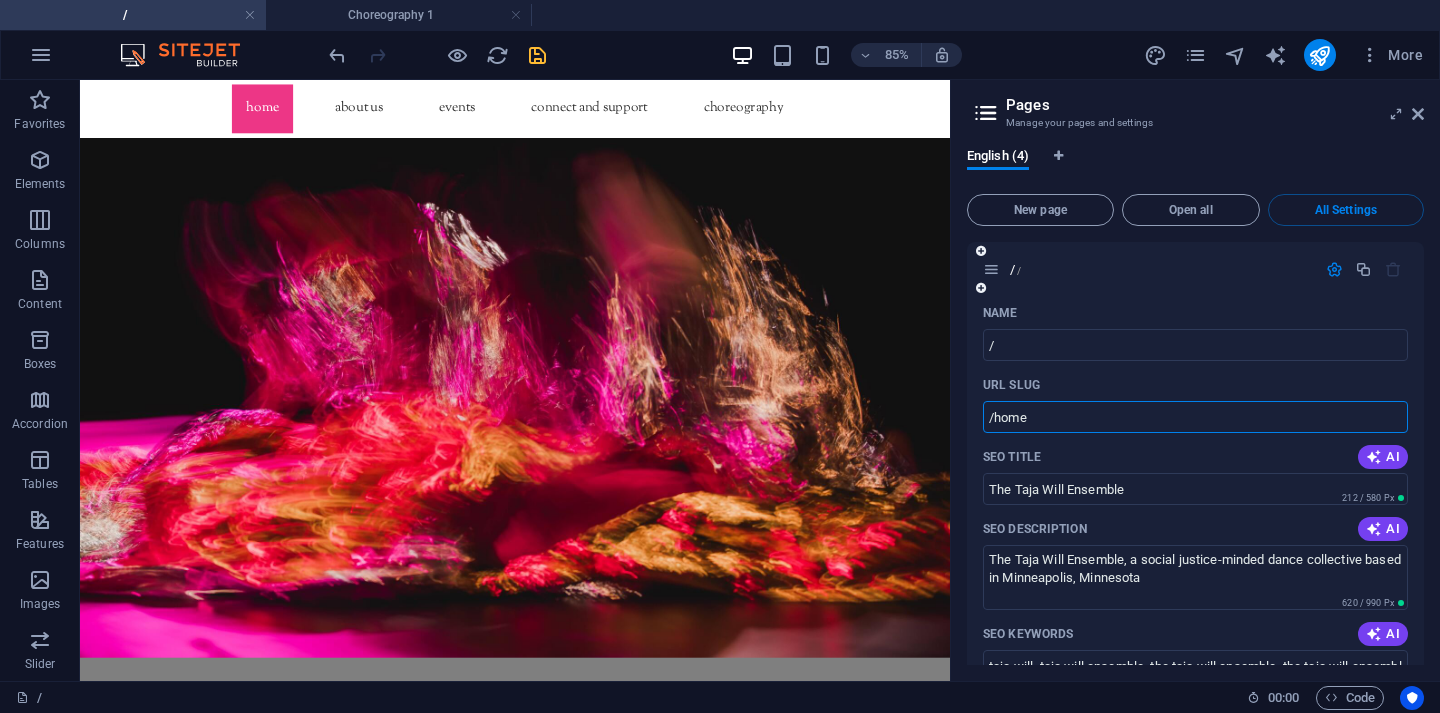 type on "/home" 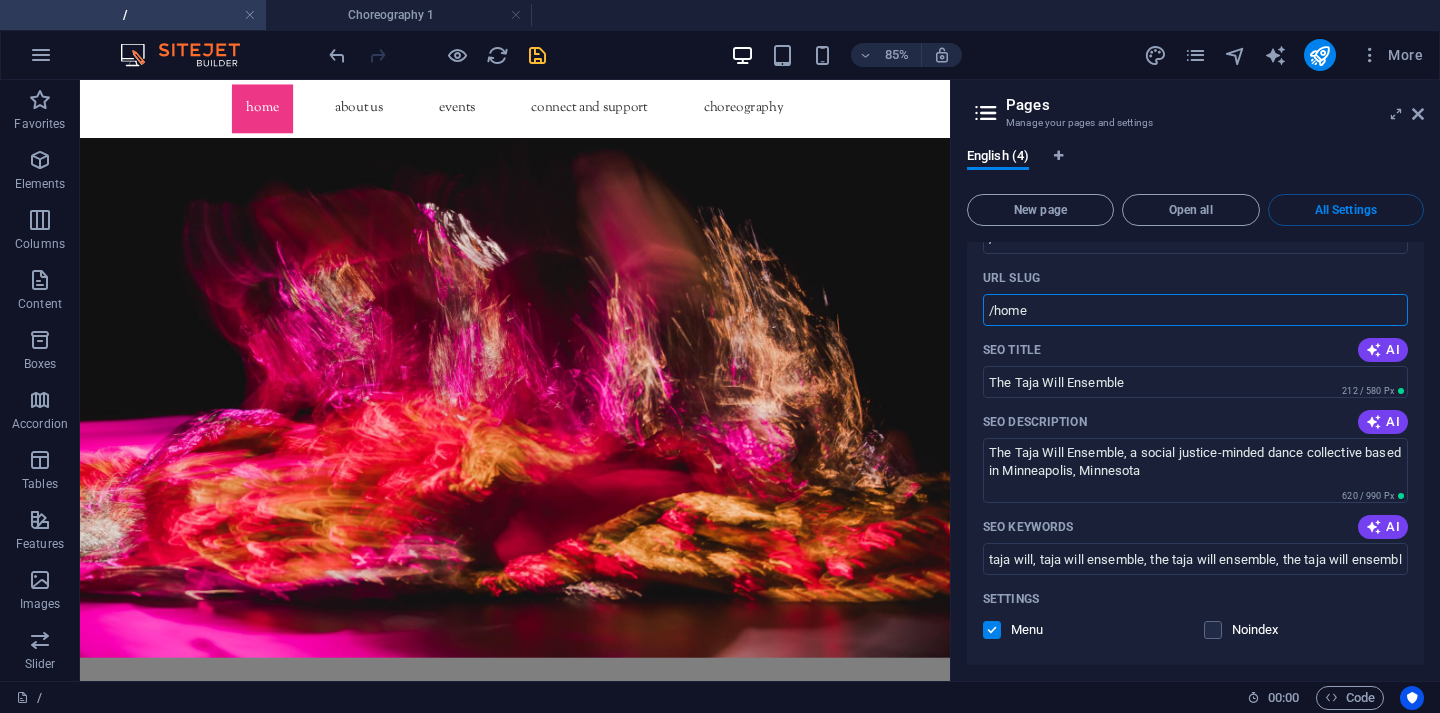 scroll, scrollTop: 0, scrollLeft: 0, axis: both 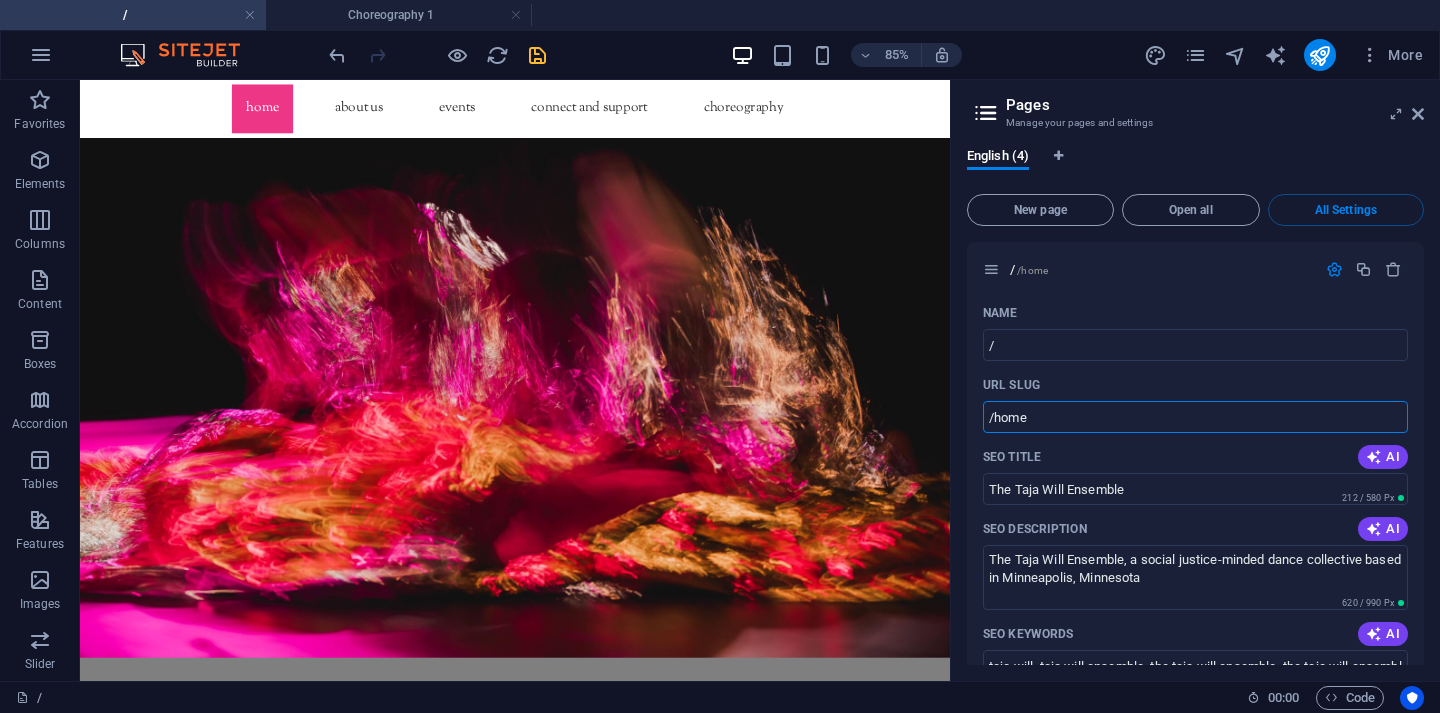 click at bounding box center (537, 55) 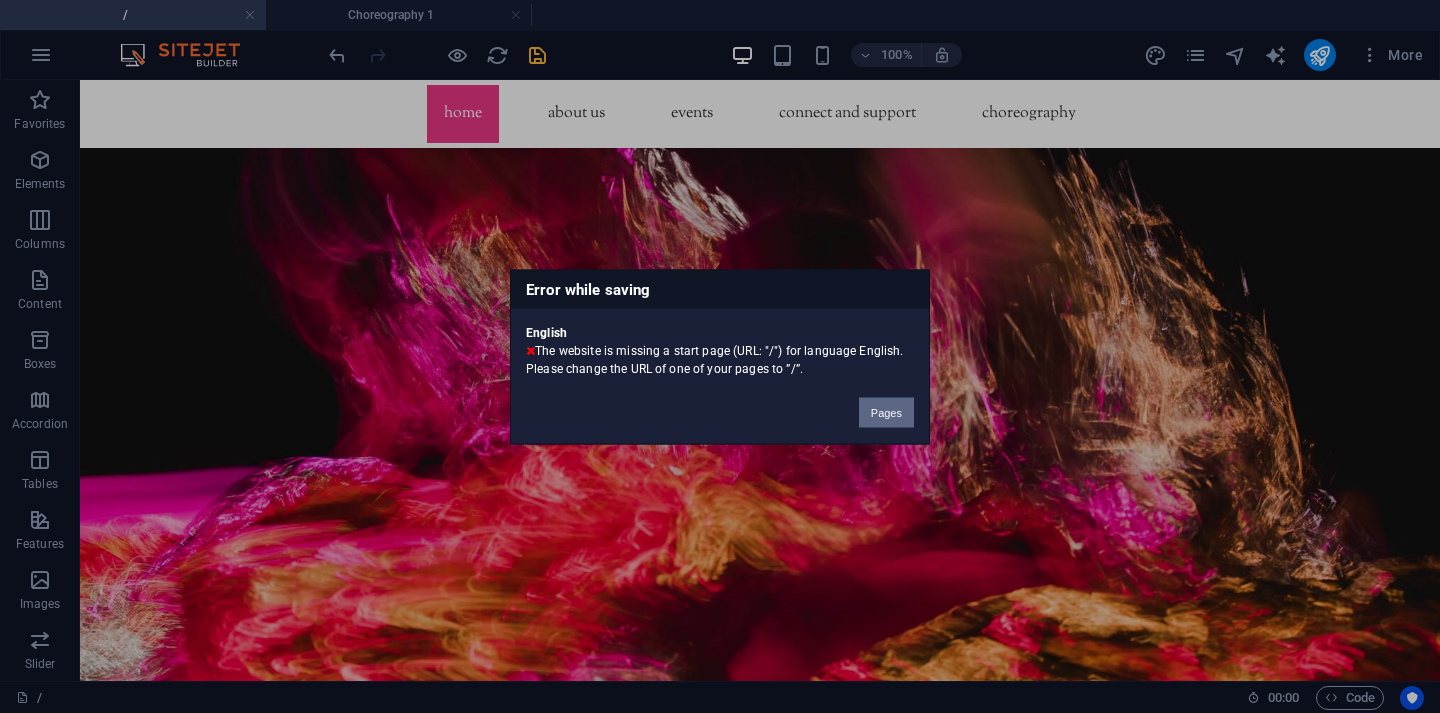 click on "Pages" at bounding box center [886, 412] 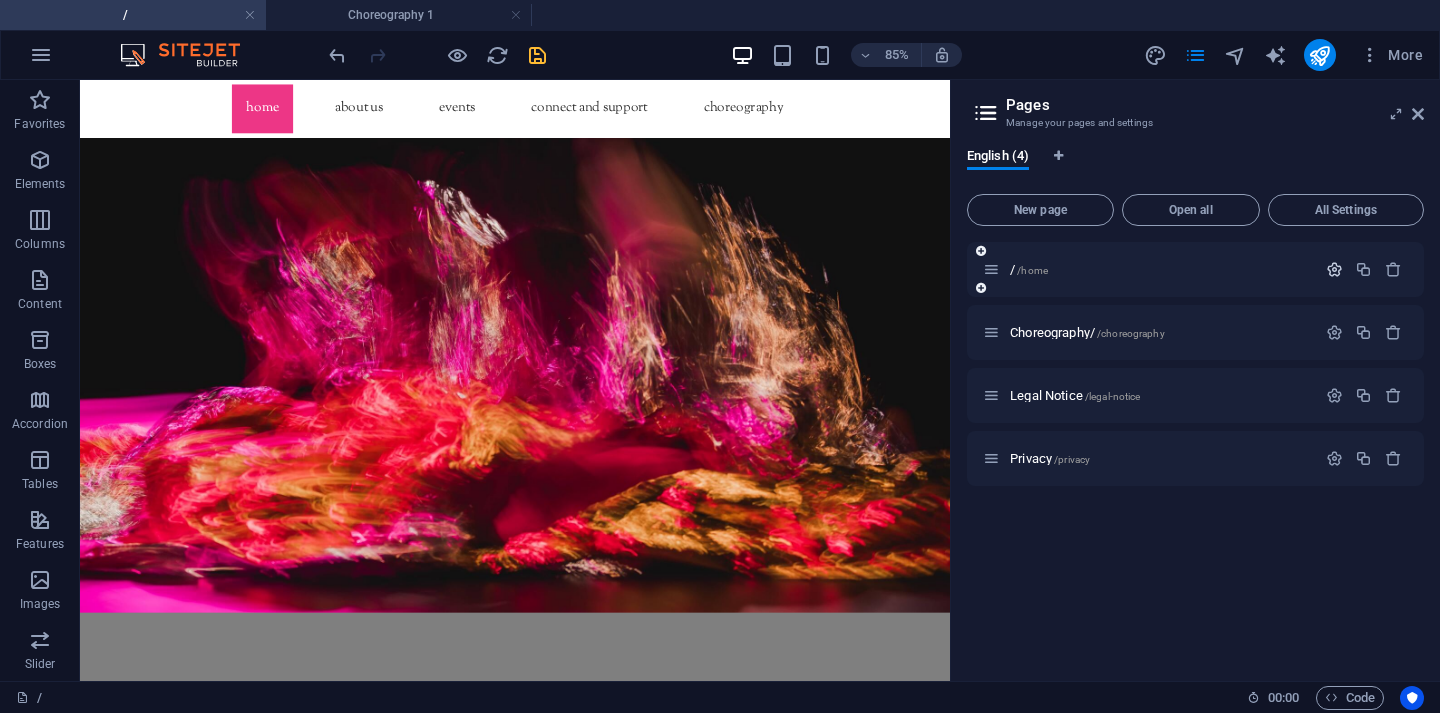 click at bounding box center (1334, 269) 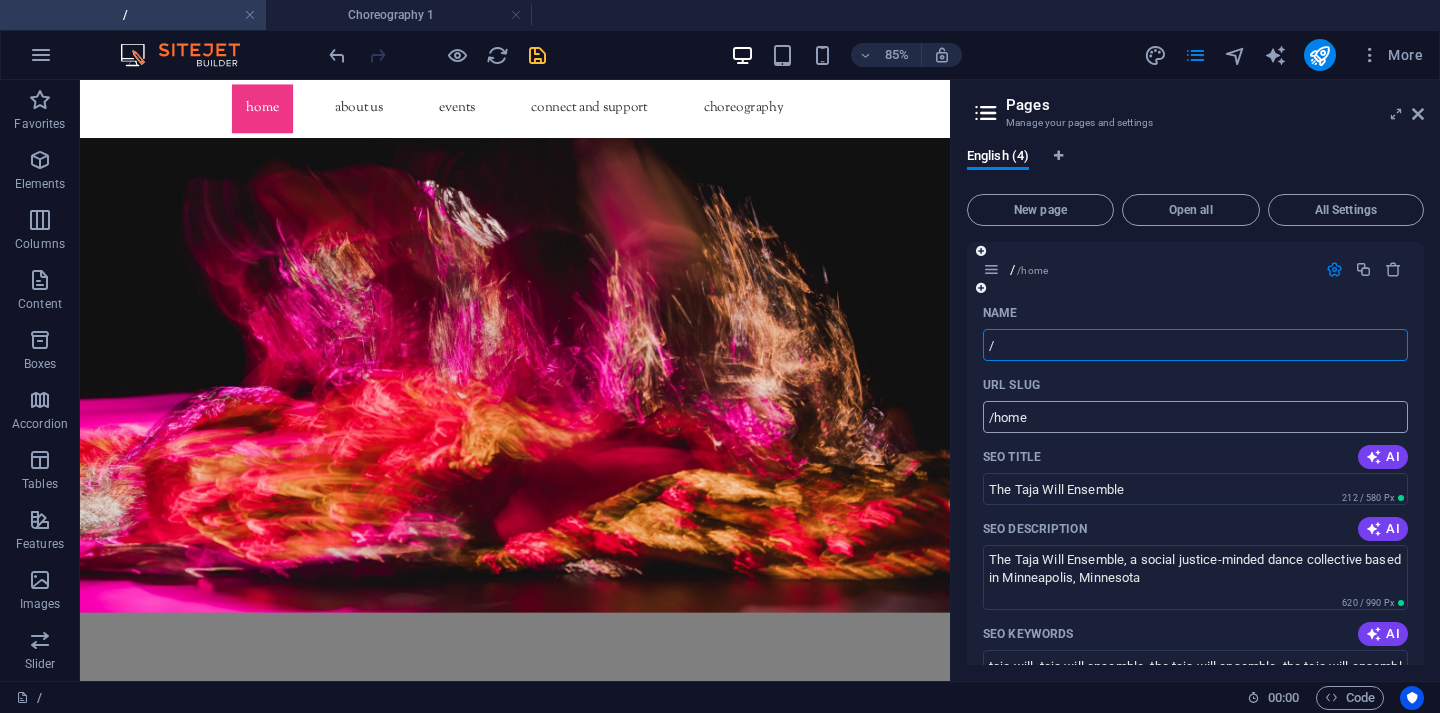 click on "/home" at bounding box center [1195, 417] 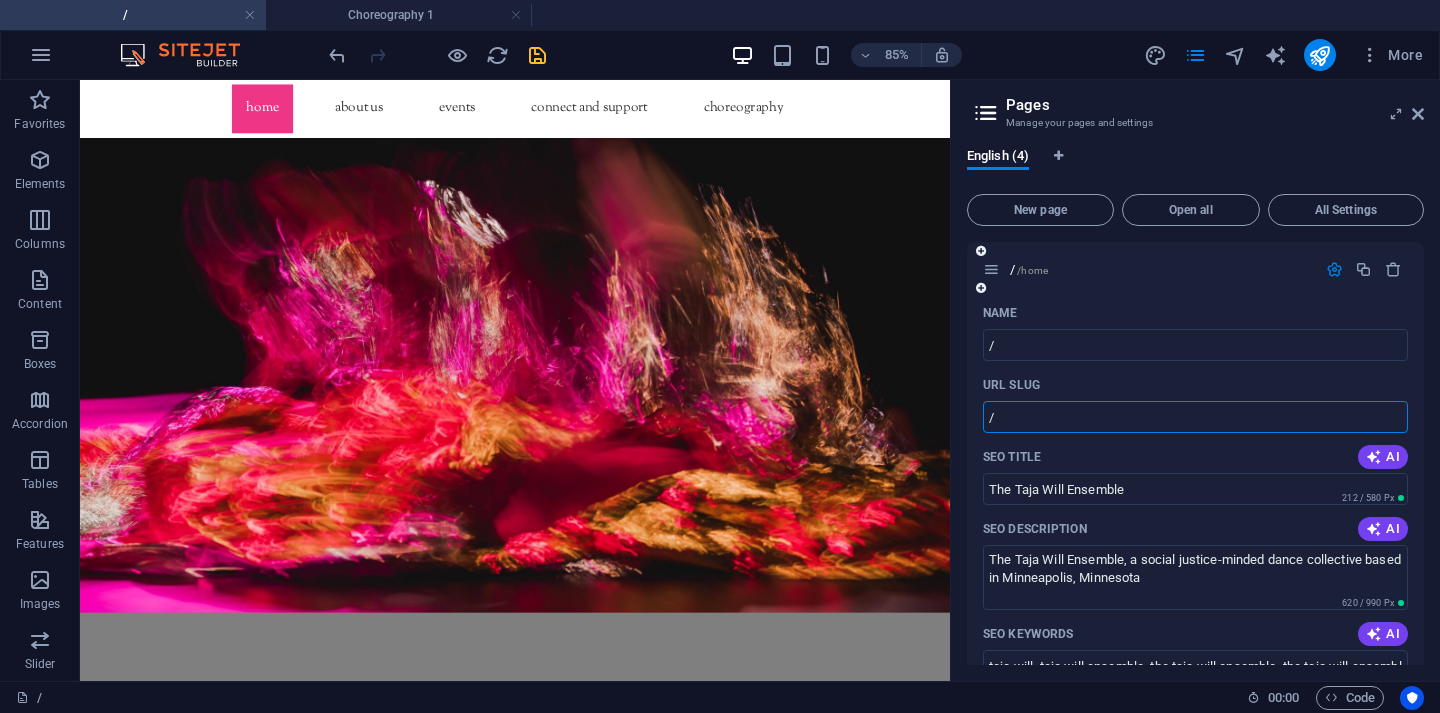 type on "/" 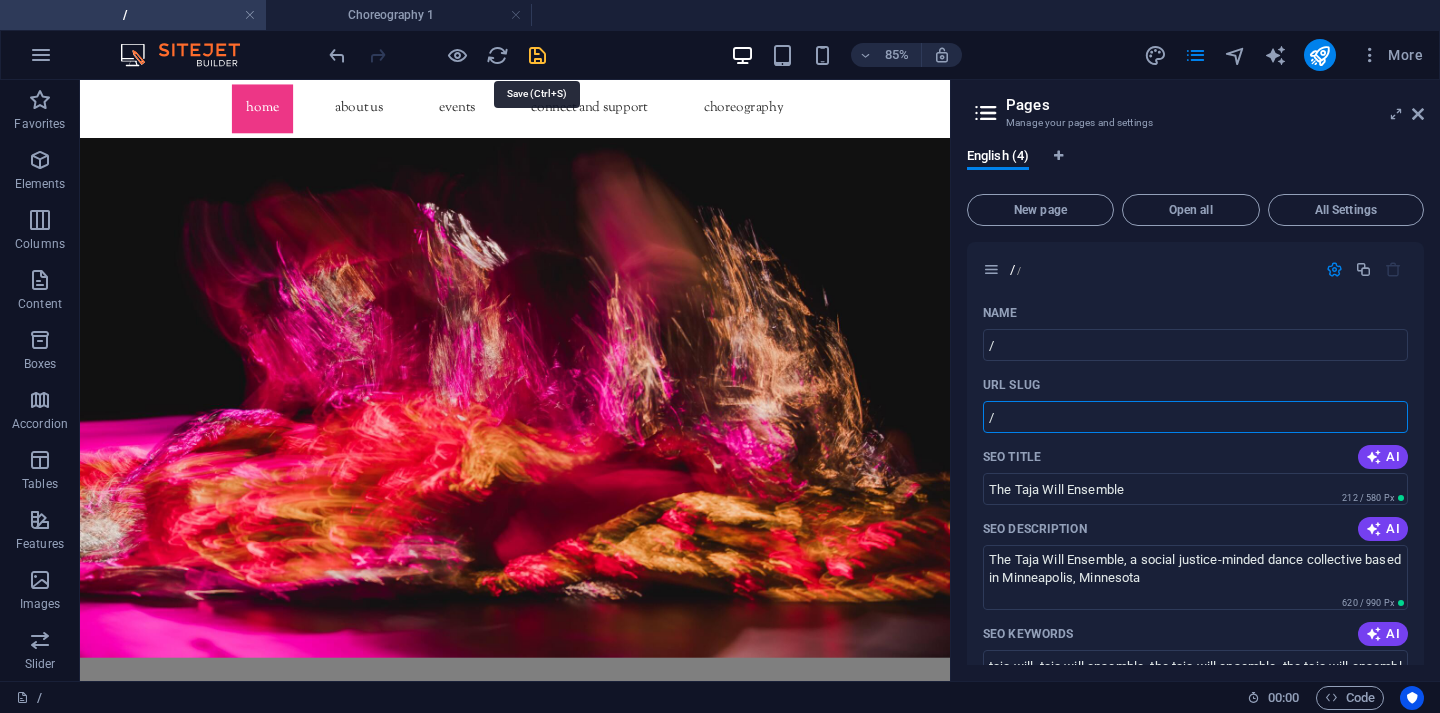 click at bounding box center (537, 55) 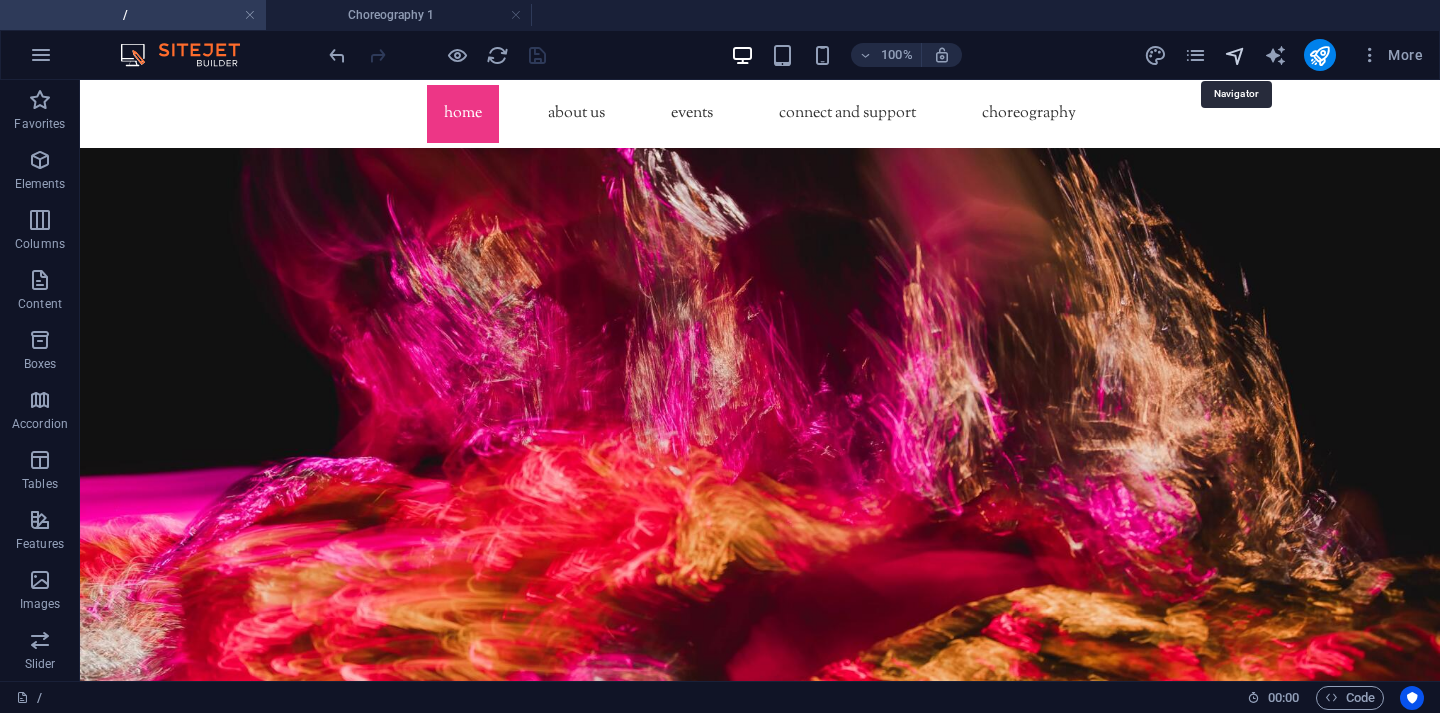 click at bounding box center (1235, 55) 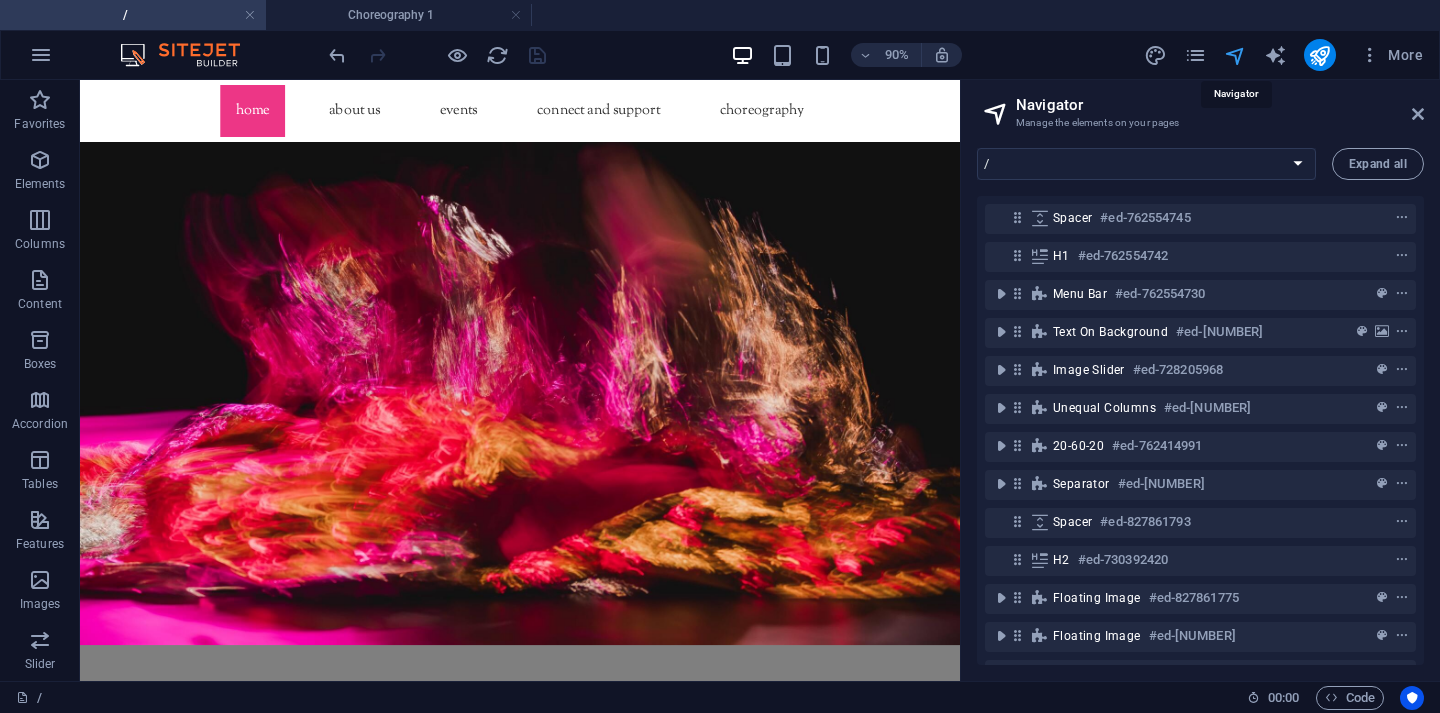 click at bounding box center [1235, 55] 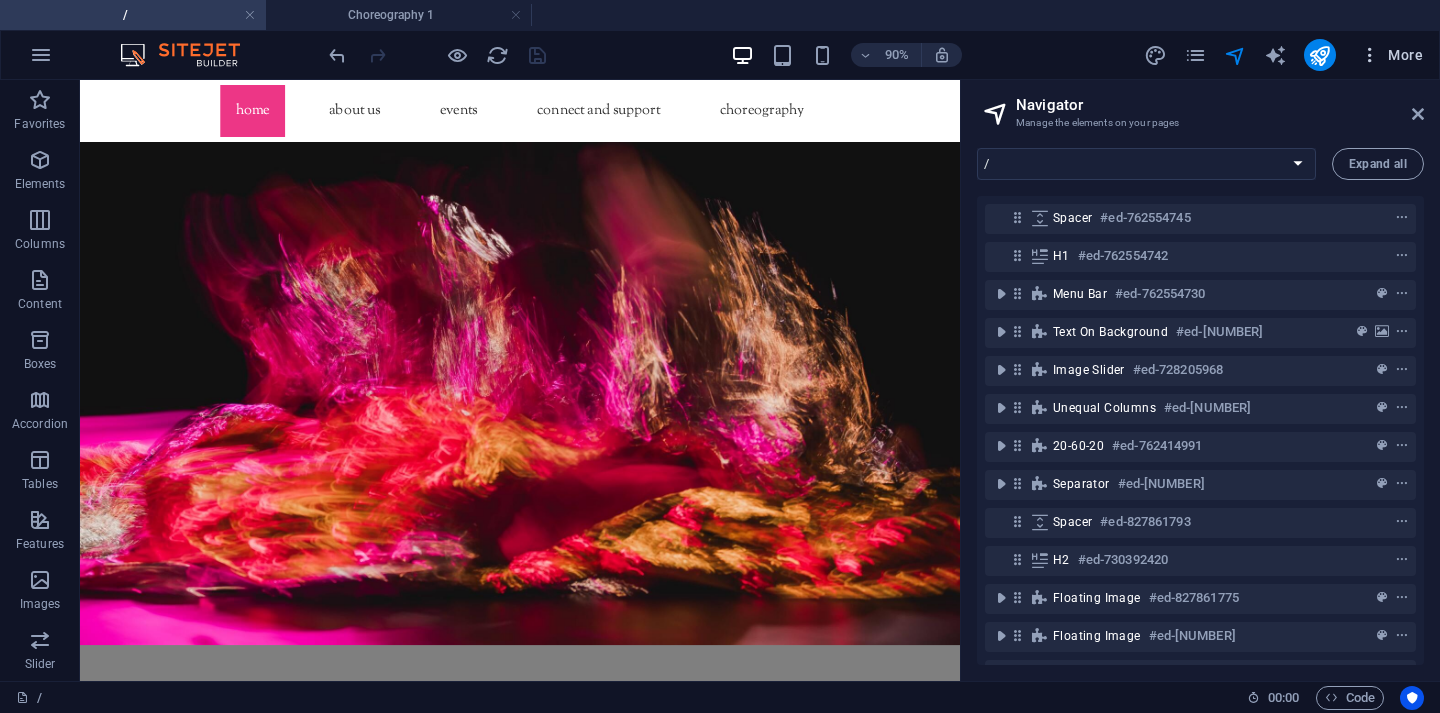 click at bounding box center [1370, 55] 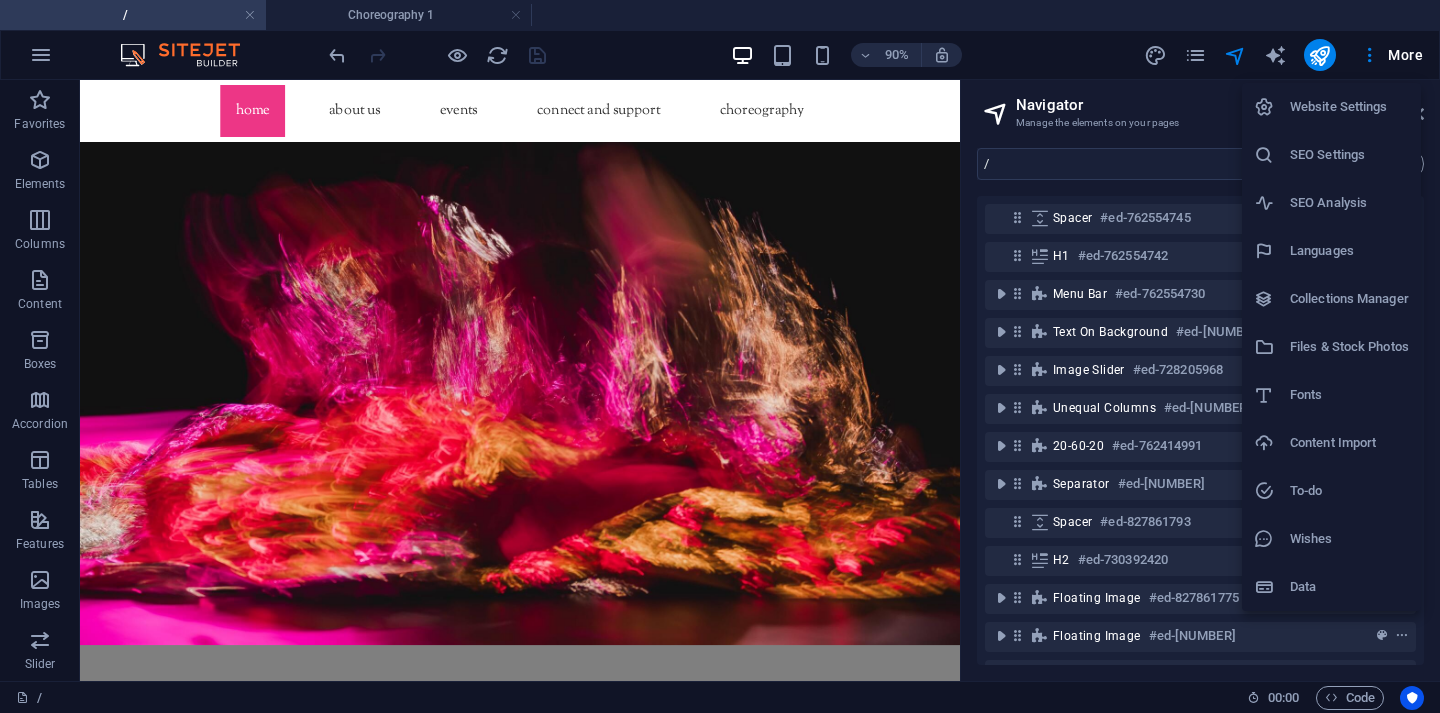 click on "Data" at bounding box center [1349, 587] 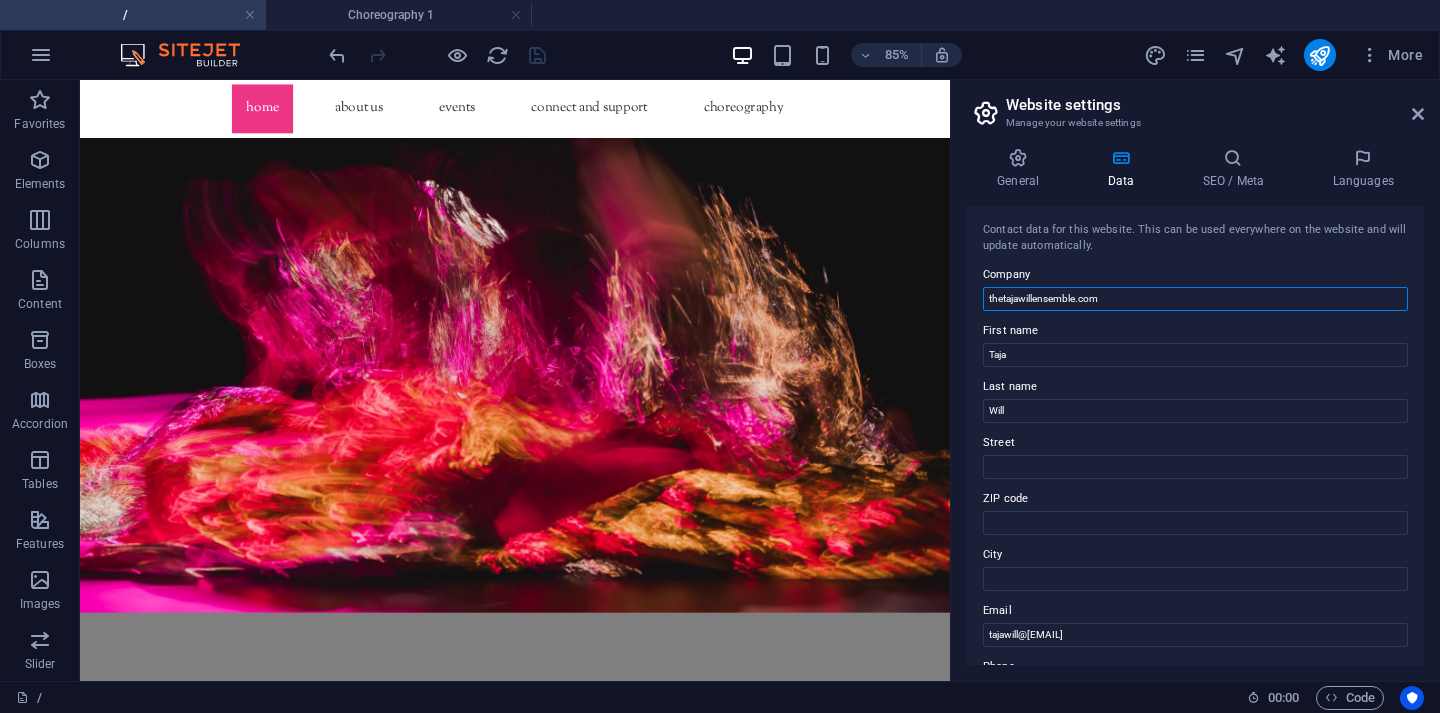 click on "thetajawillensemble.com" at bounding box center [1195, 299] 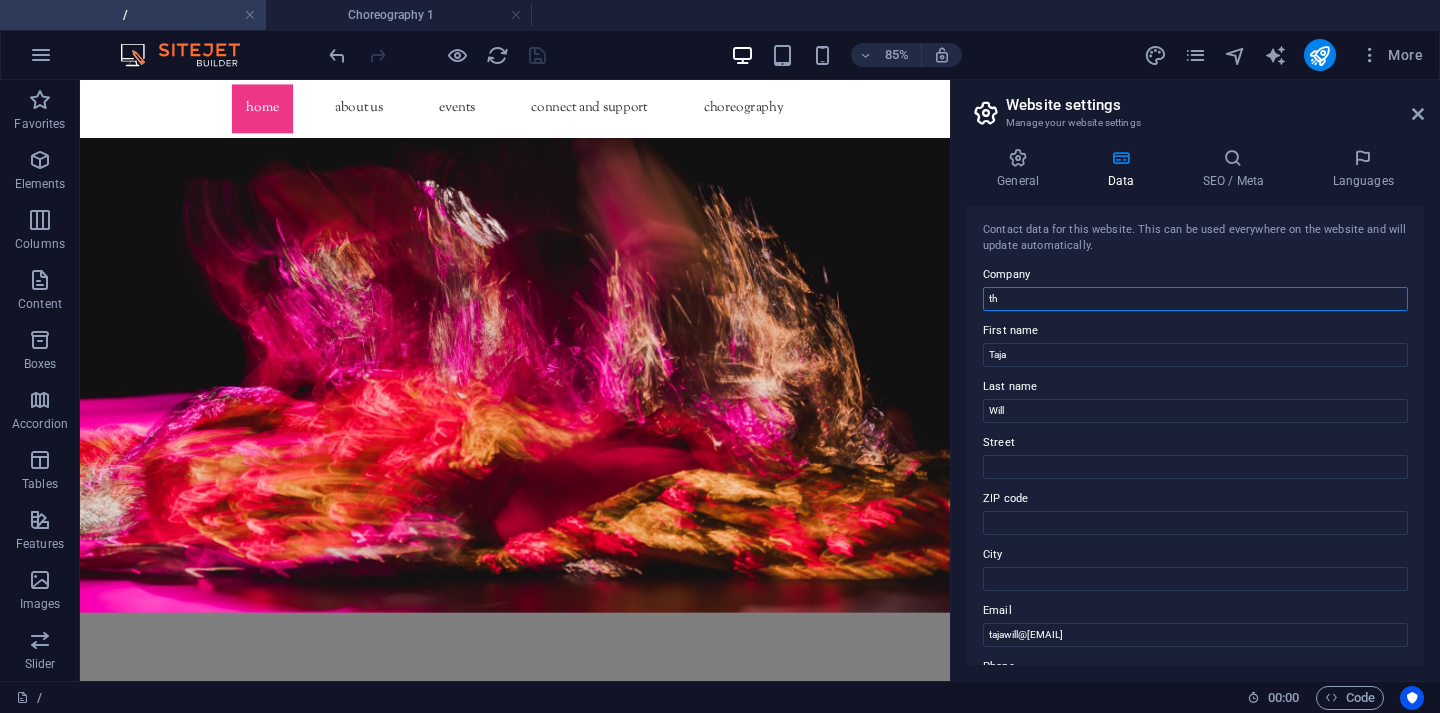 type on "t" 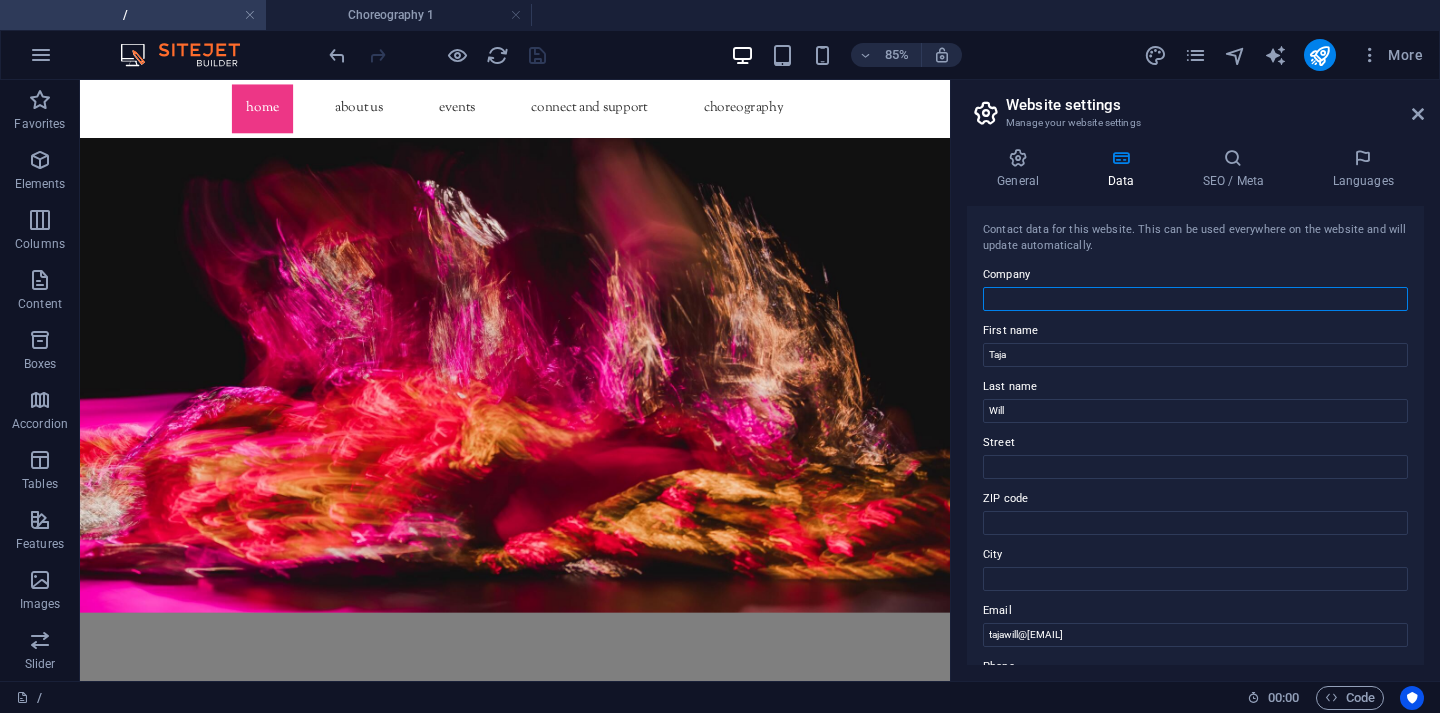 type on "t" 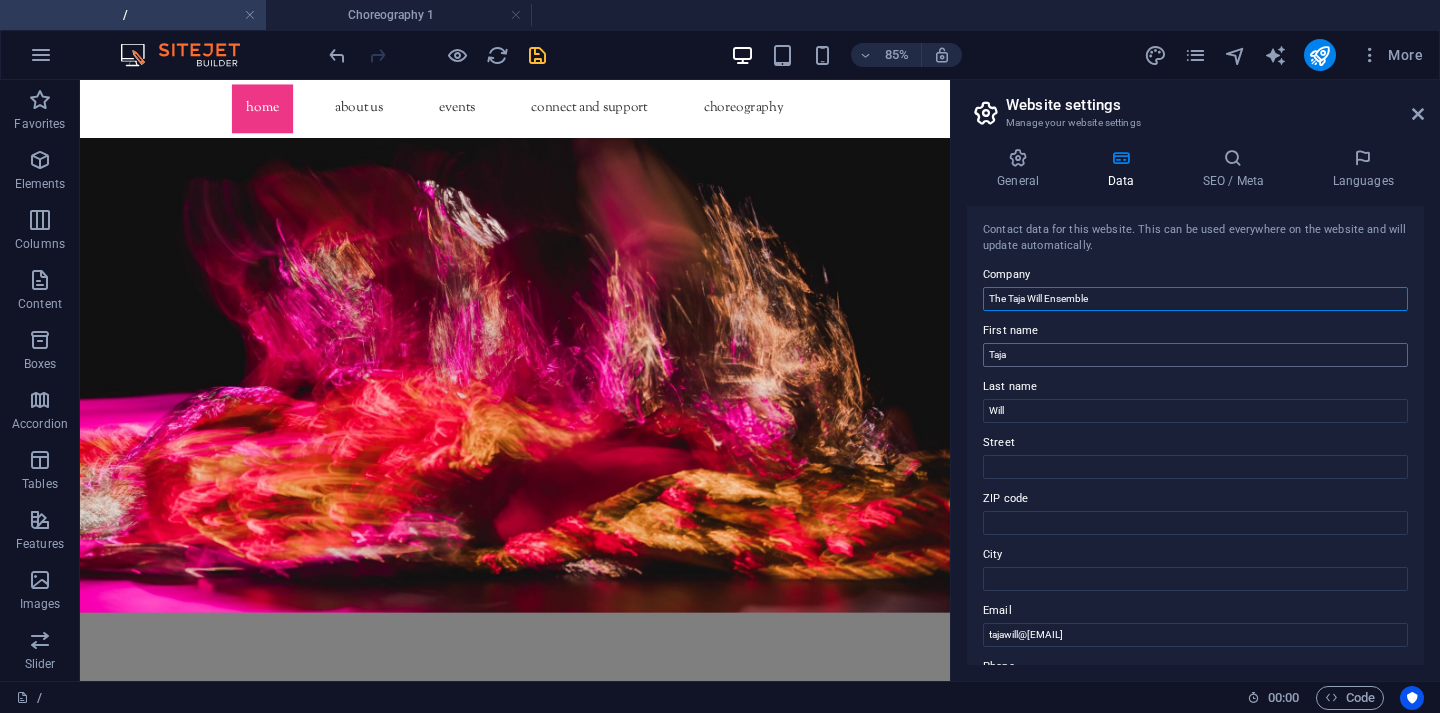 type on "The Taja Will Ensemble" 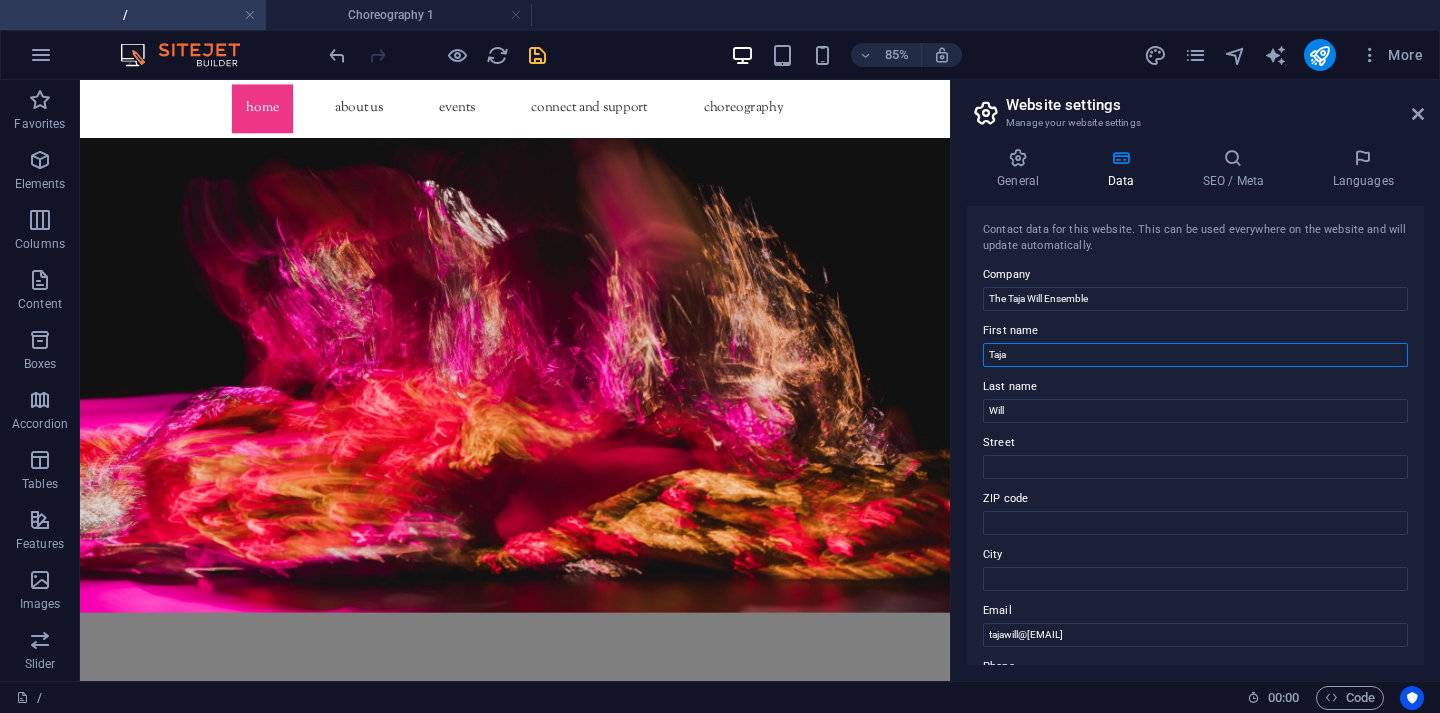 click on "Taja" at bounding box center [1195, 355] 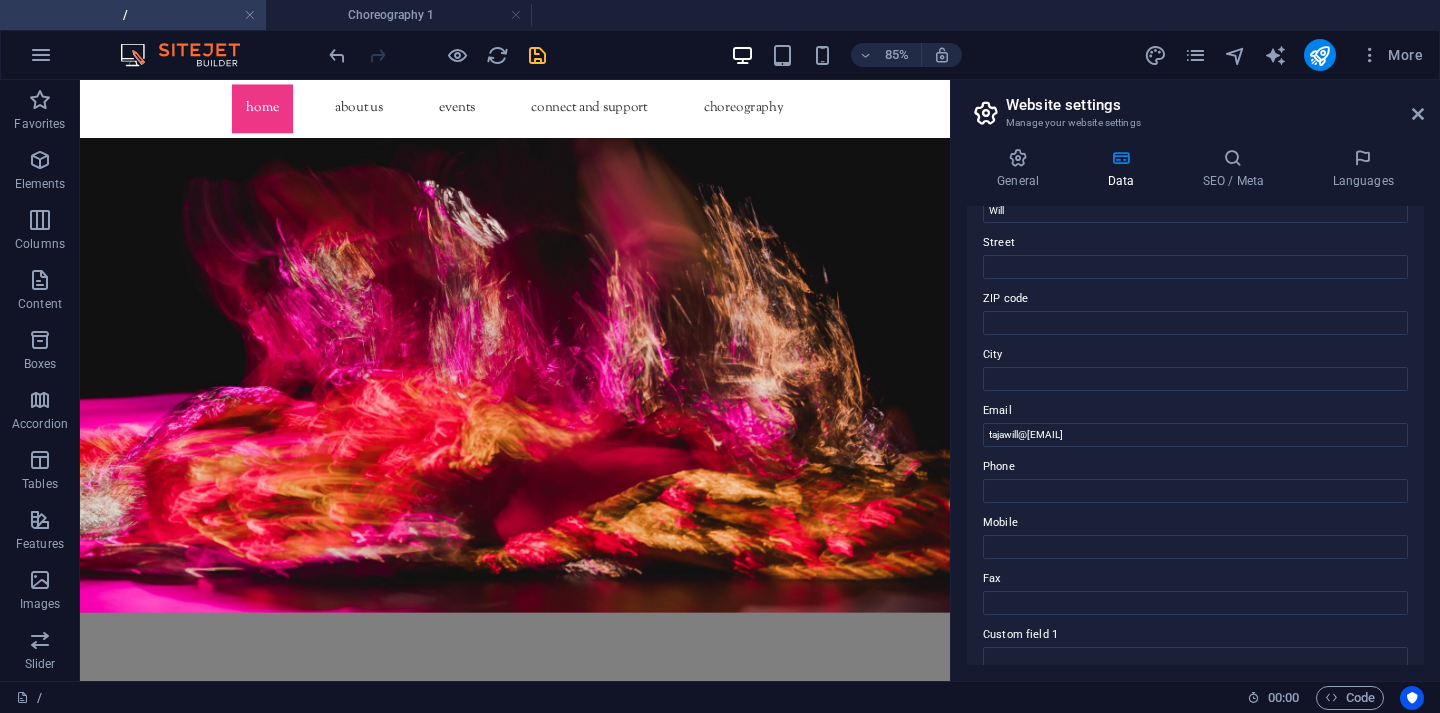 scroll, scrollTop: 0, scrollLeft: 0, axis: both 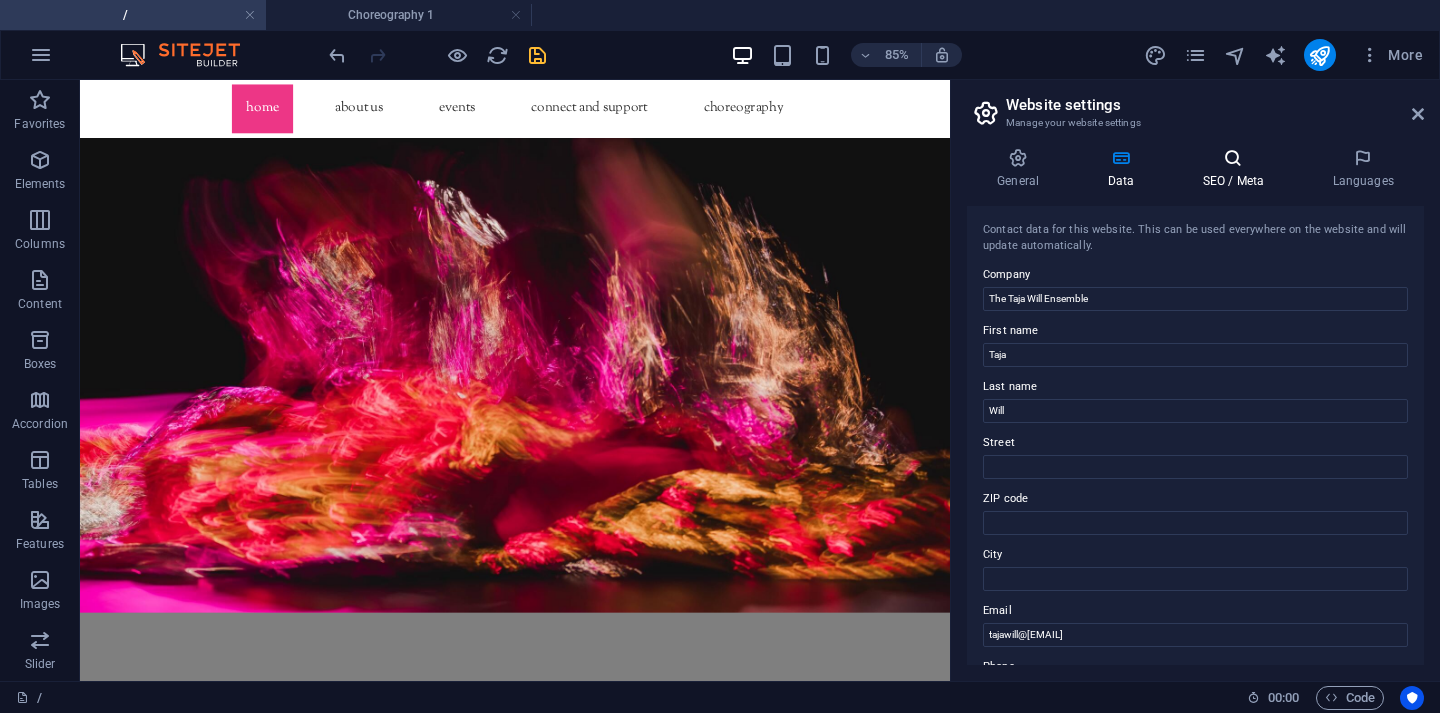 click on "SEO / Meta" at bounding box center [1237, 169] 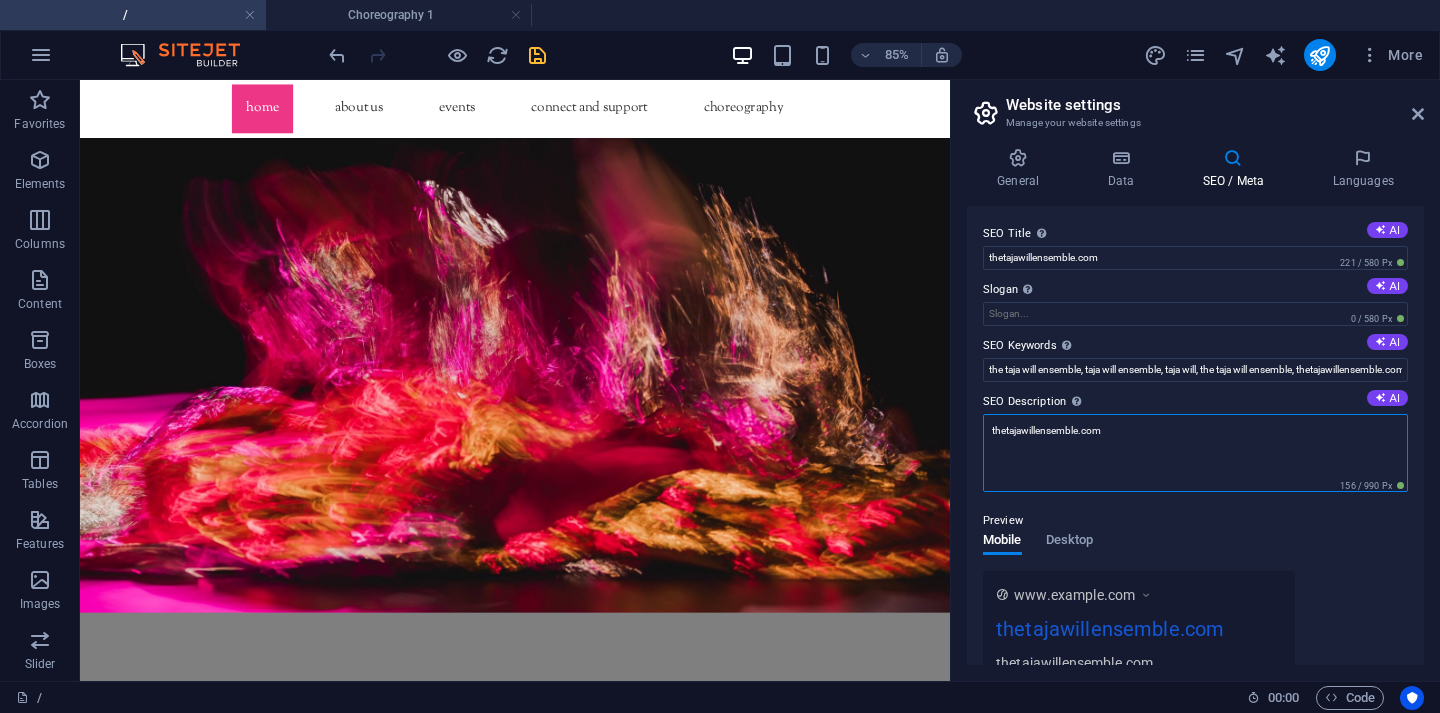 click on "thetajawillensemble.com" at bounding box center [1195, 453] 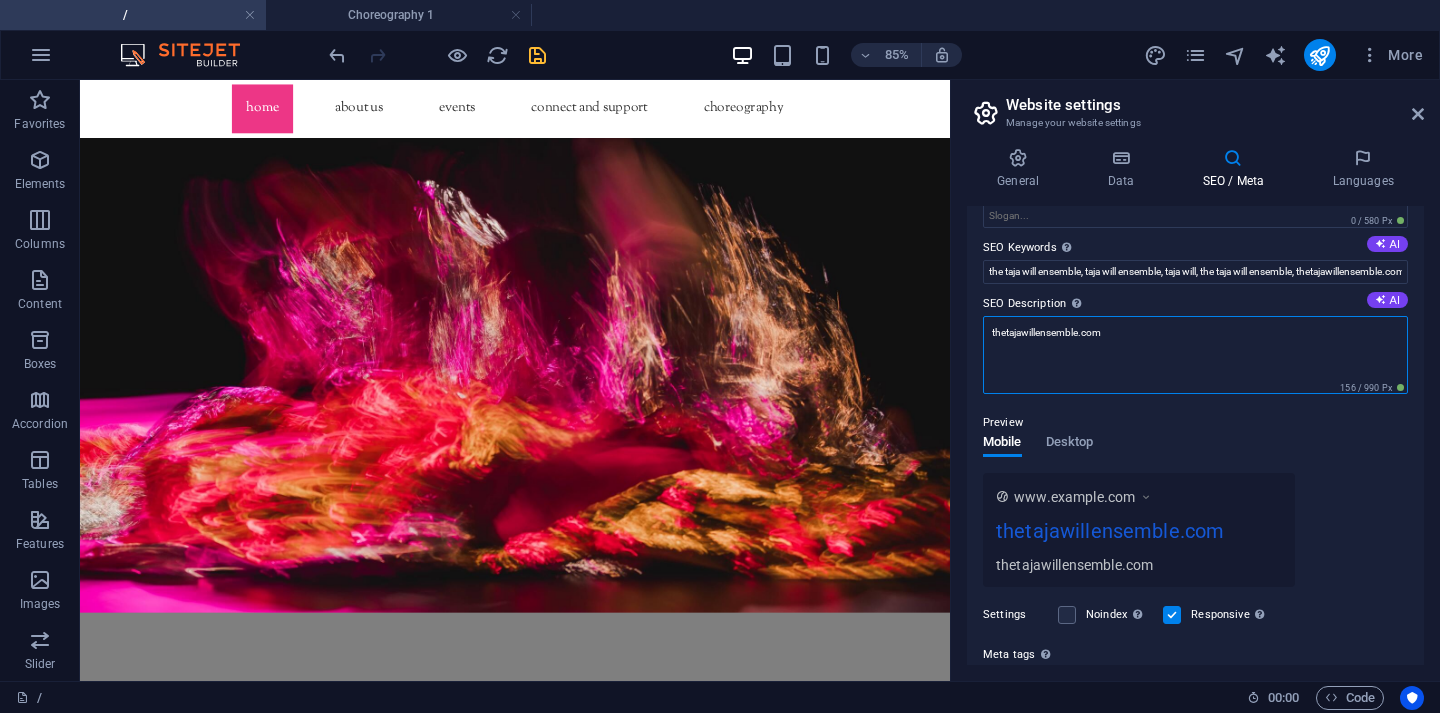 scroll, scrollTop: 97, scrollLeft: 0, axis: vertical 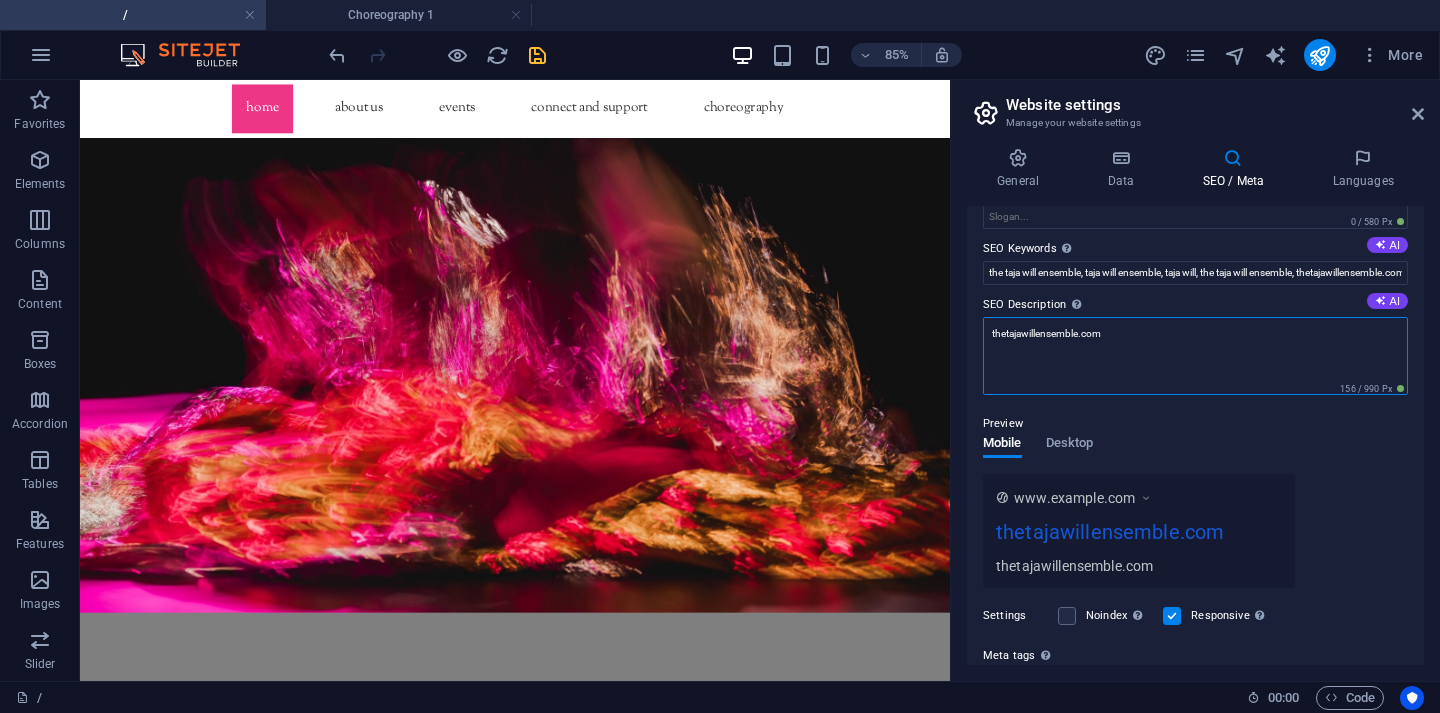 drag, startPoint x: 1158, startPoint y: 342, endPoint x: 982, endPoint y: 335, distance: 176.13914 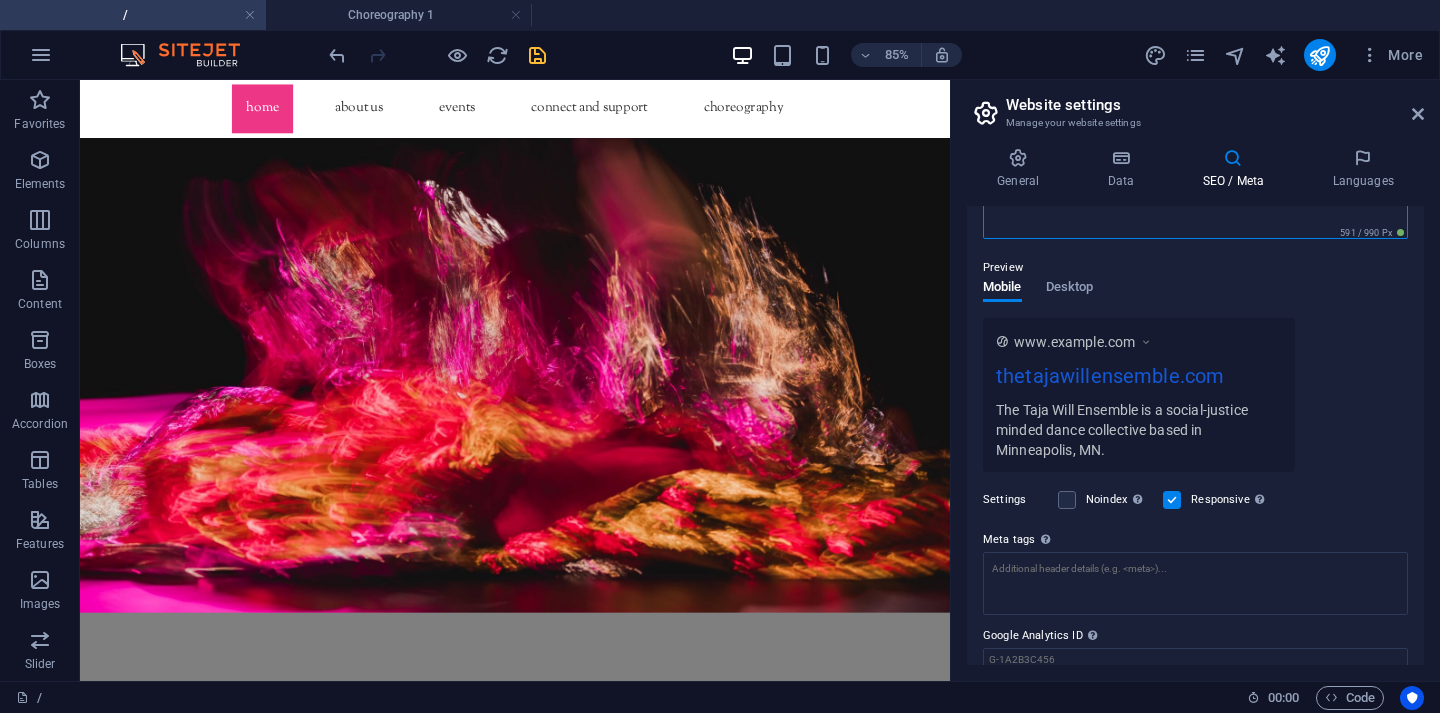 scroll, scrollTop: 332, scrollLeft: 0, axis: vertical 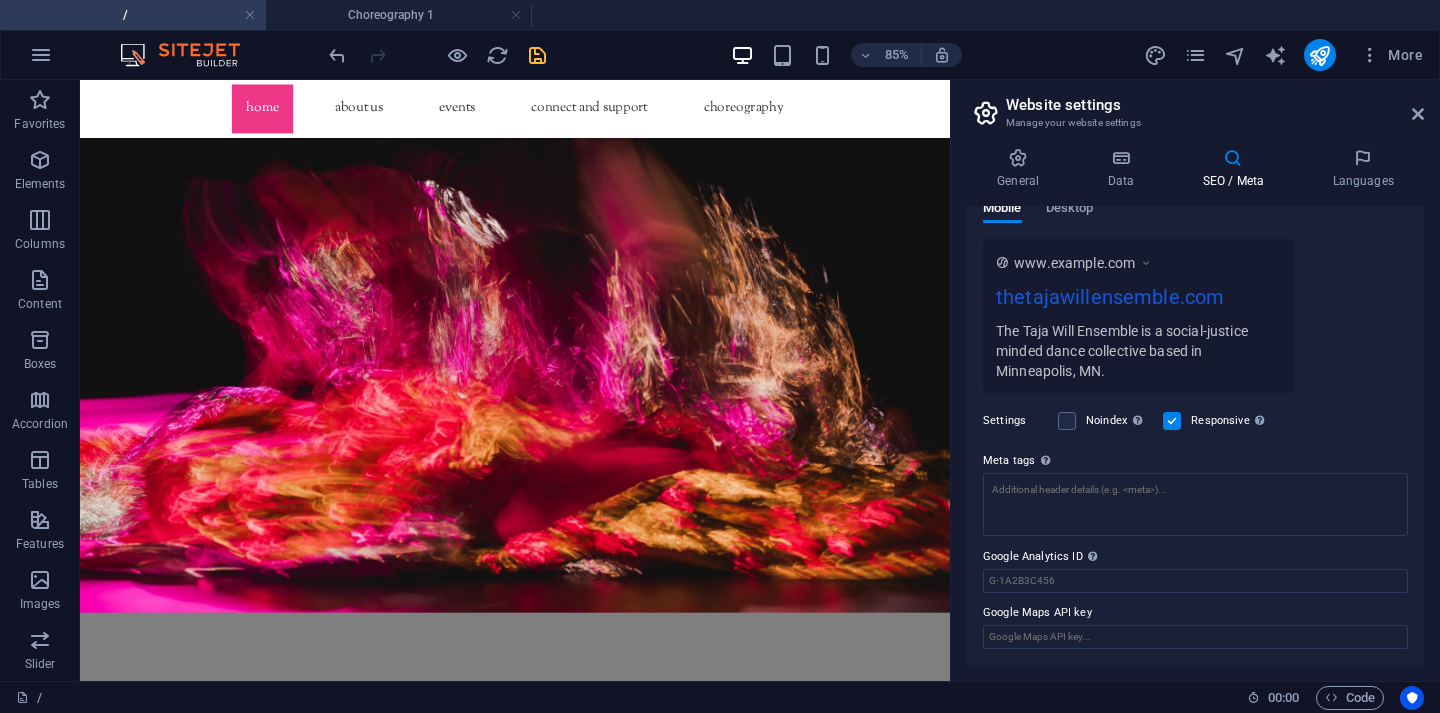 type on "The Taja Will Ensemble is a social-justice minded dance collective based in Minneapolis, MN." 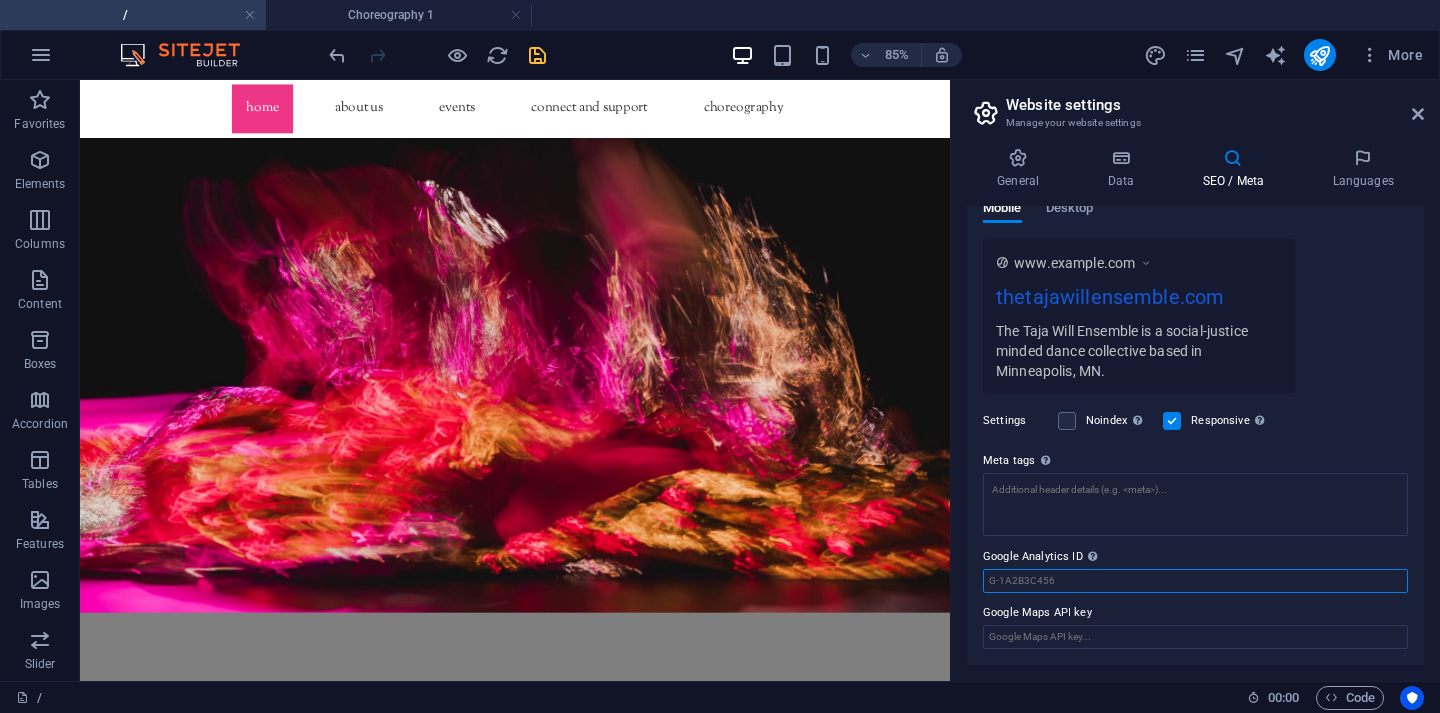 scroll, scrollTop: 317, scrollLeft: 0, axis: vertical 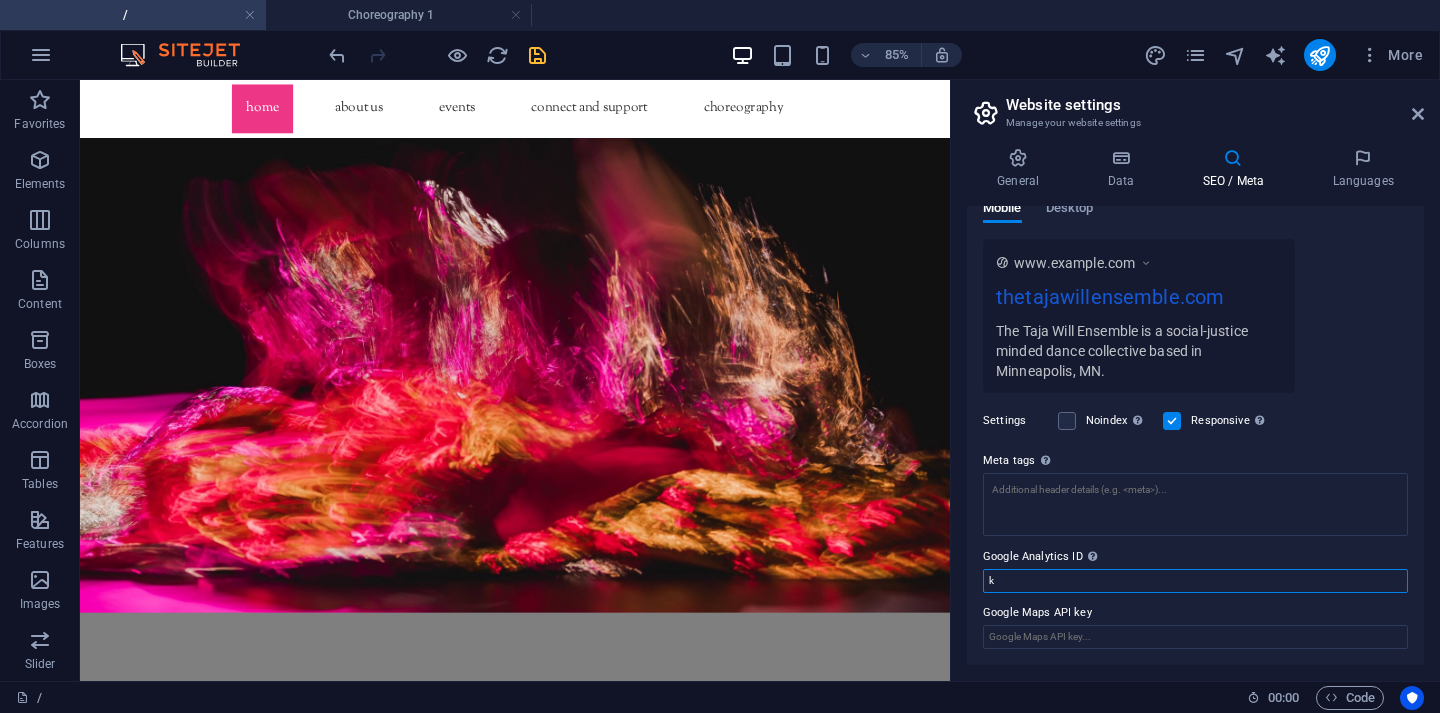 type 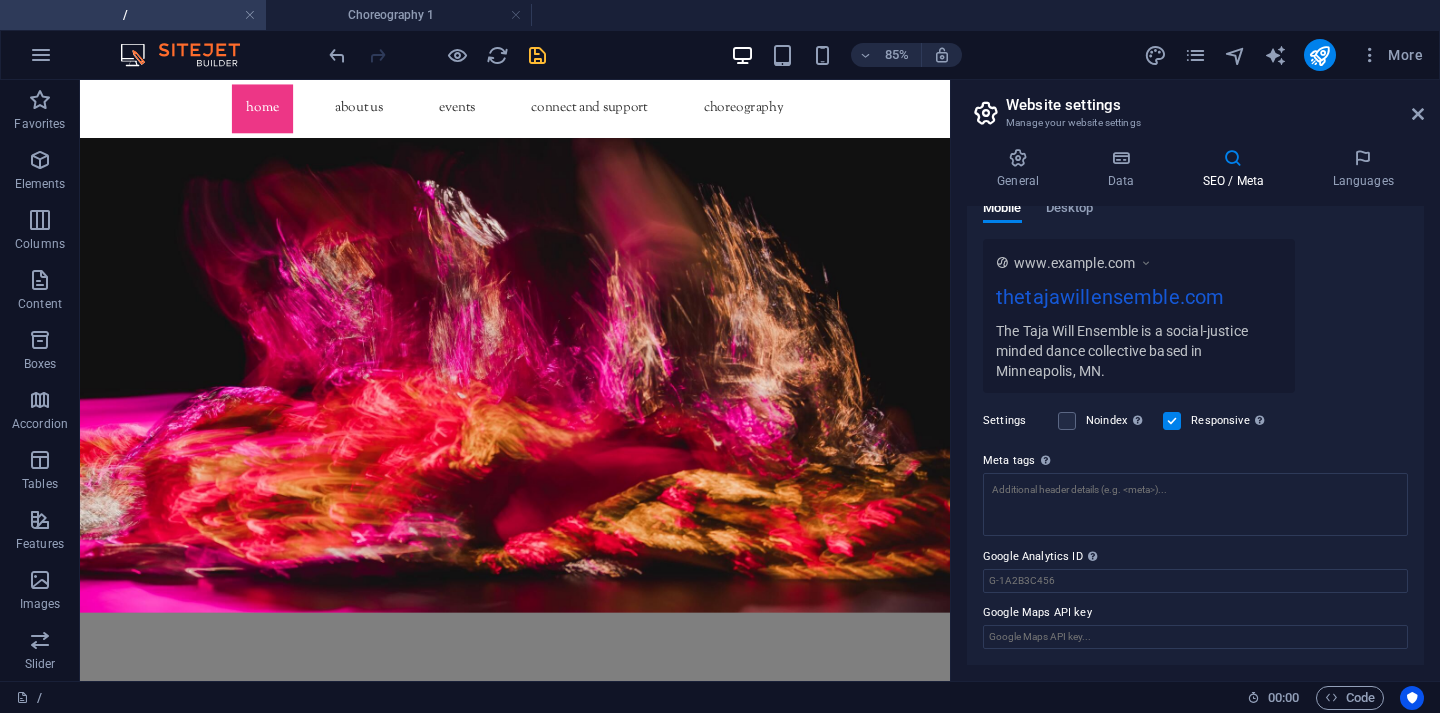 click on "Google Analytics ID Please only add the Google Analytics ID. We automatically include the ID in the tracking snippet. The Analytics ID looks similar to e.g. G-1A2B3C456" at bounding box center (1195, 557) 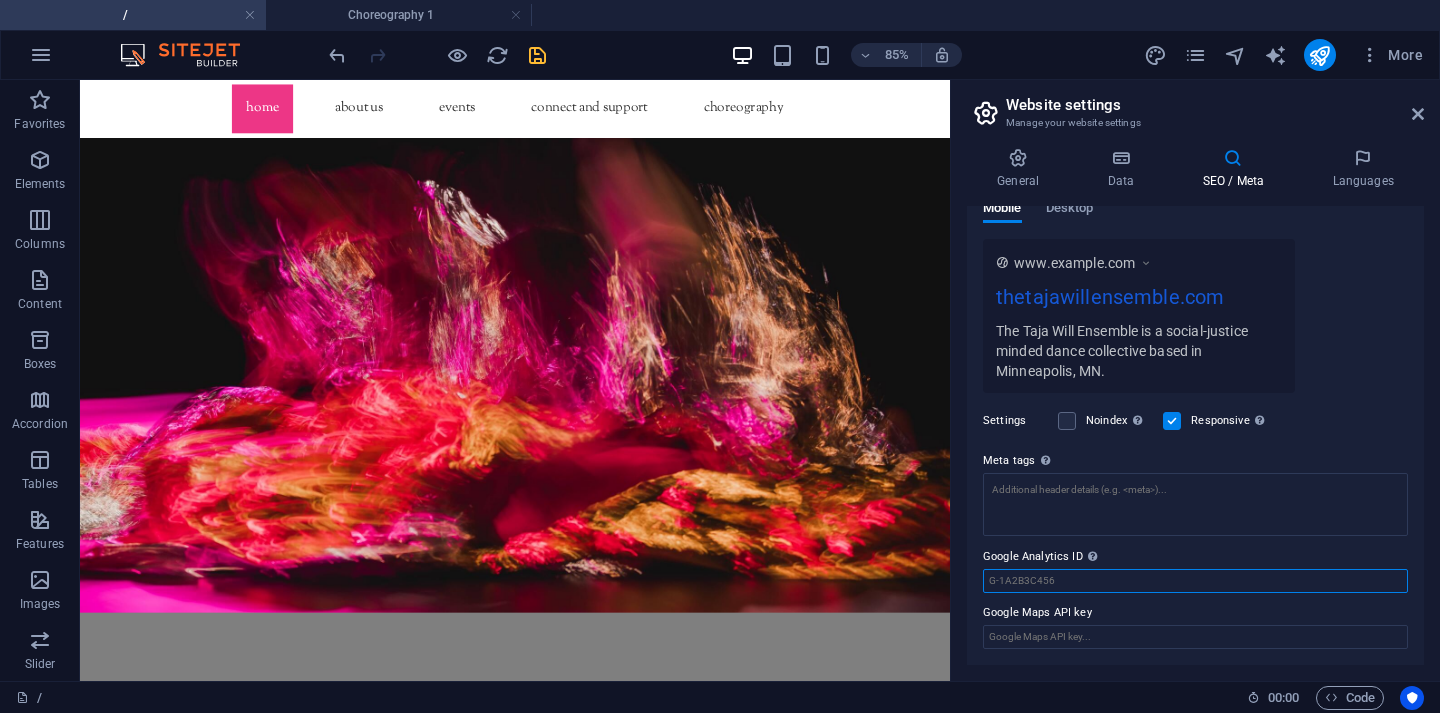 click on "Google Analytics ID Please only add the Google Analytics ID. We automatically include the ID in the tracking snippet. The Analytics ID looks similar to e.g. G-1A2B3C456" at bounding box center (1195, 581) 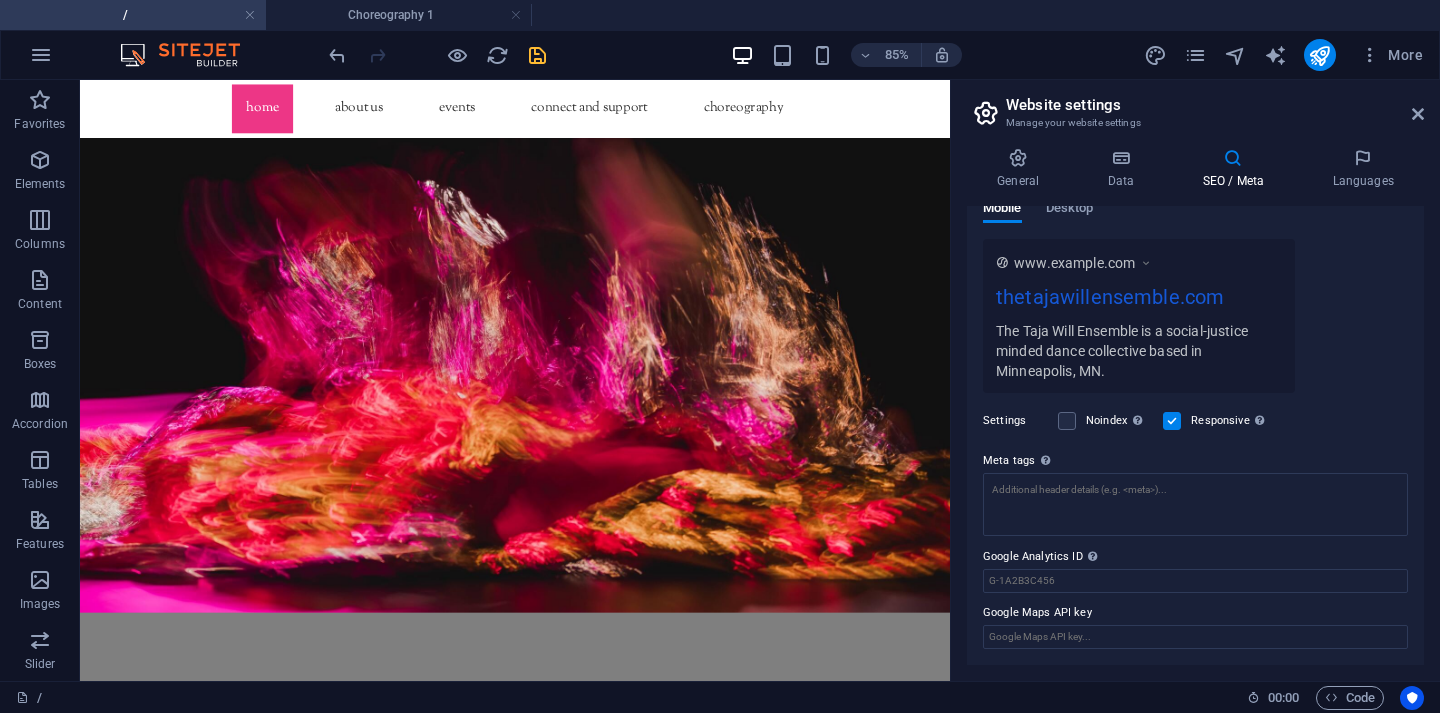 click at bounding box center [437, 55] 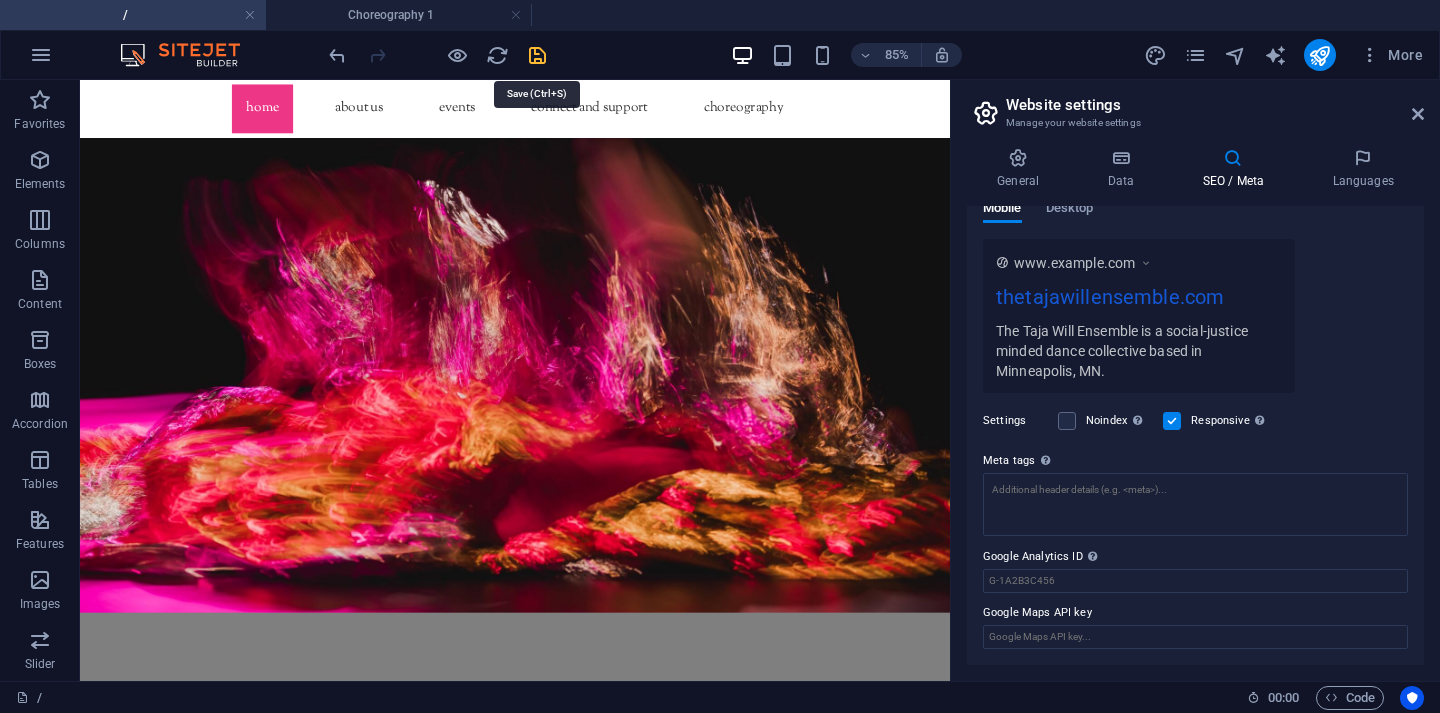 click at bounding box center [537, 55] 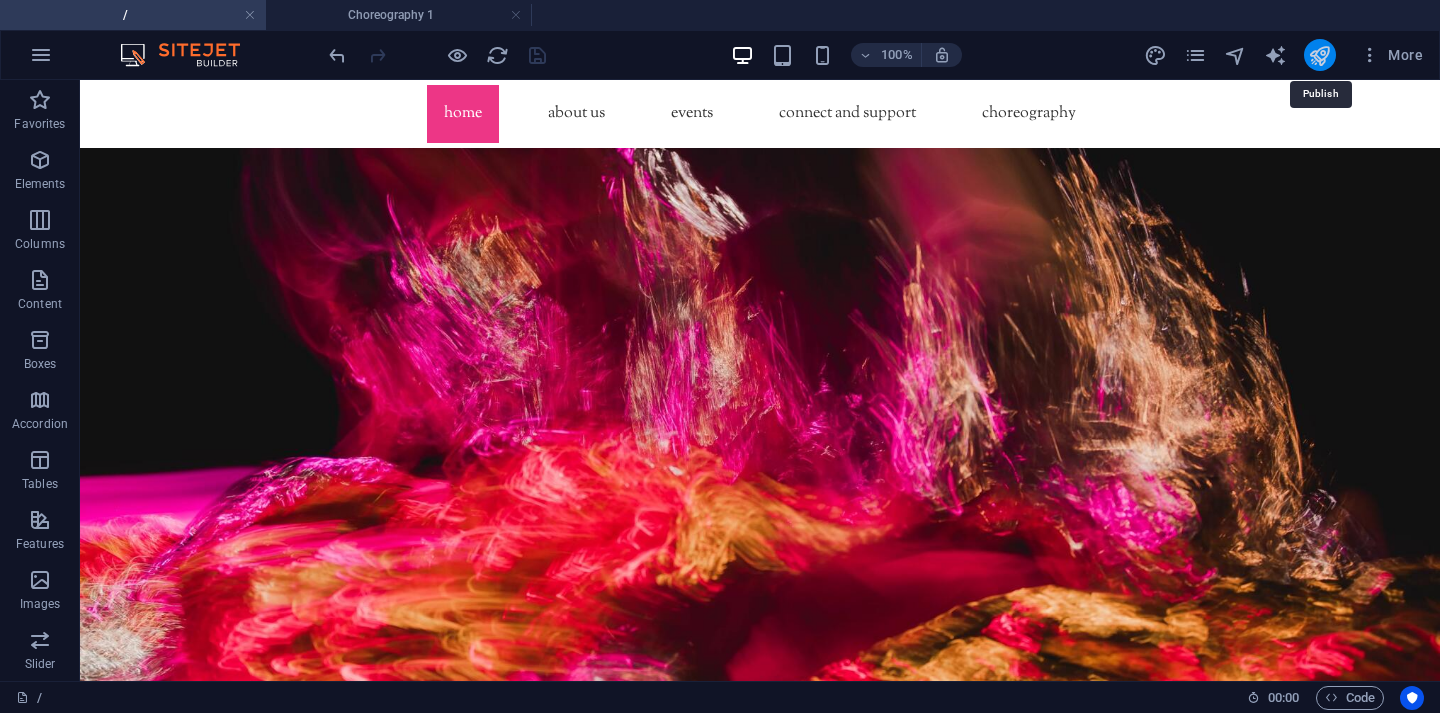 click at bounding box center (1319, 55) 